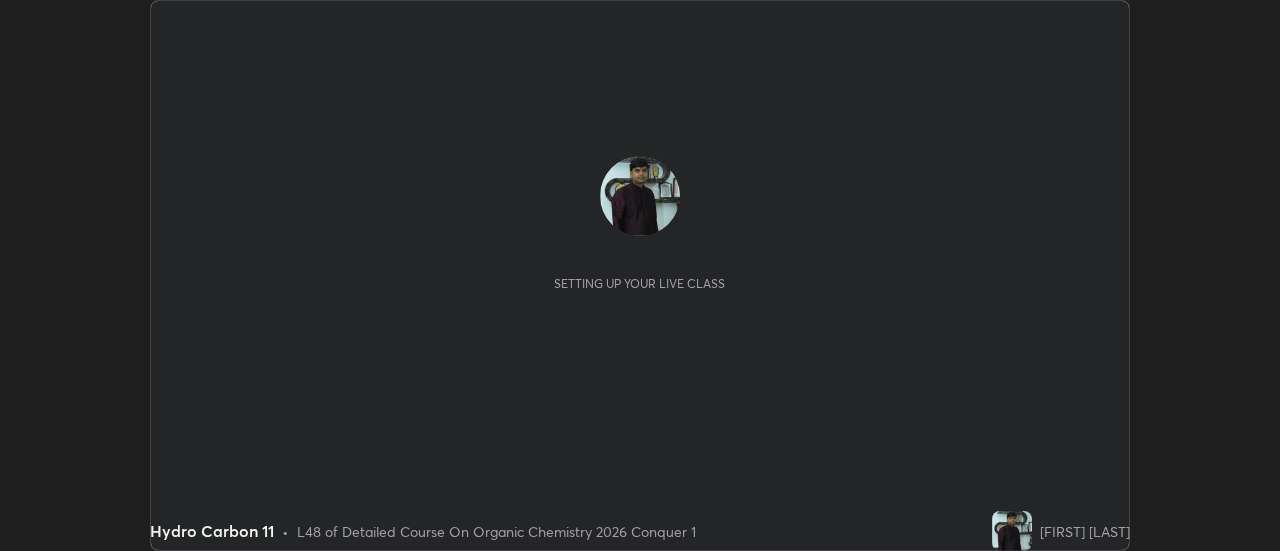 scroll, scrollTop: 0, scrollLeft: 0, axis: both 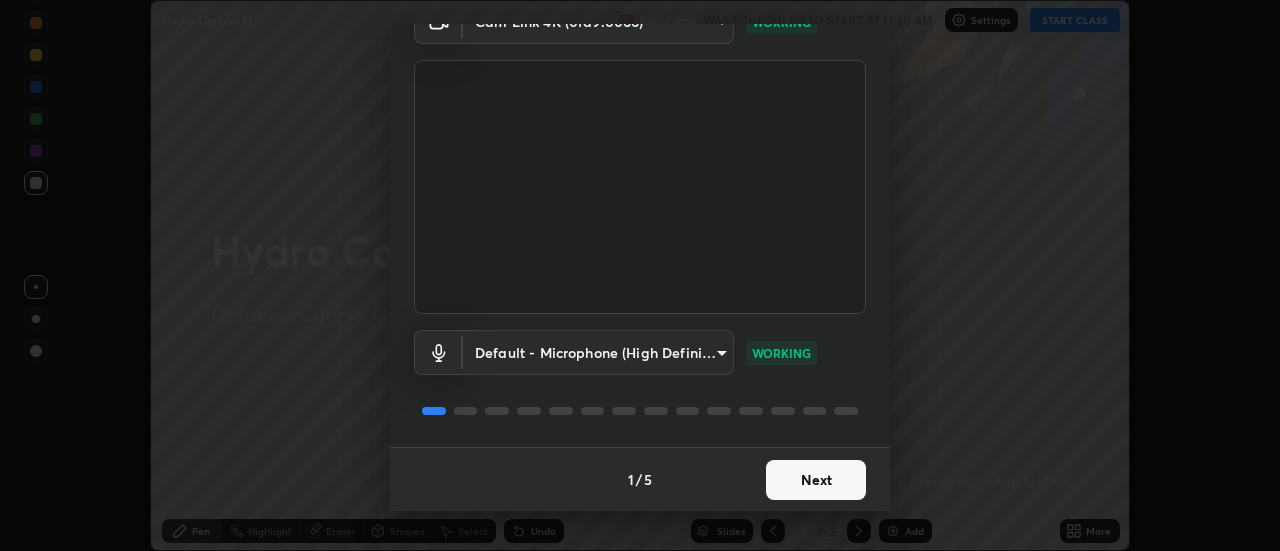 click on "Next" at bounding box center [816, 480] 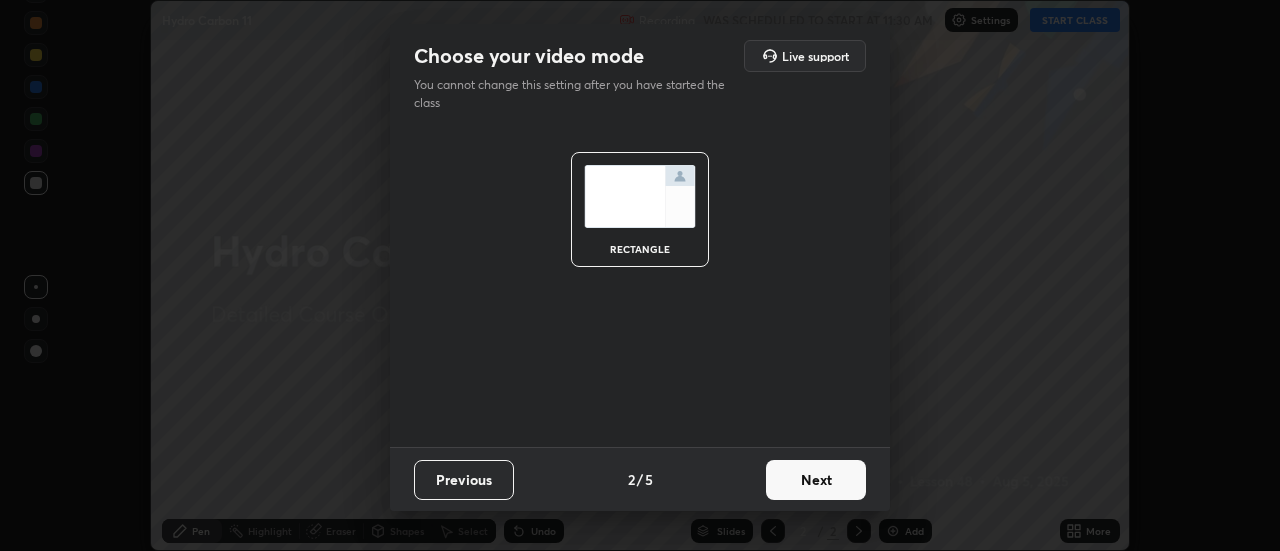 click on "Next" at bounding box center [816, 480] 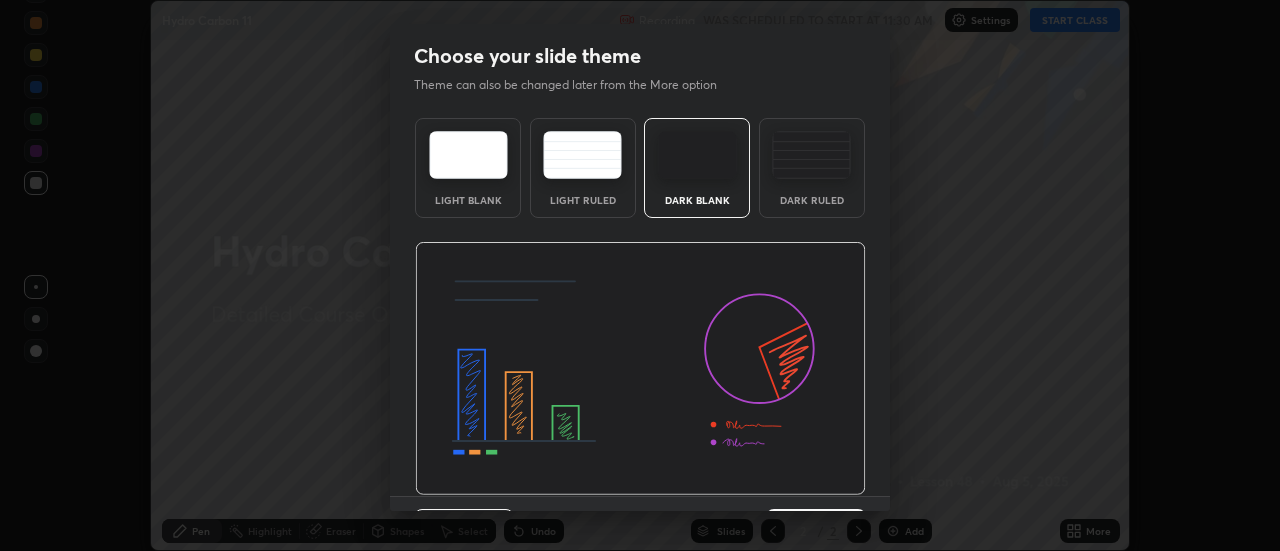 scroll, scrollTop: 49, scrollLeft: 0, axis: vertical 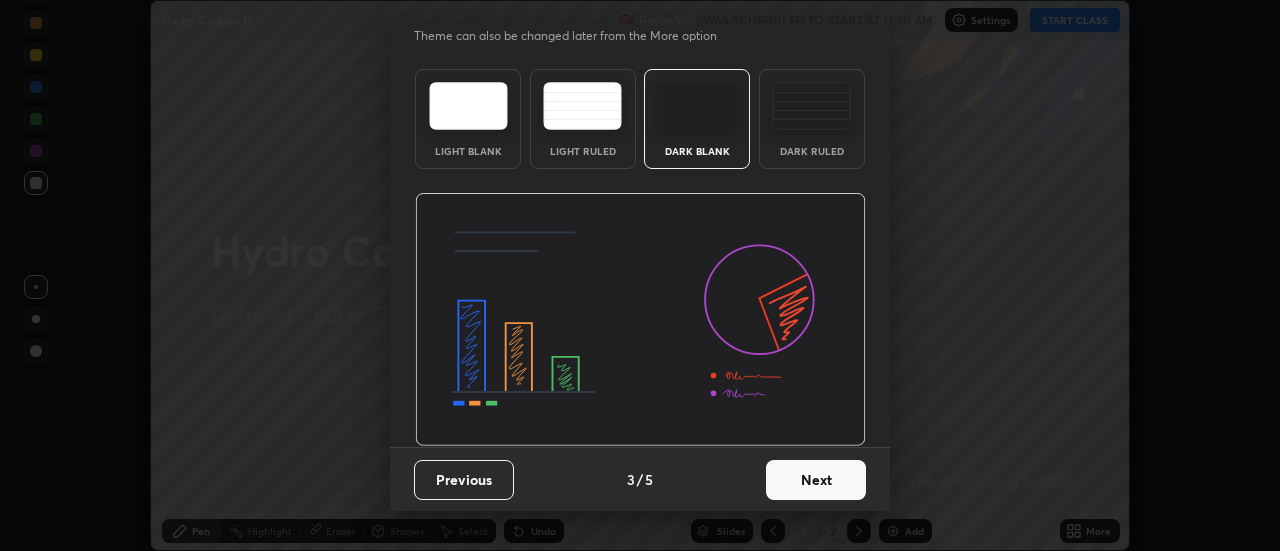 click on "Next" at bounding box center (816, 480) 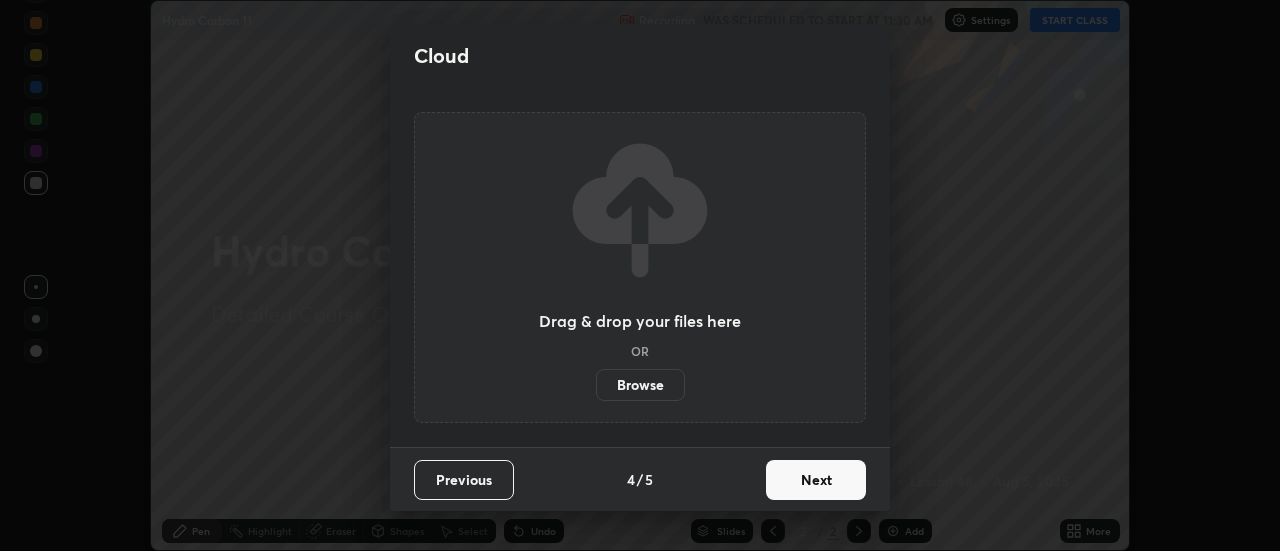 scroll, scrollTop: 0, scrollLeft: 0, axis: both 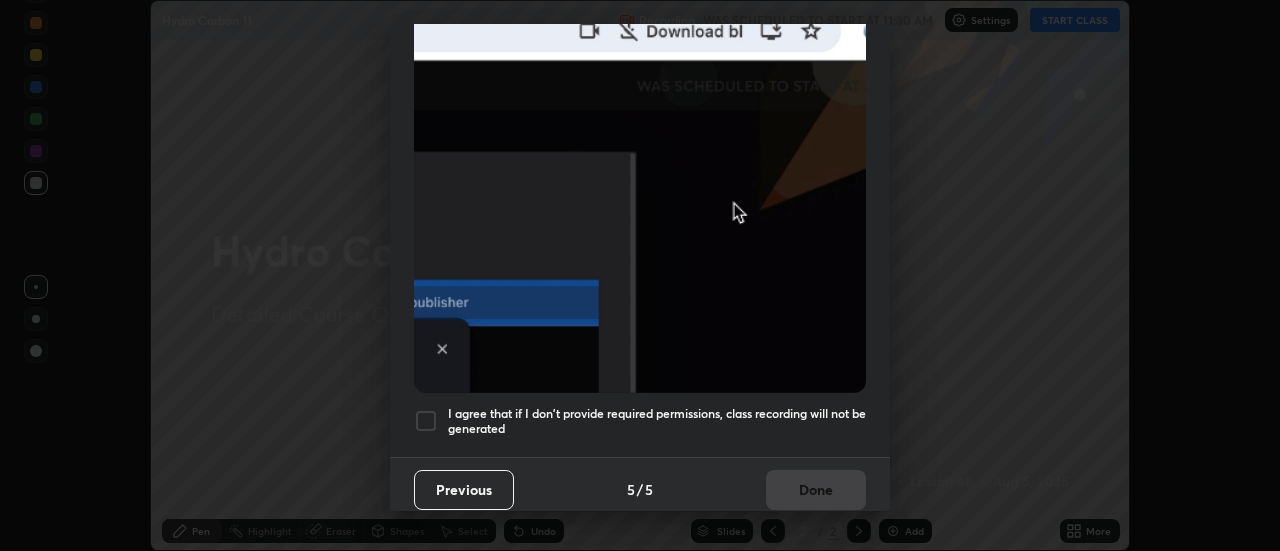 click at bounding box center (426, 421) 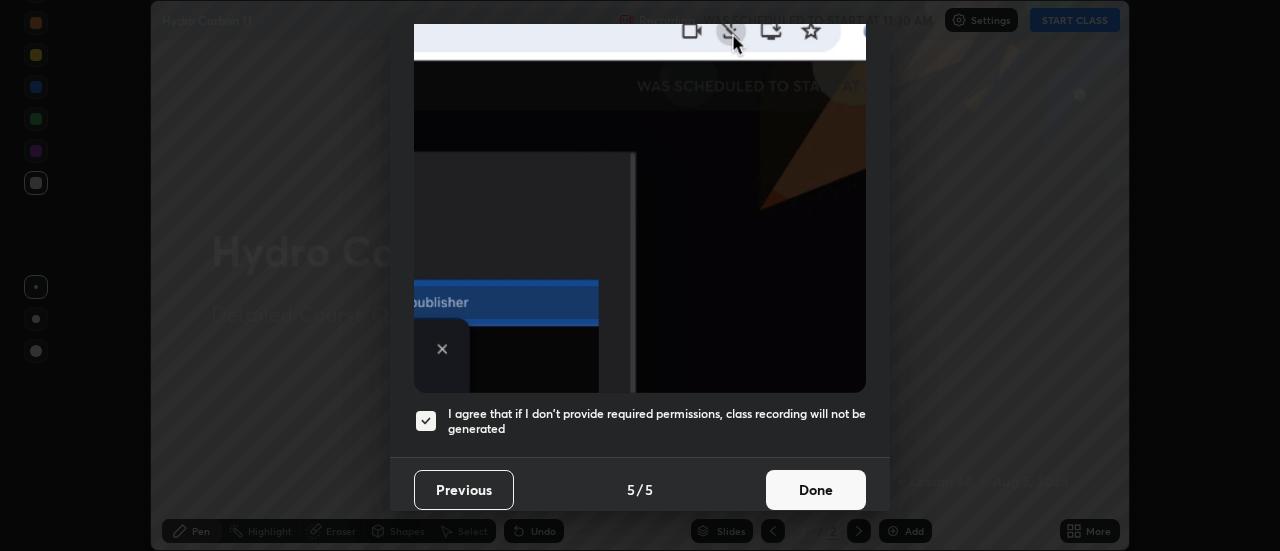 click on "Done" at bounding box center [816, 490] 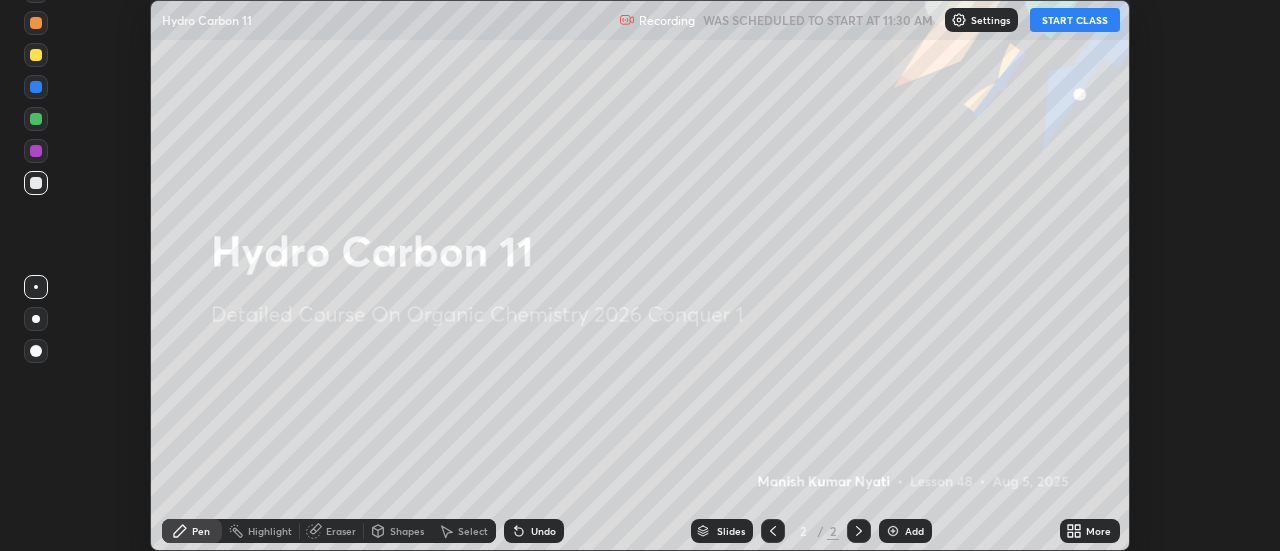 click on "START CLASS" at bounding box center (1075, 20) 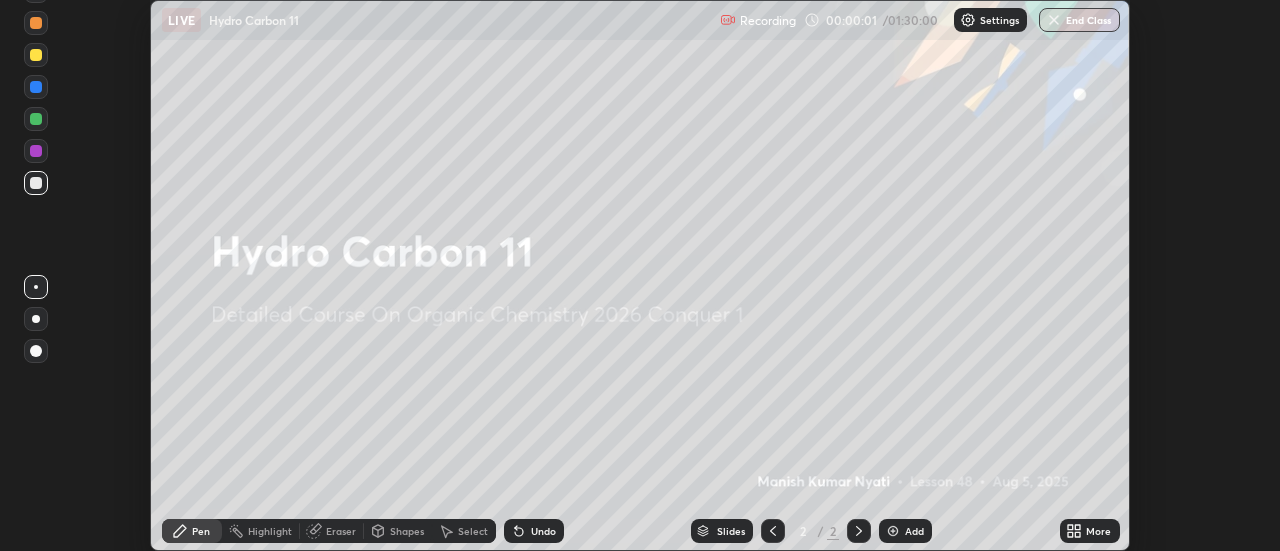 click 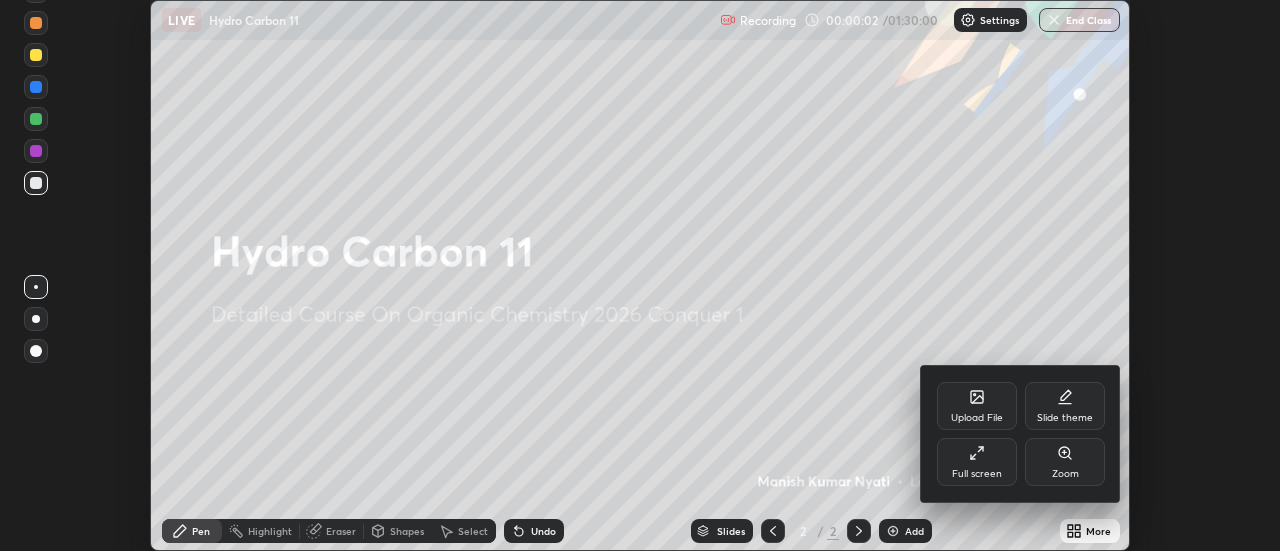 click on "Full screen" at bounding box center (977, 462) 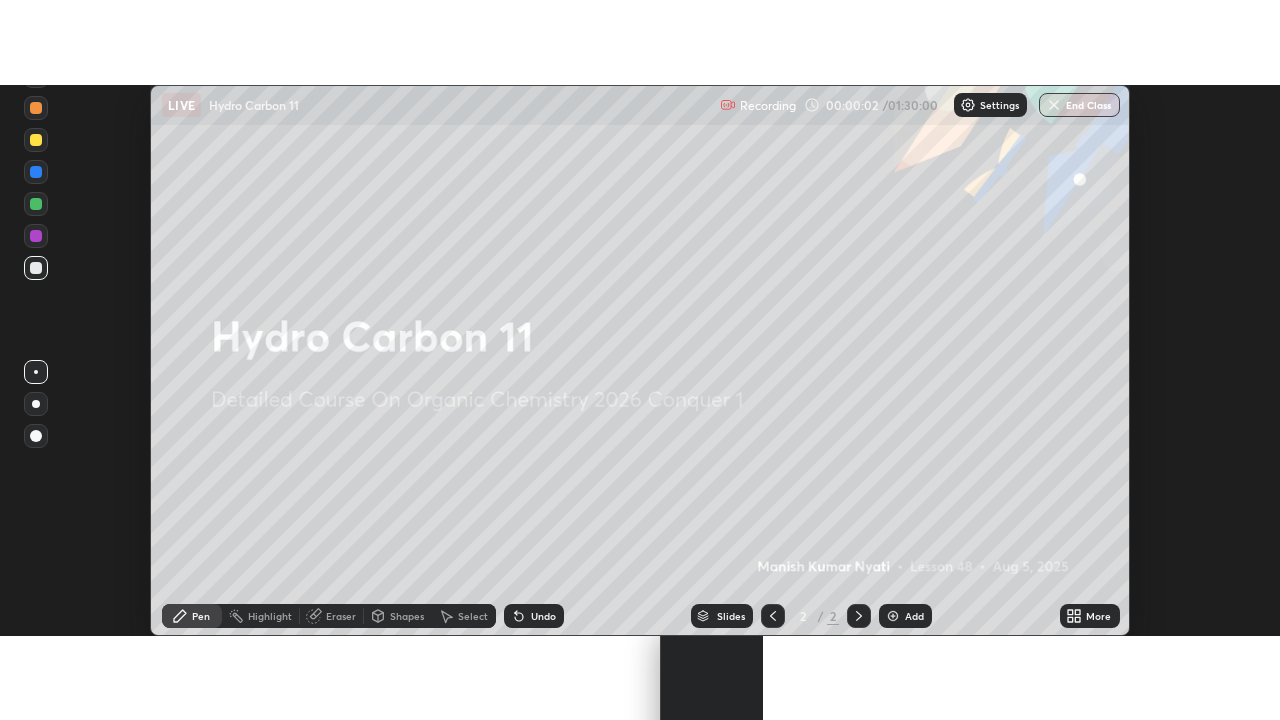 scroll, scrollTop: 99280, scrollLeft: 98720, axis: both 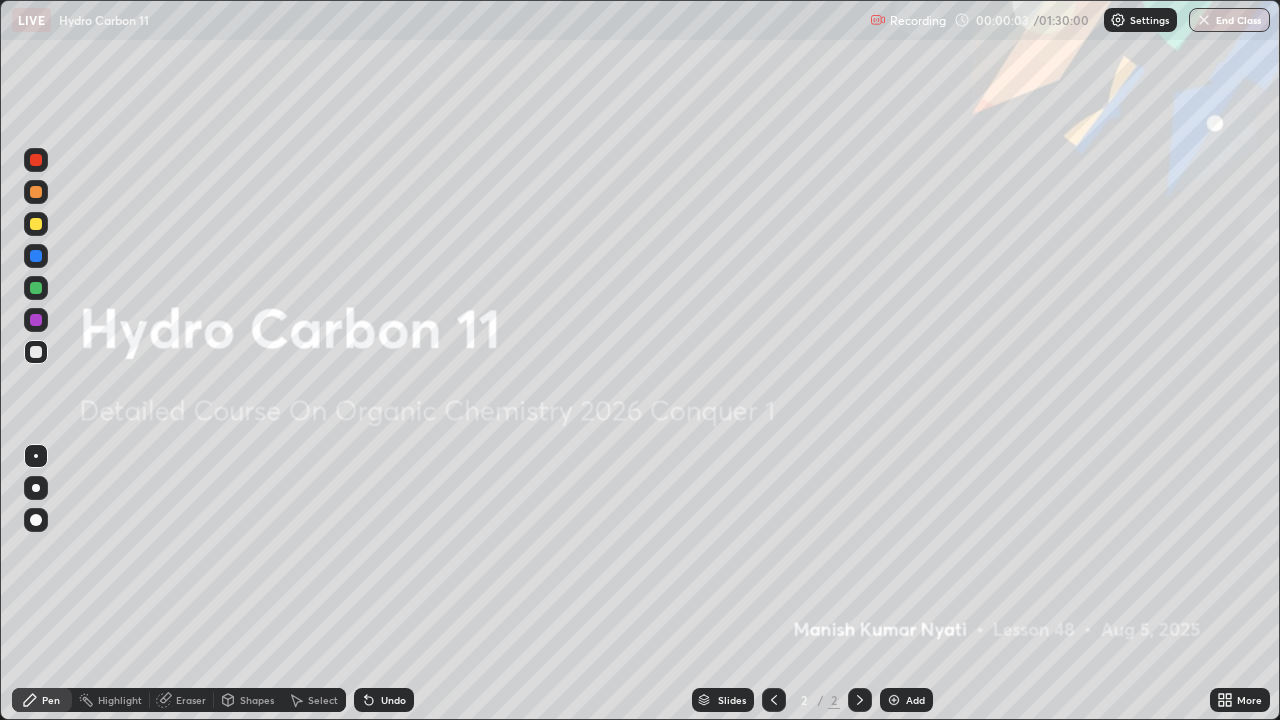 click on "Add" at bounding box center [915, 700] 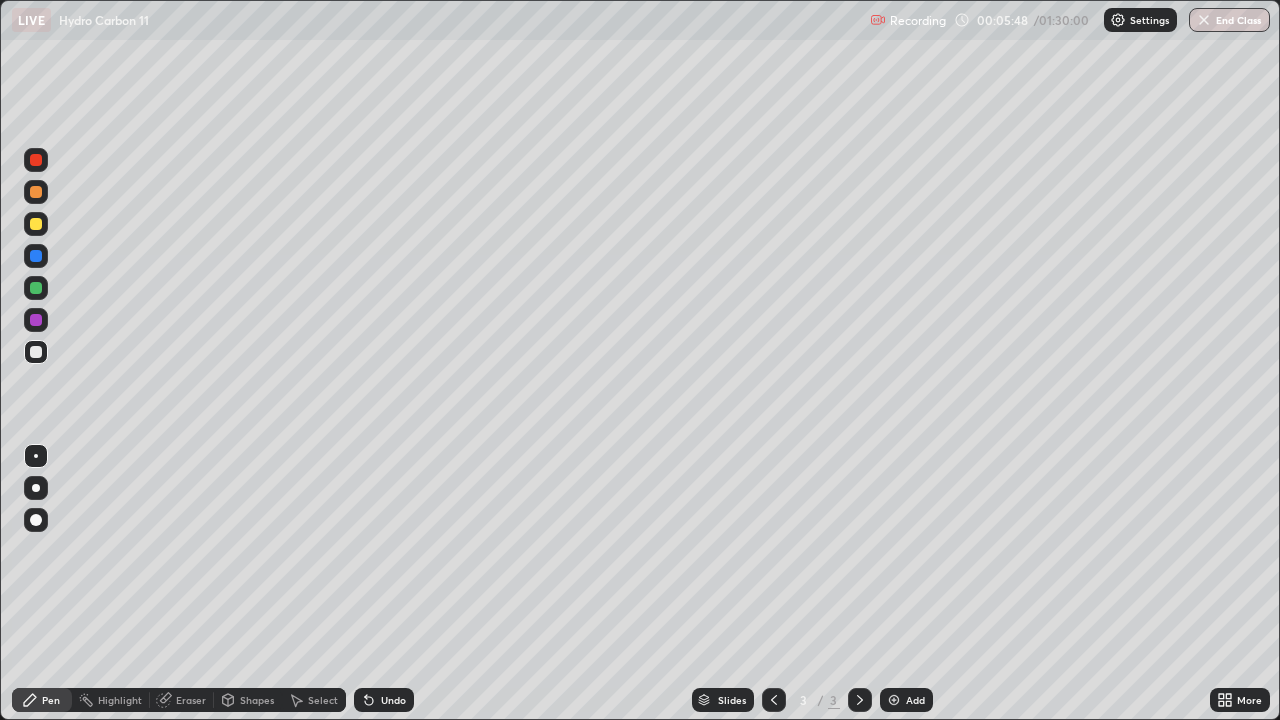 click on "Undo" at bounding box center (393, 700) 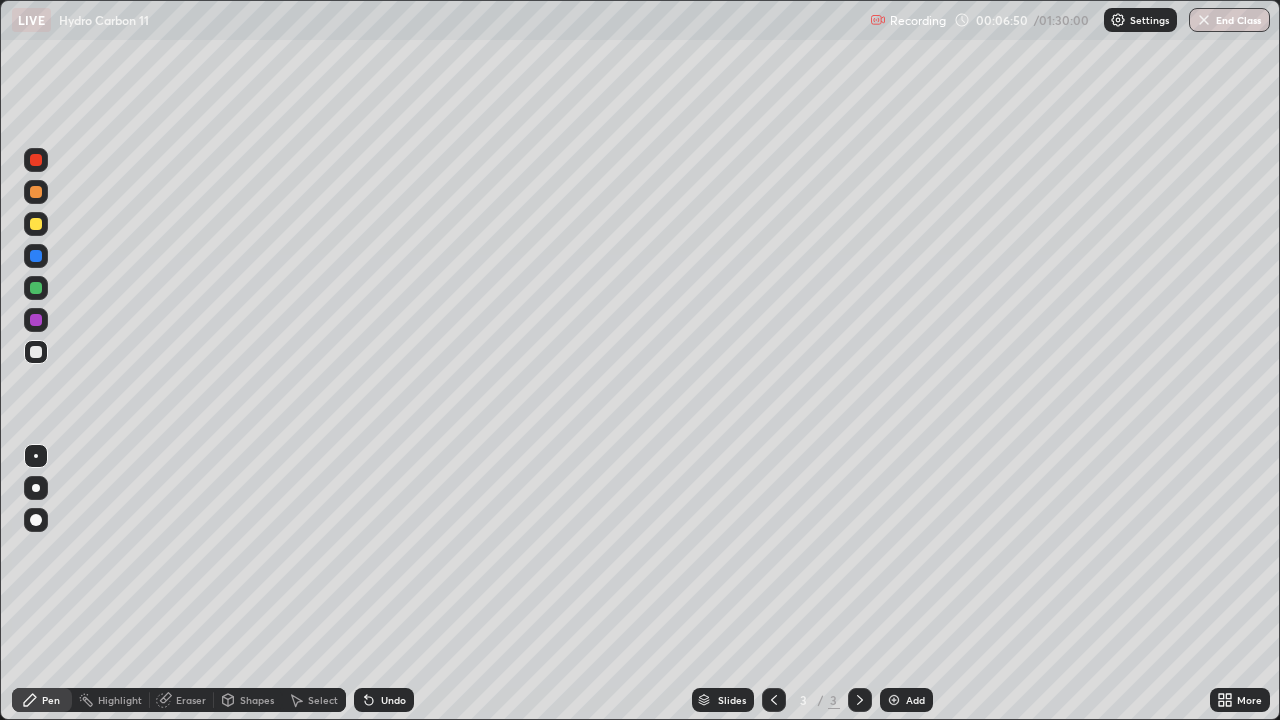 click on "Select" at bounding box center [323, 700] 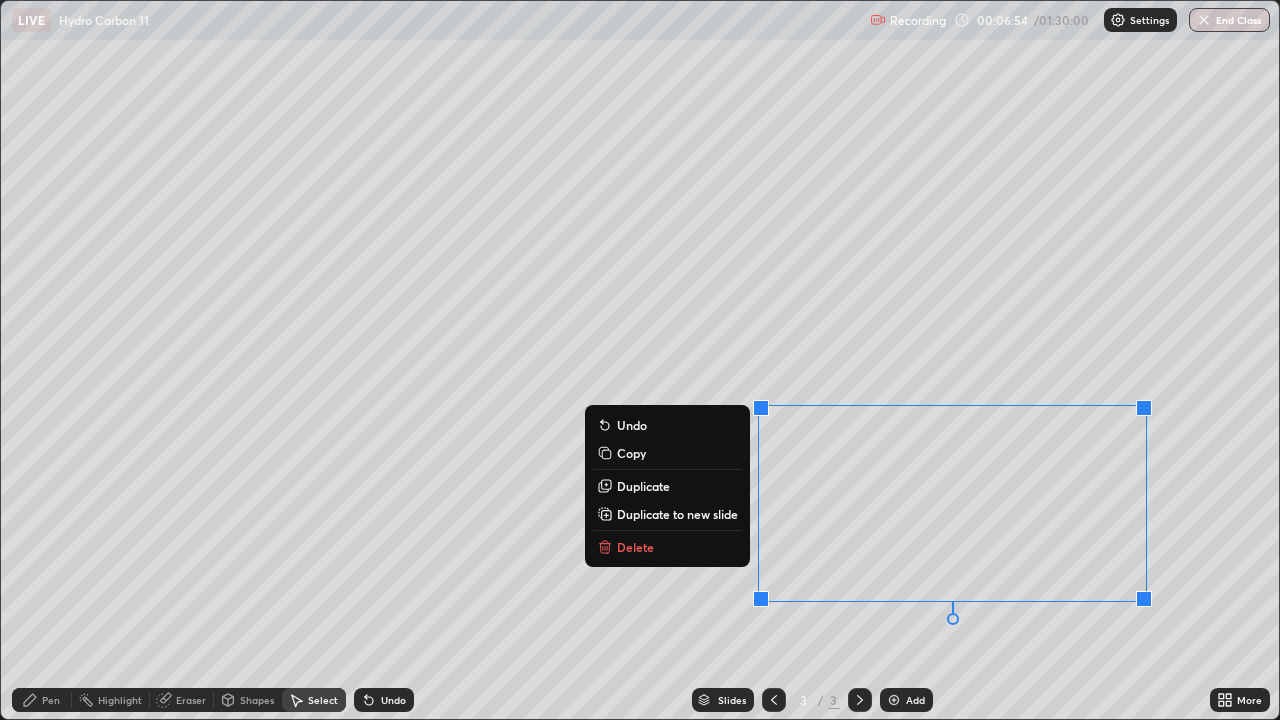 click on "Delete" at bounding box center [667, 547] 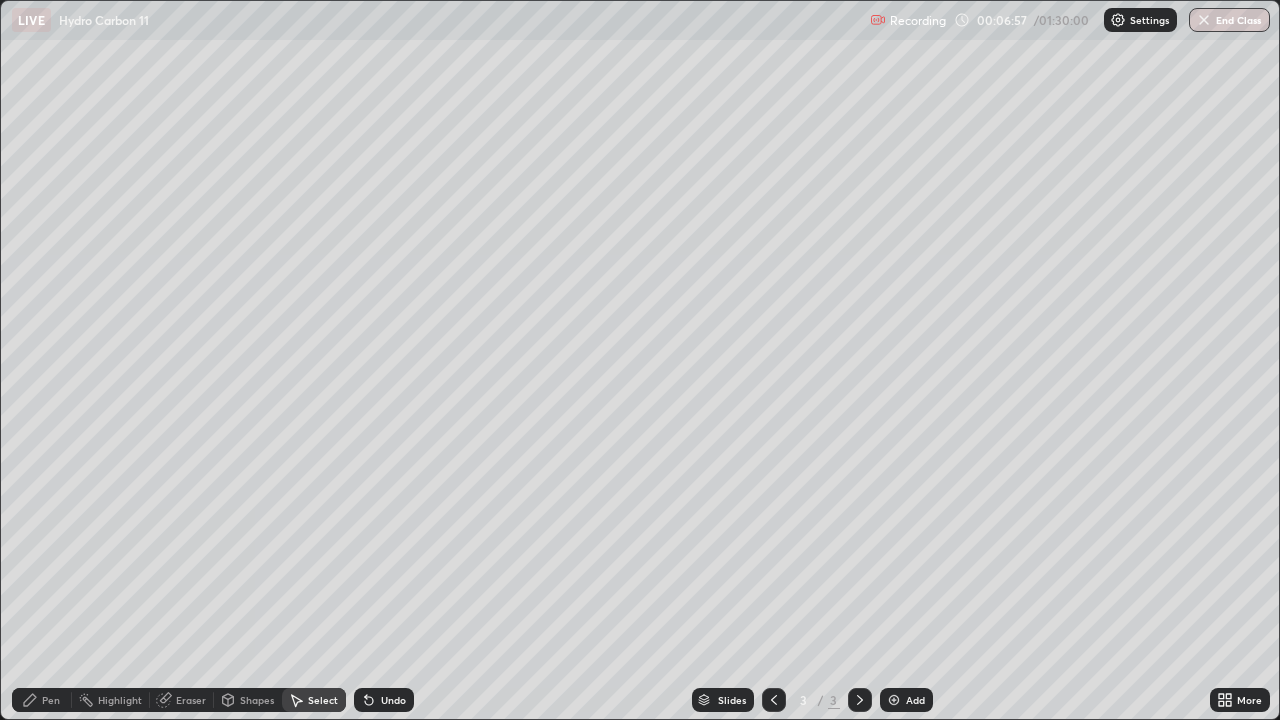 click on "Undo" at bounding box center (384, 700) 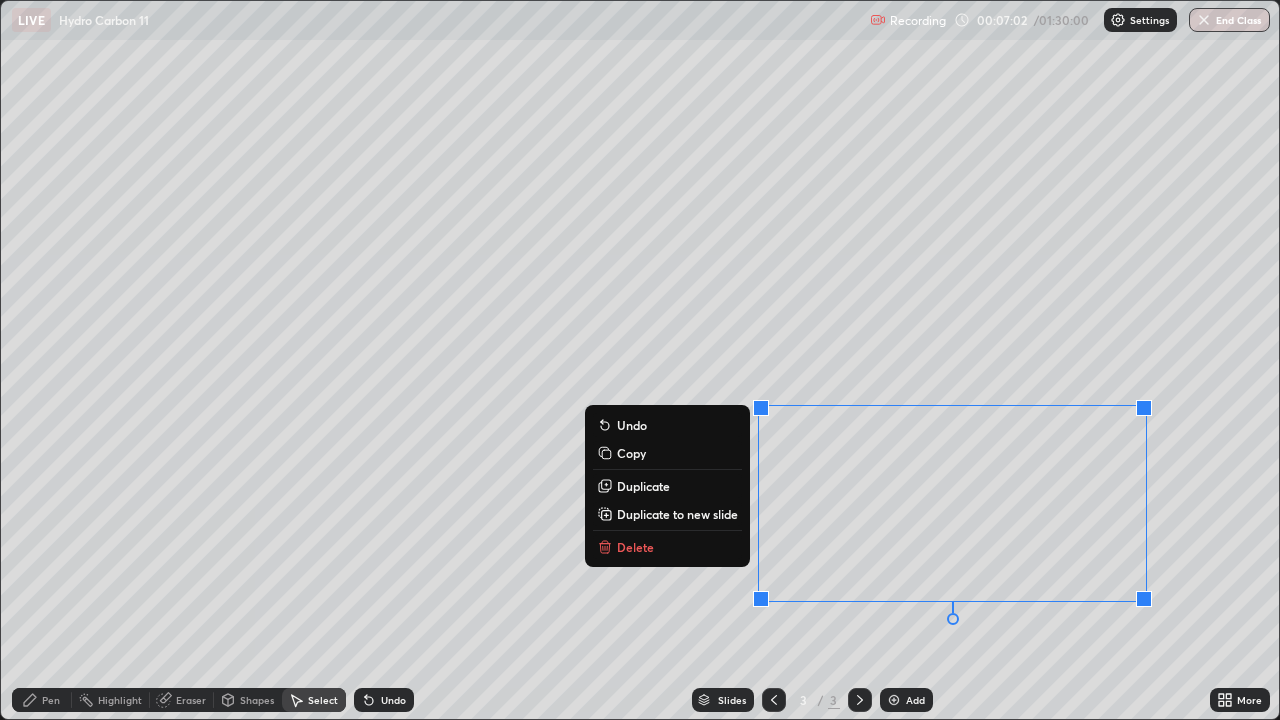 click on "Delete" at bounding box center (667, 547) 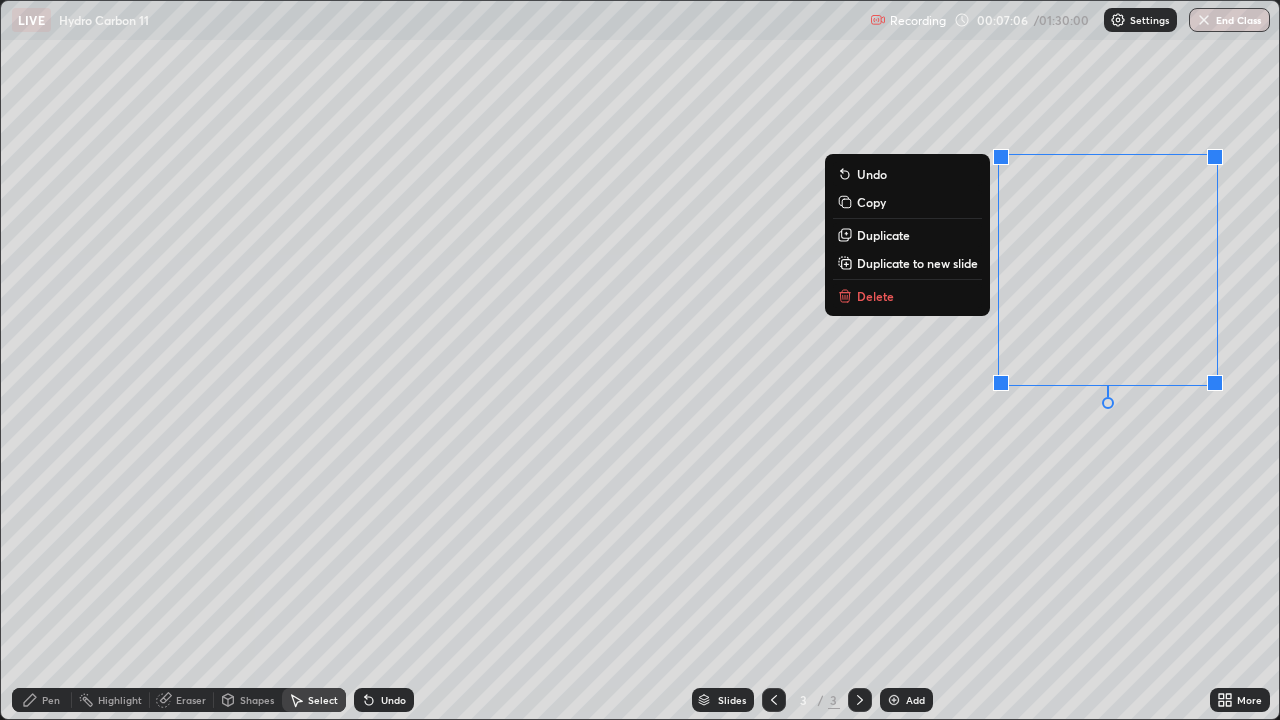 click on "Delete" at bounding box center [907, 296] 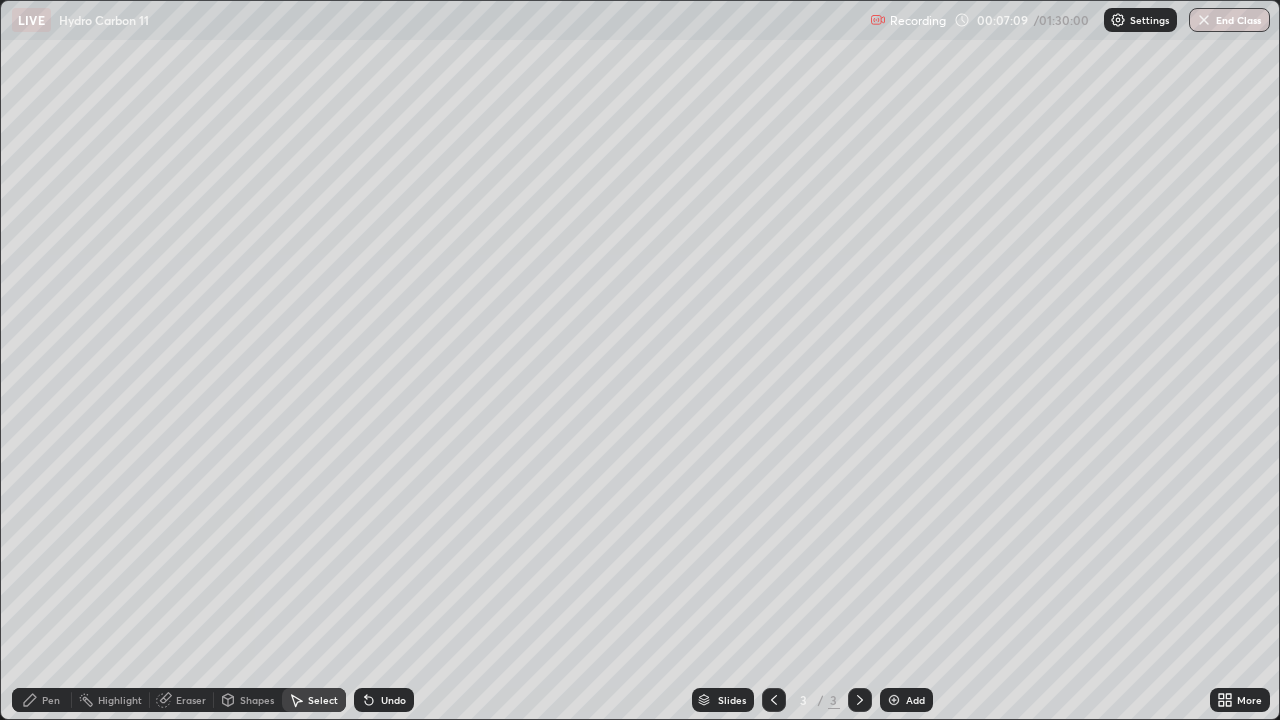 click on "Pen" at bounding box center (42, 700) 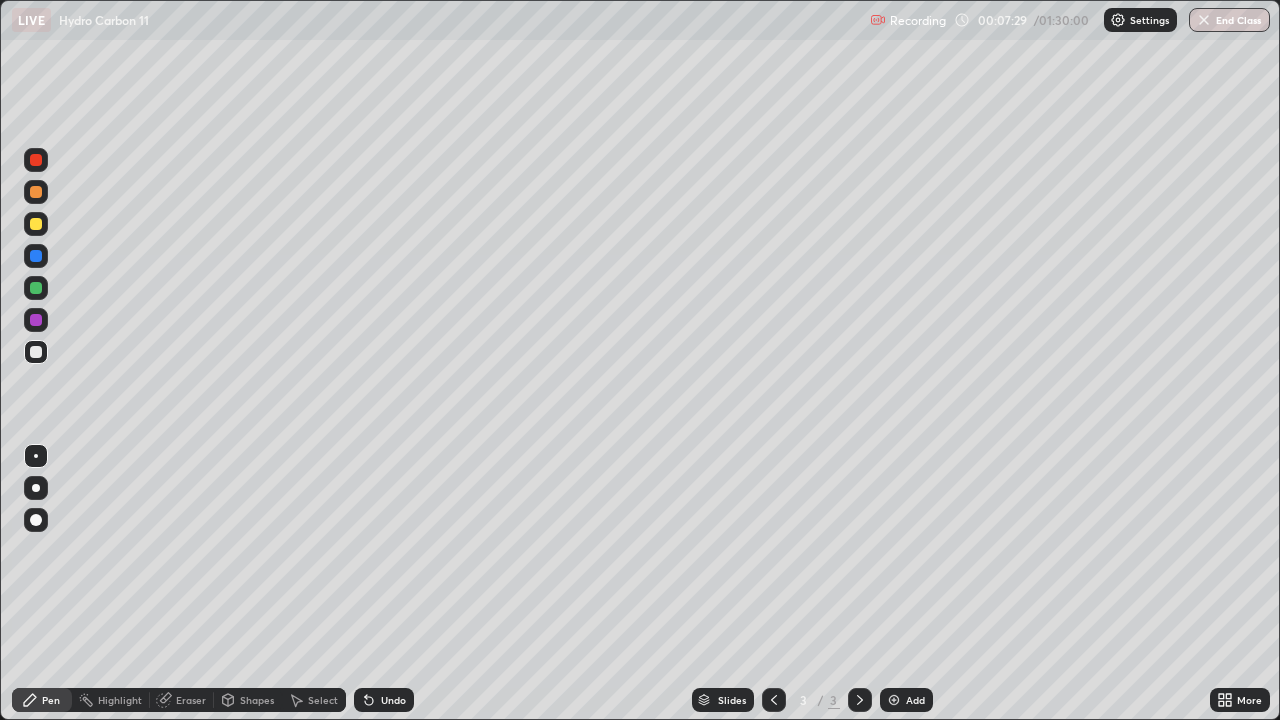 click on "Undo" at bounding box center (384, 700) 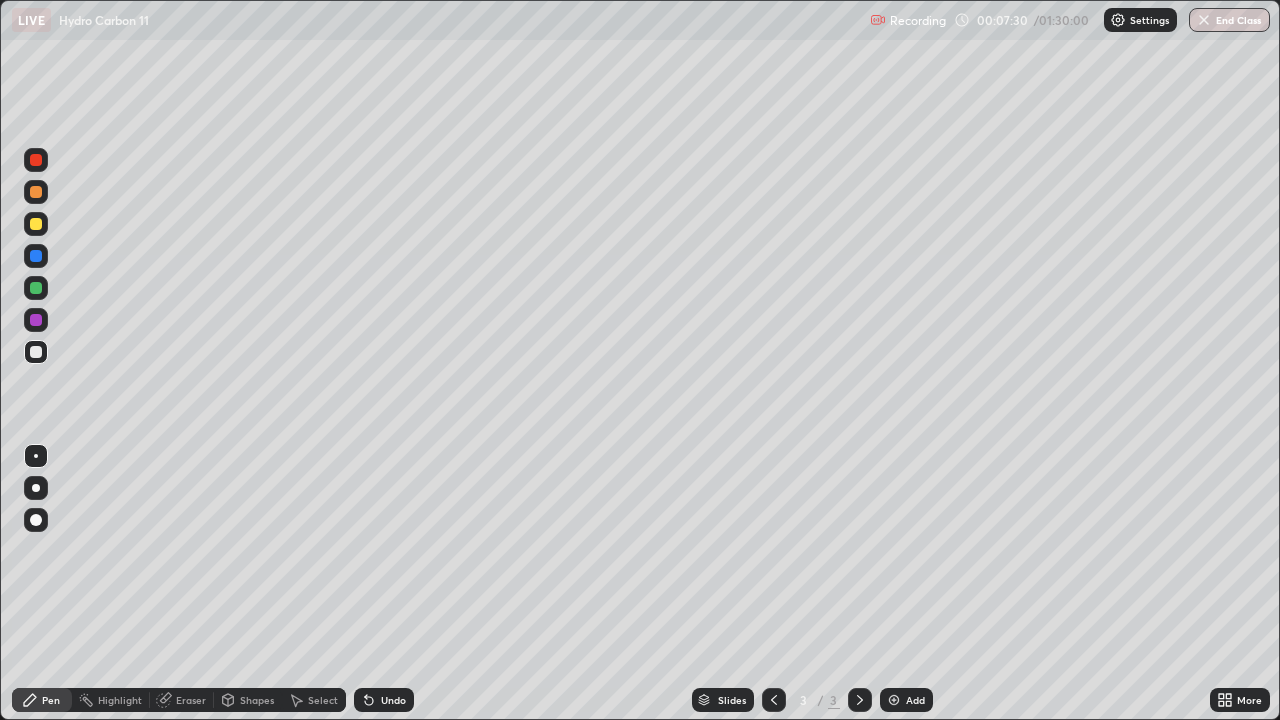 click on "Undo" at bounding box center [384, 700] 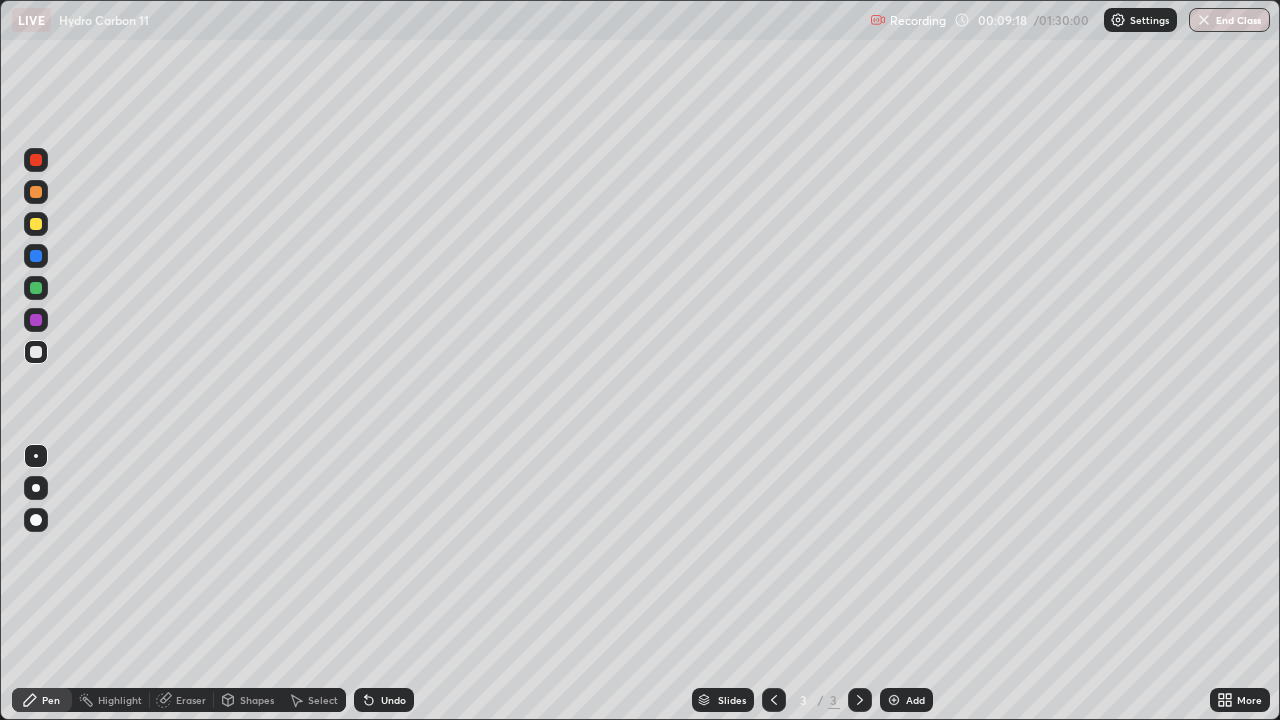 click at bounding box center [894, 700] 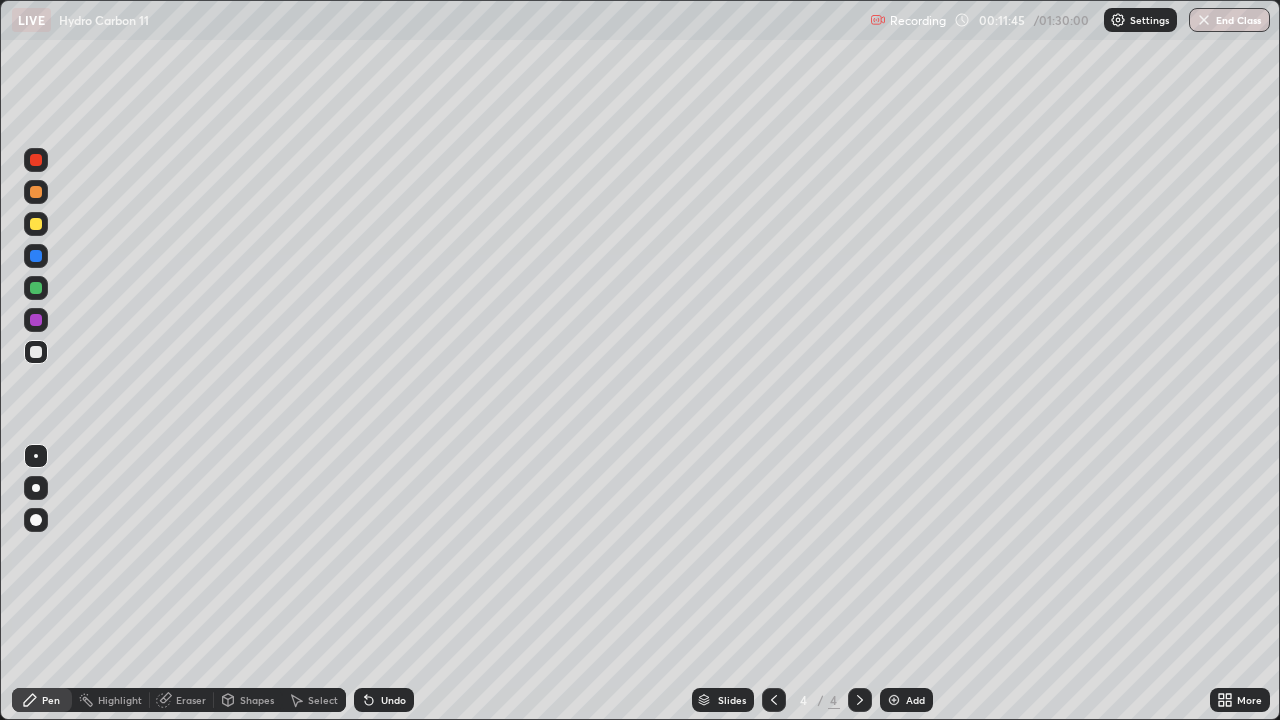 click 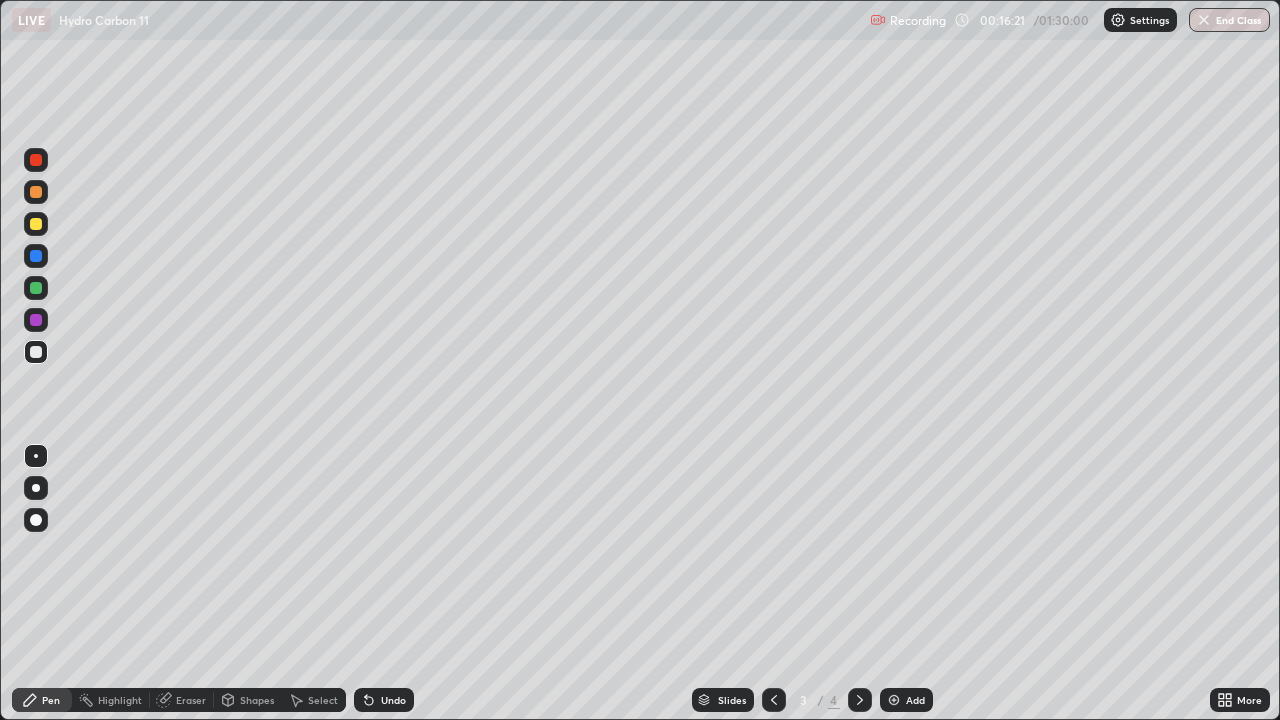 click at bounding box center (860, 700) 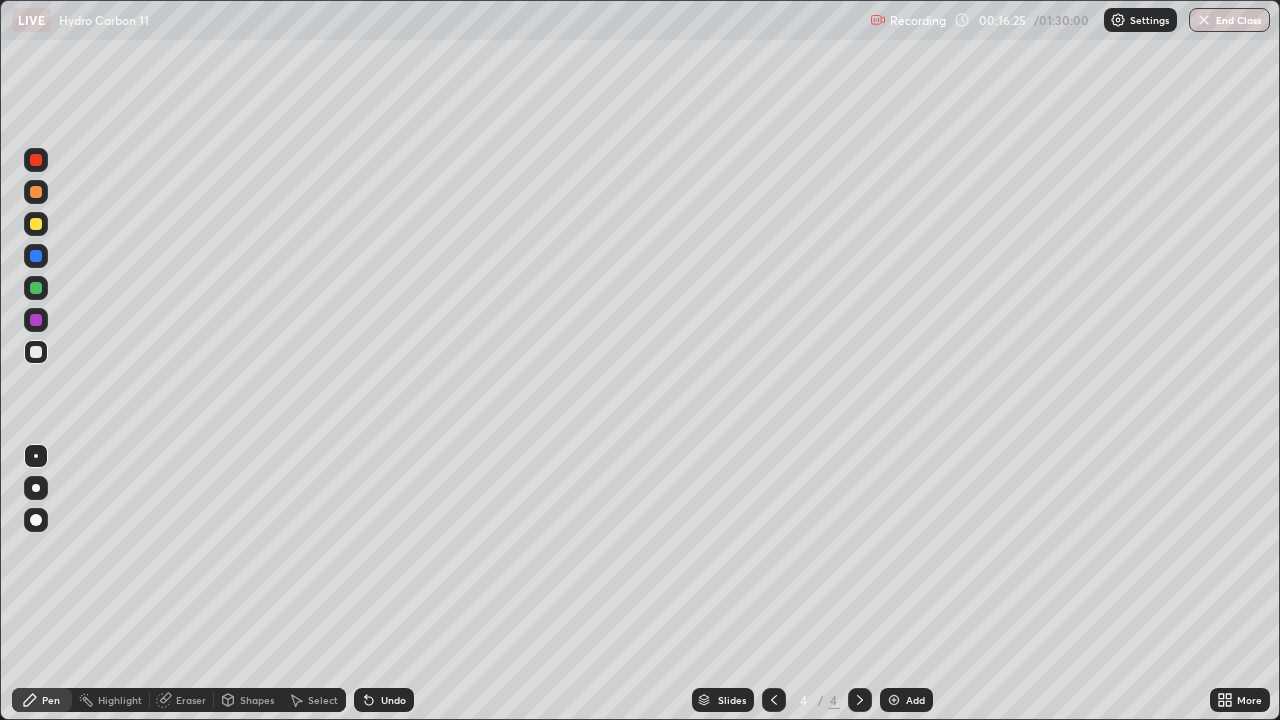 click 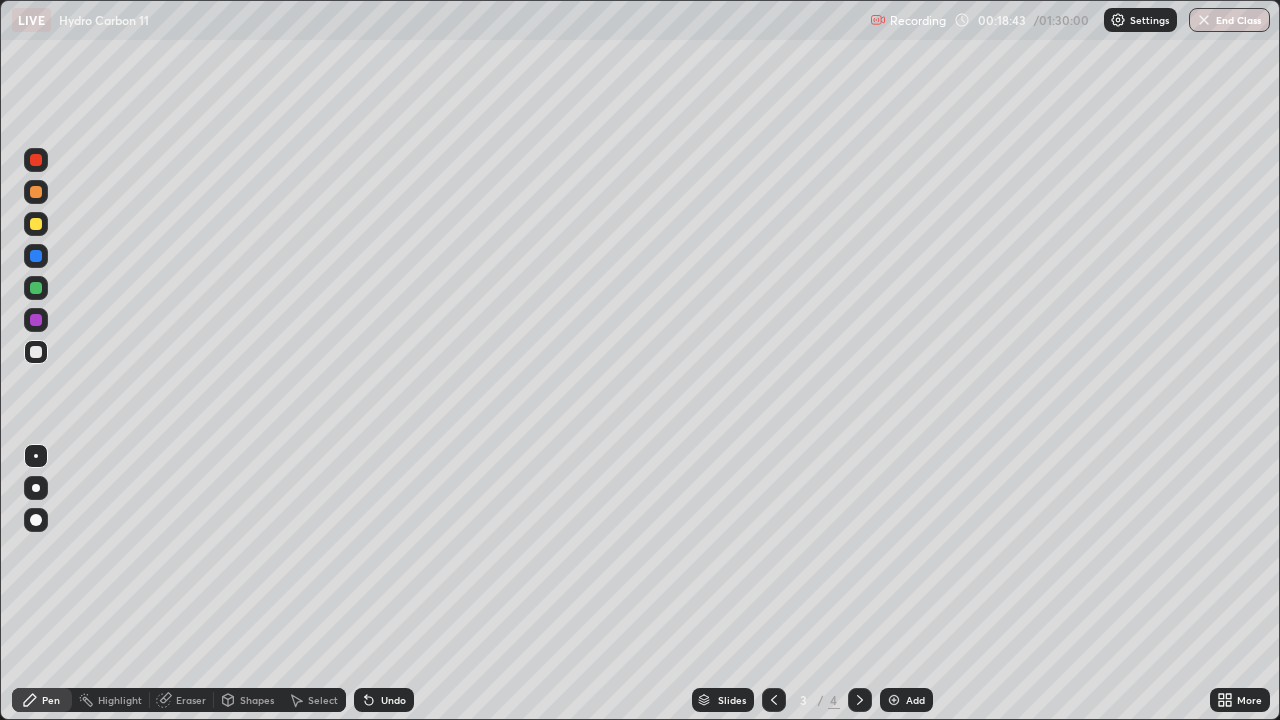 click 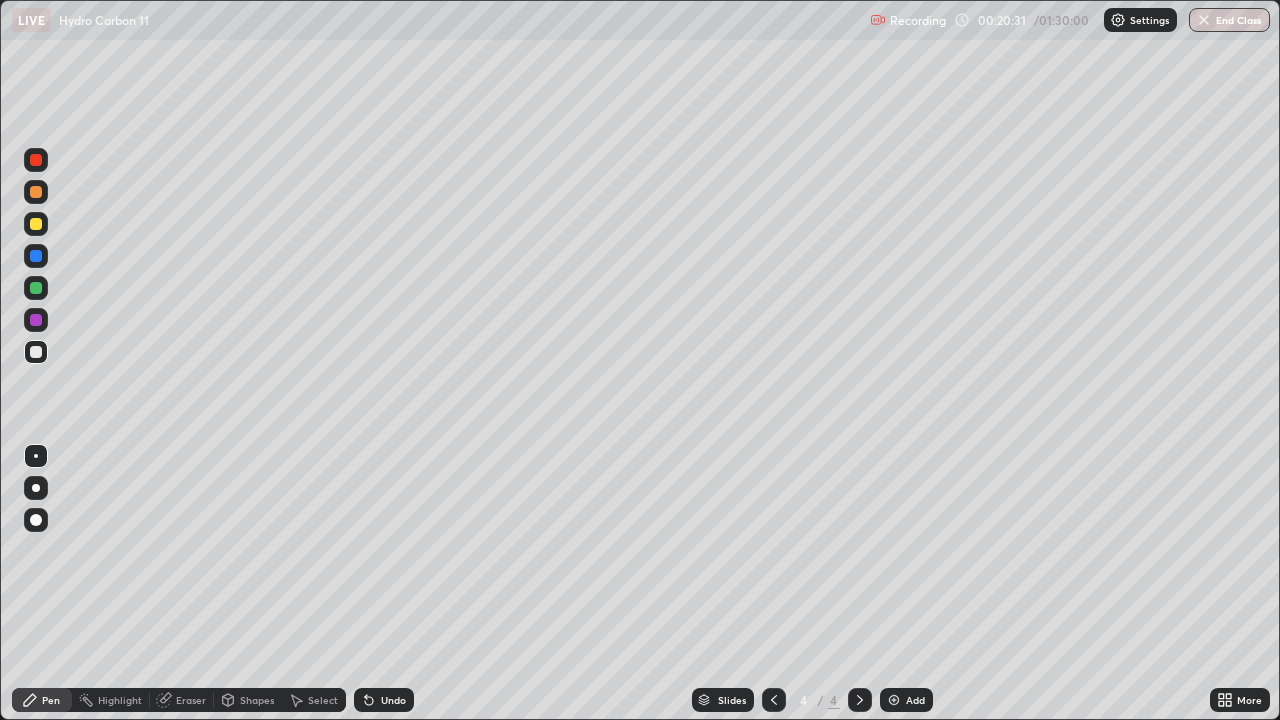 click at bounding box center (894, 700) 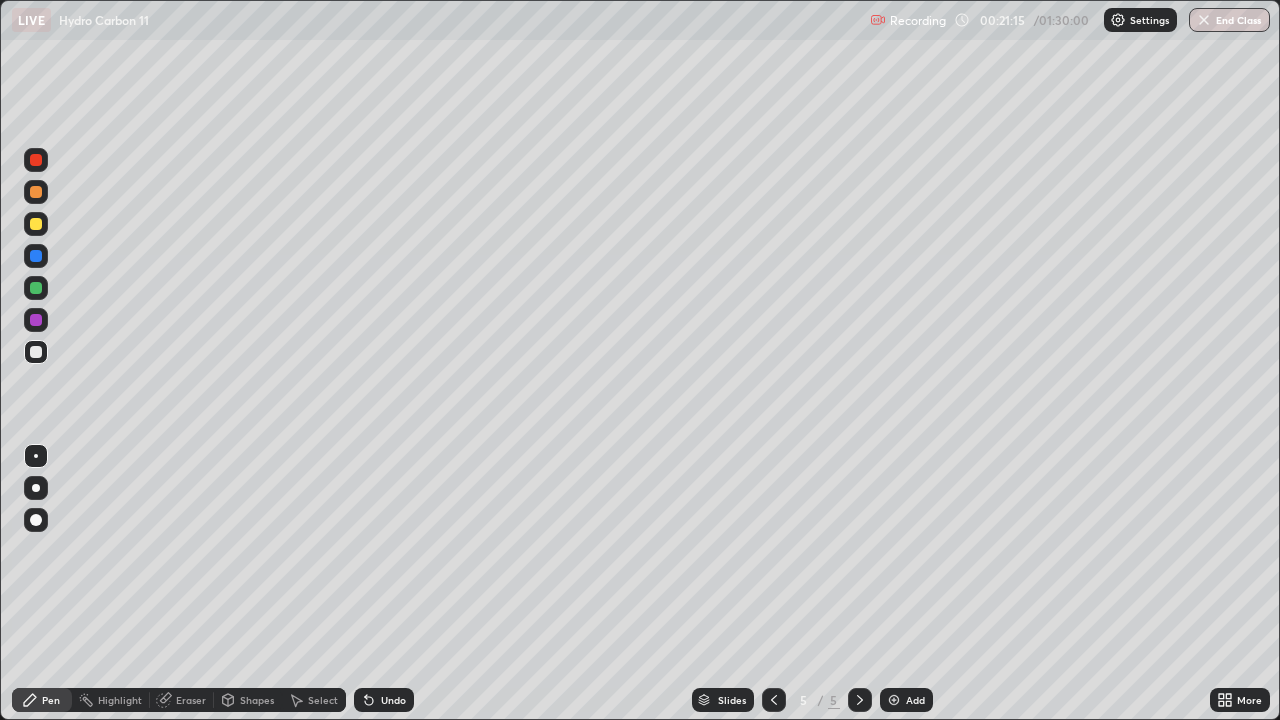 click at bounding box center [36, 160] 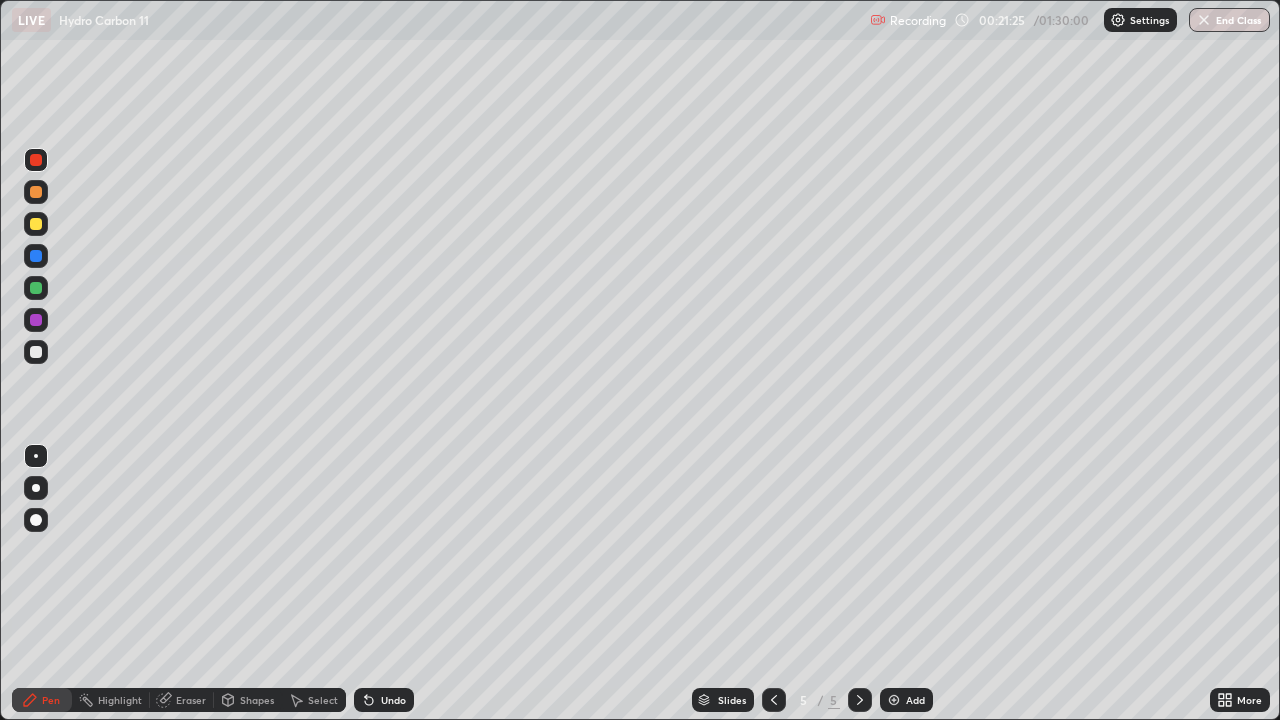 click at bounding box center [36, 352] 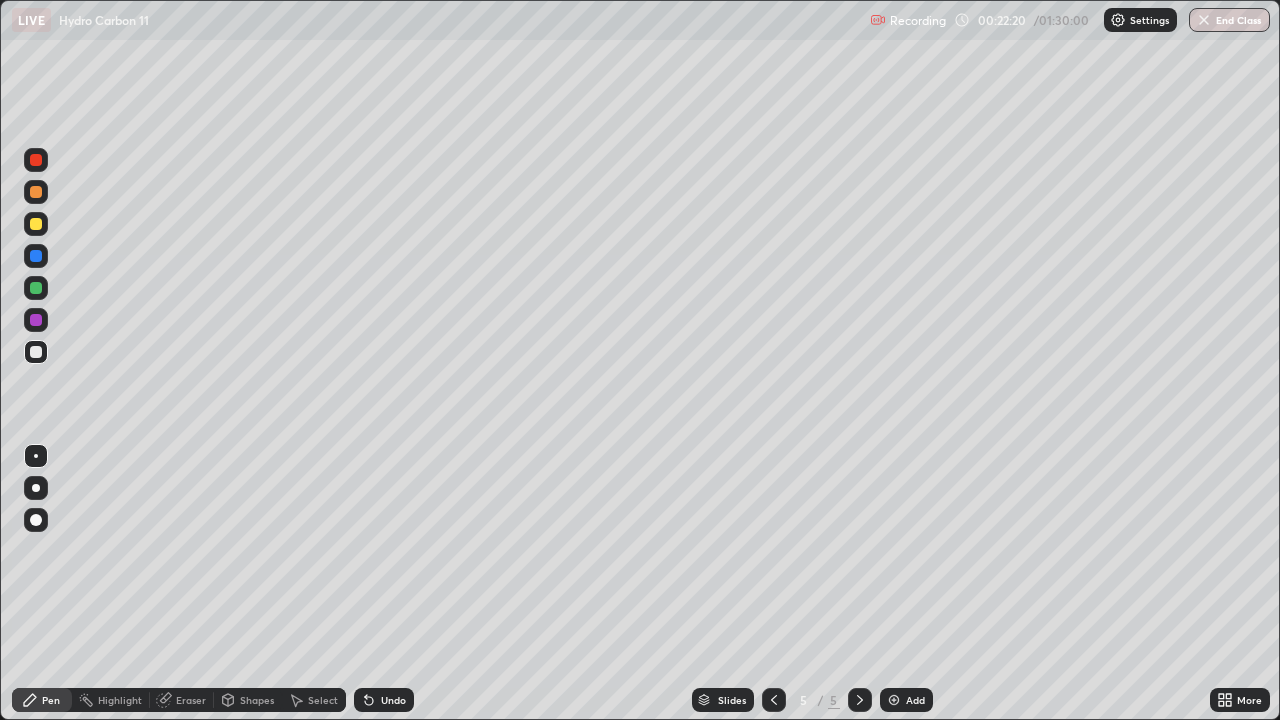 click on "Select" at bounding box center (314, 700) 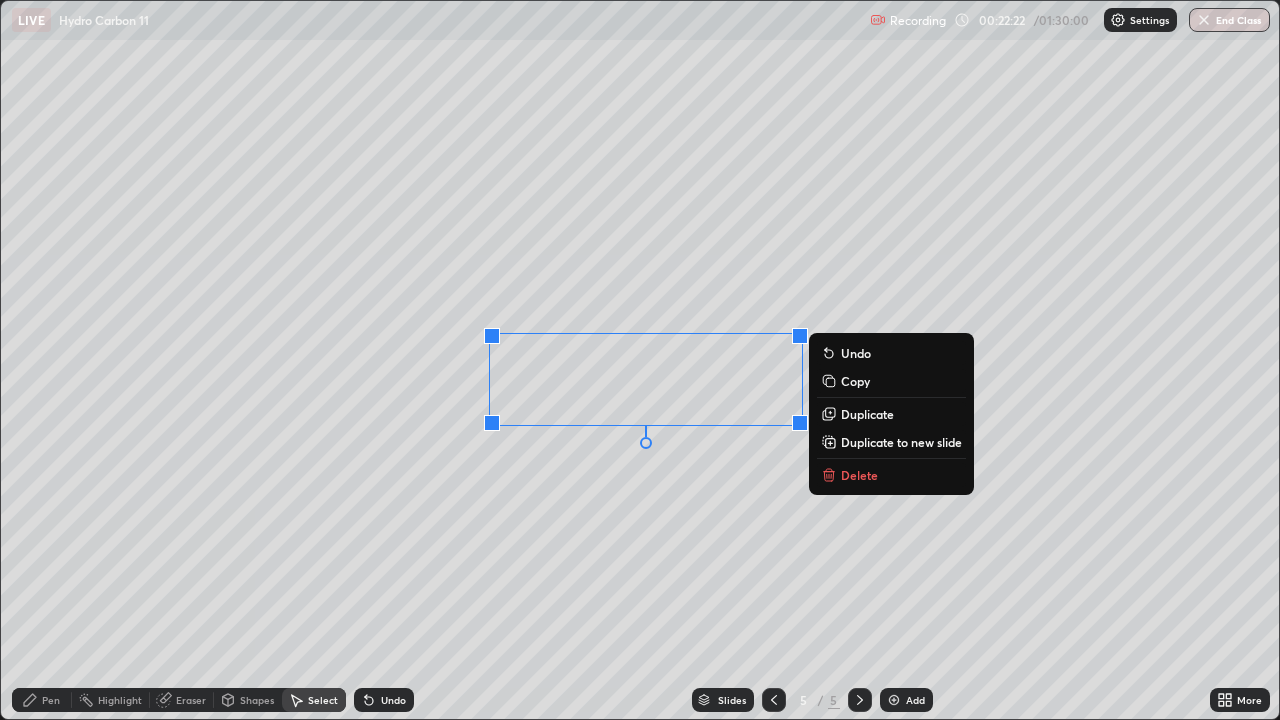 click on "Delete" at bounding box center (891, 475) 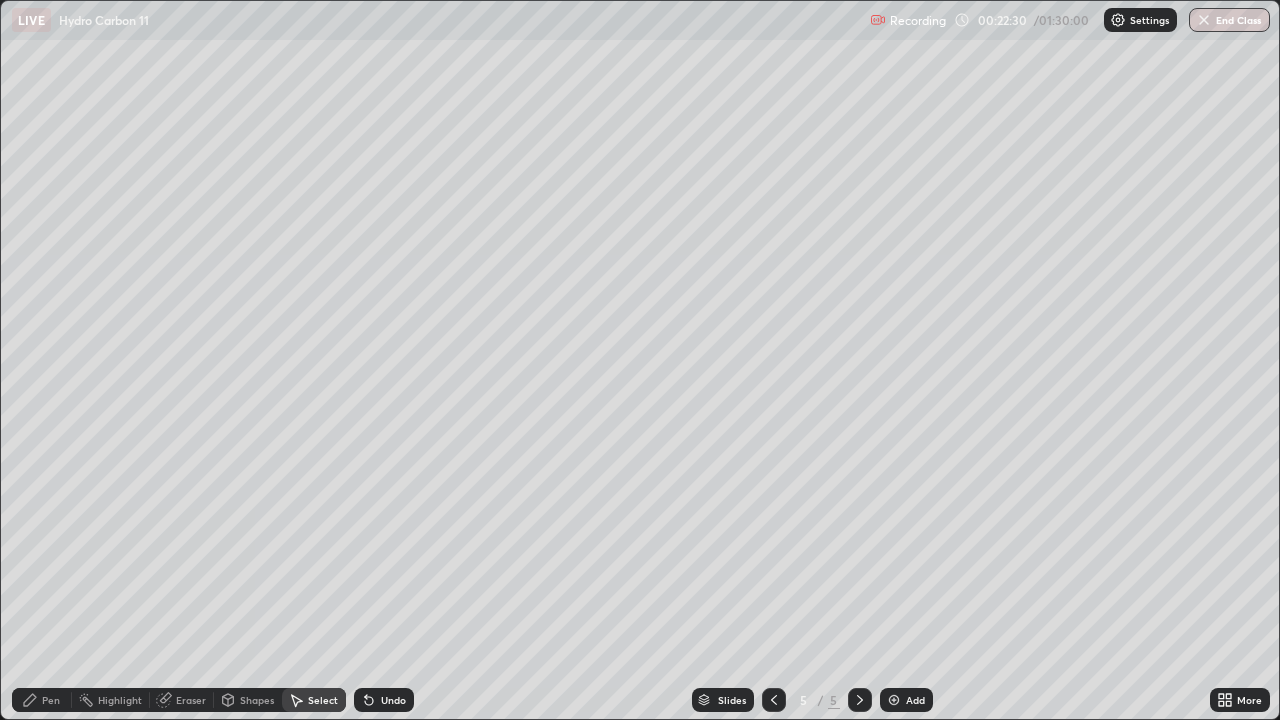 click on "Pen" at bounding box center (51, 700) 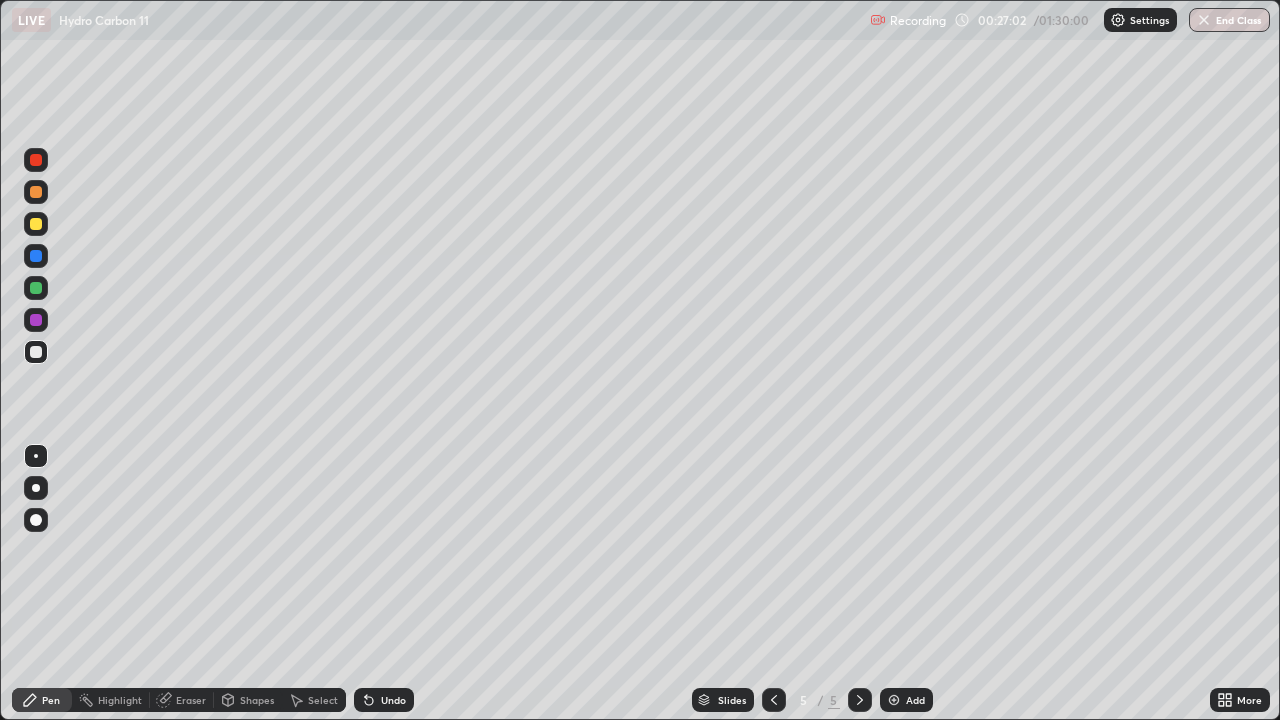 click 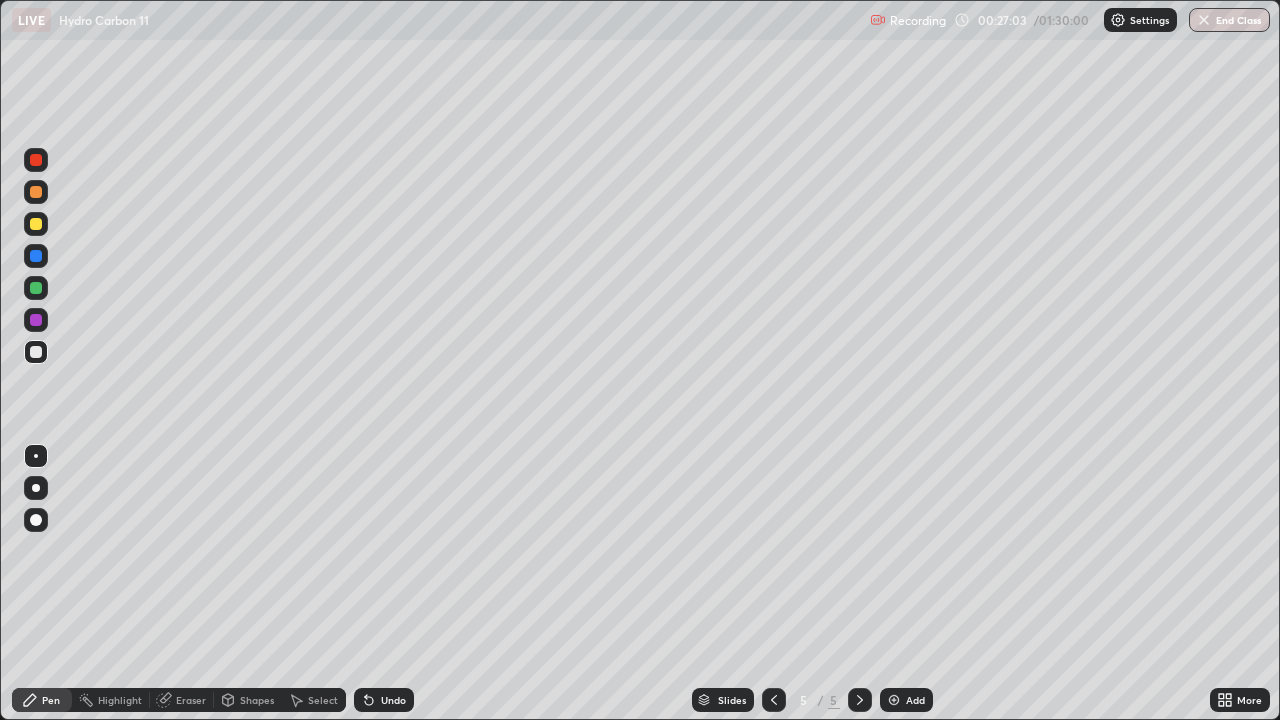 click 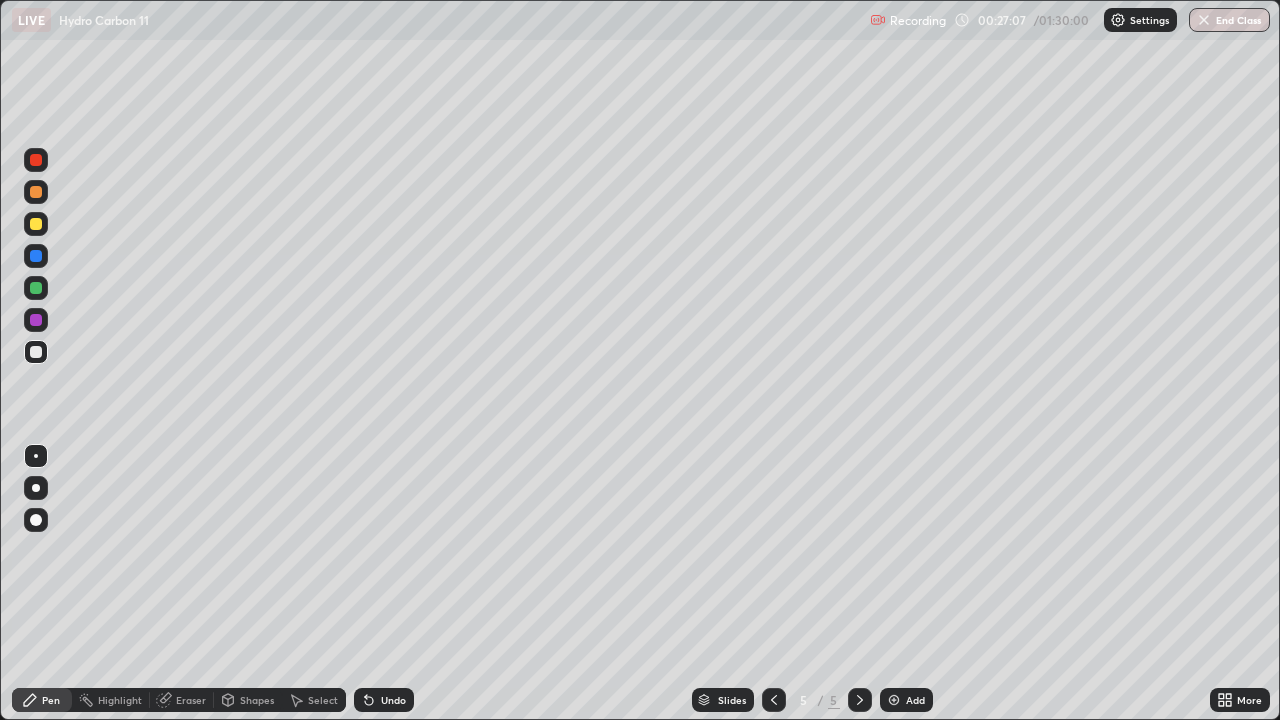 click 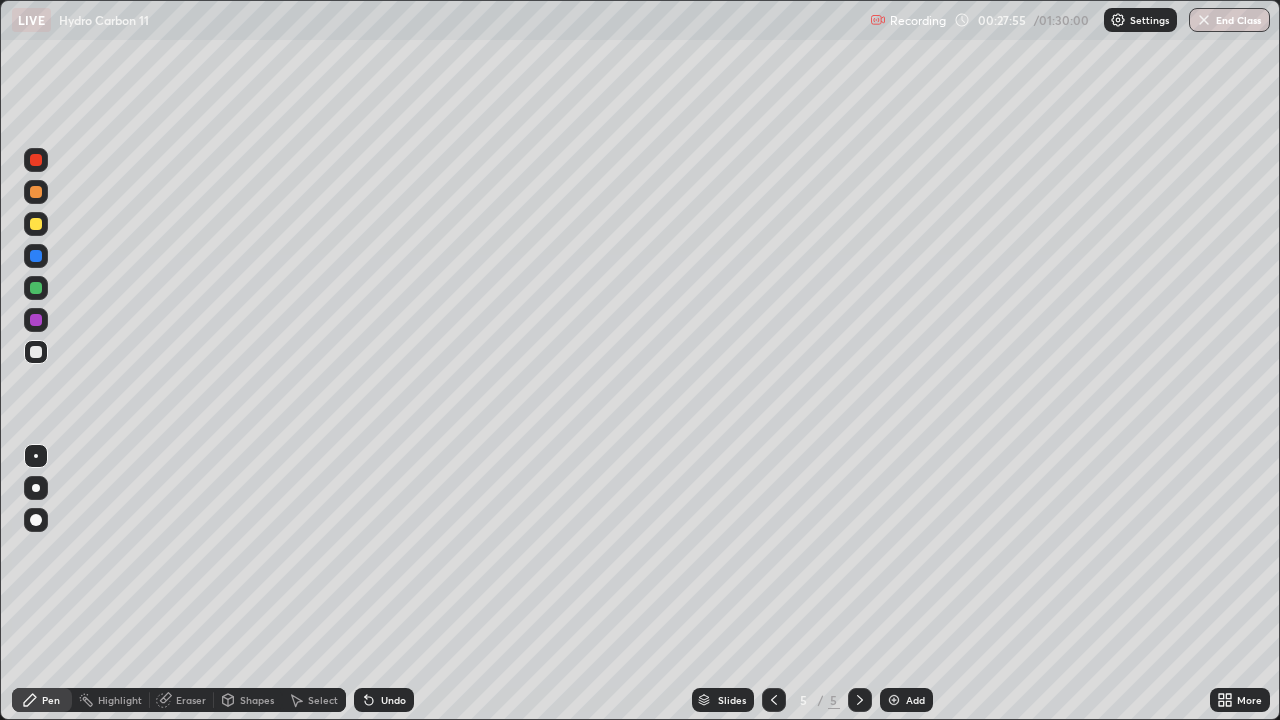 click on "Add" at bounding box center (915, 700) 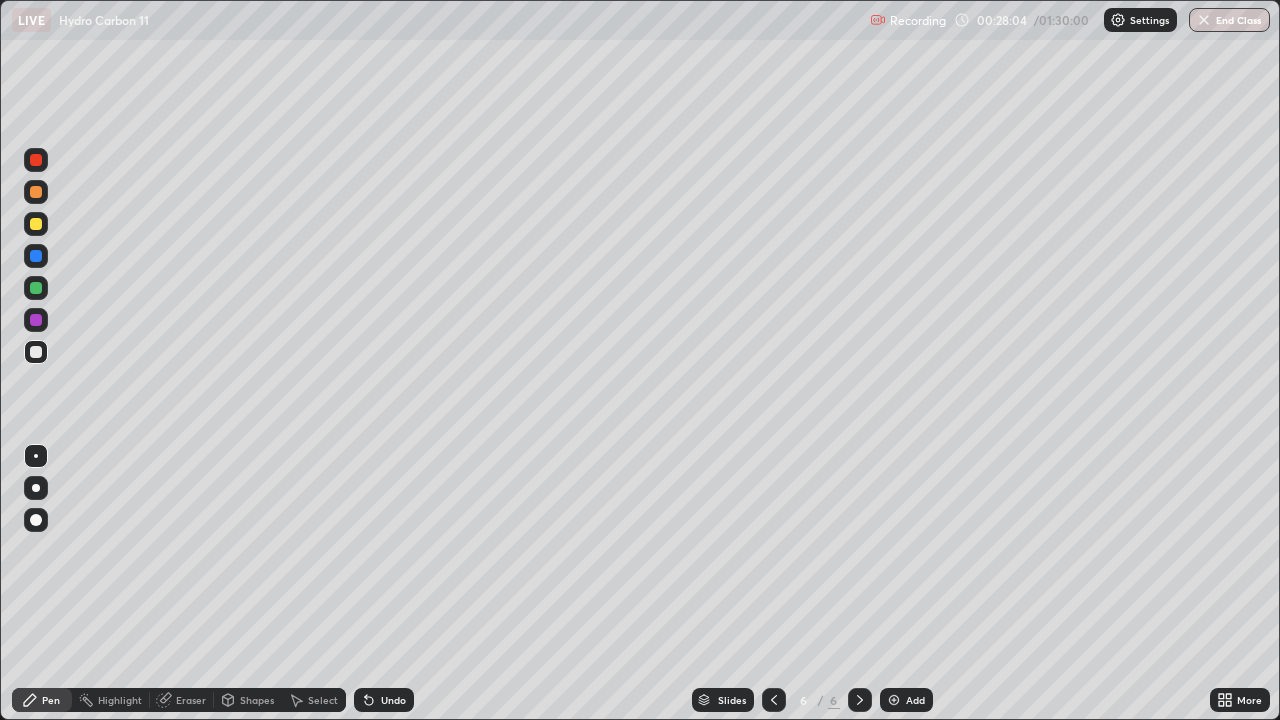 click on "Undo" at bounding box center [393, 700] 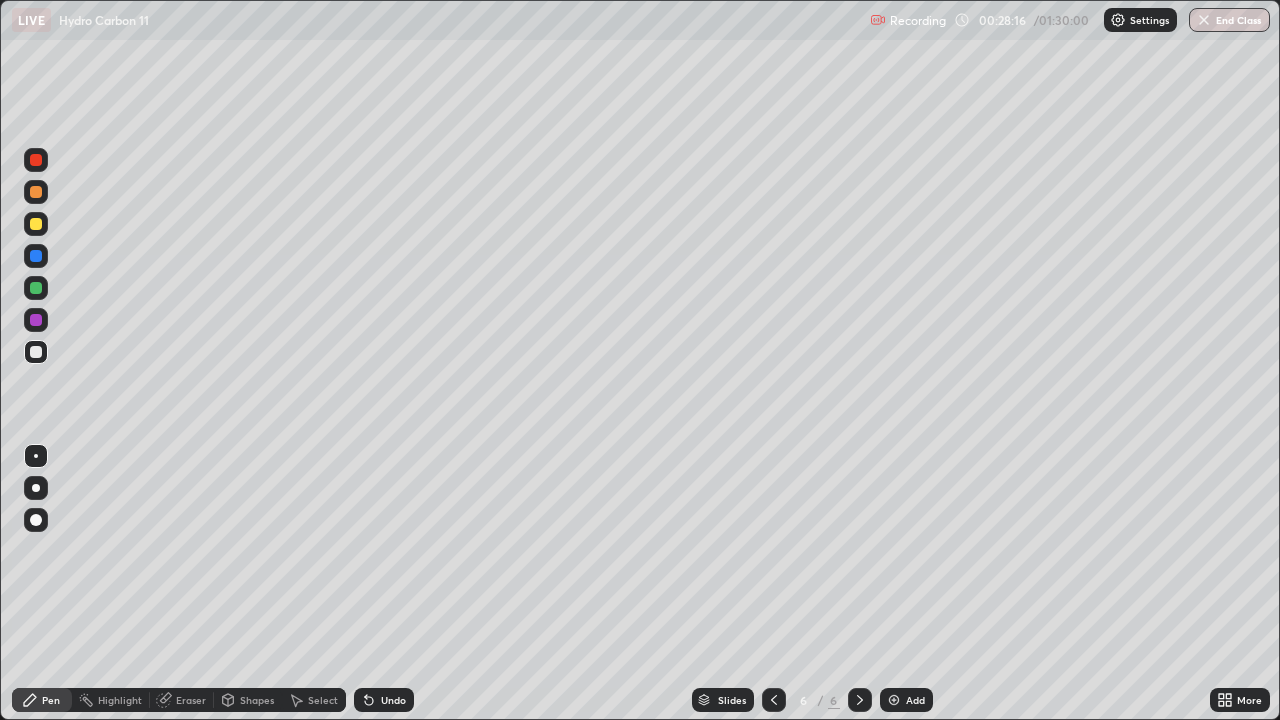 click on "Undo" at bounding box center [384, 700] 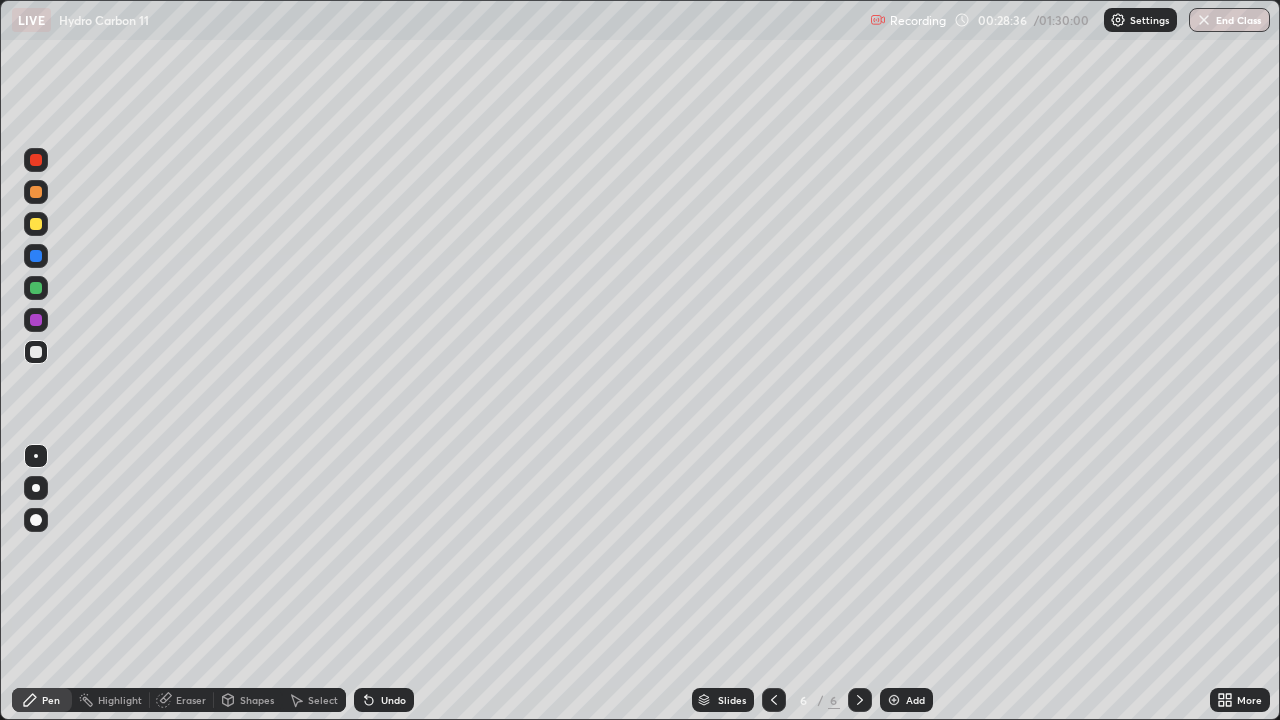 click at bounding box center [36, 256] 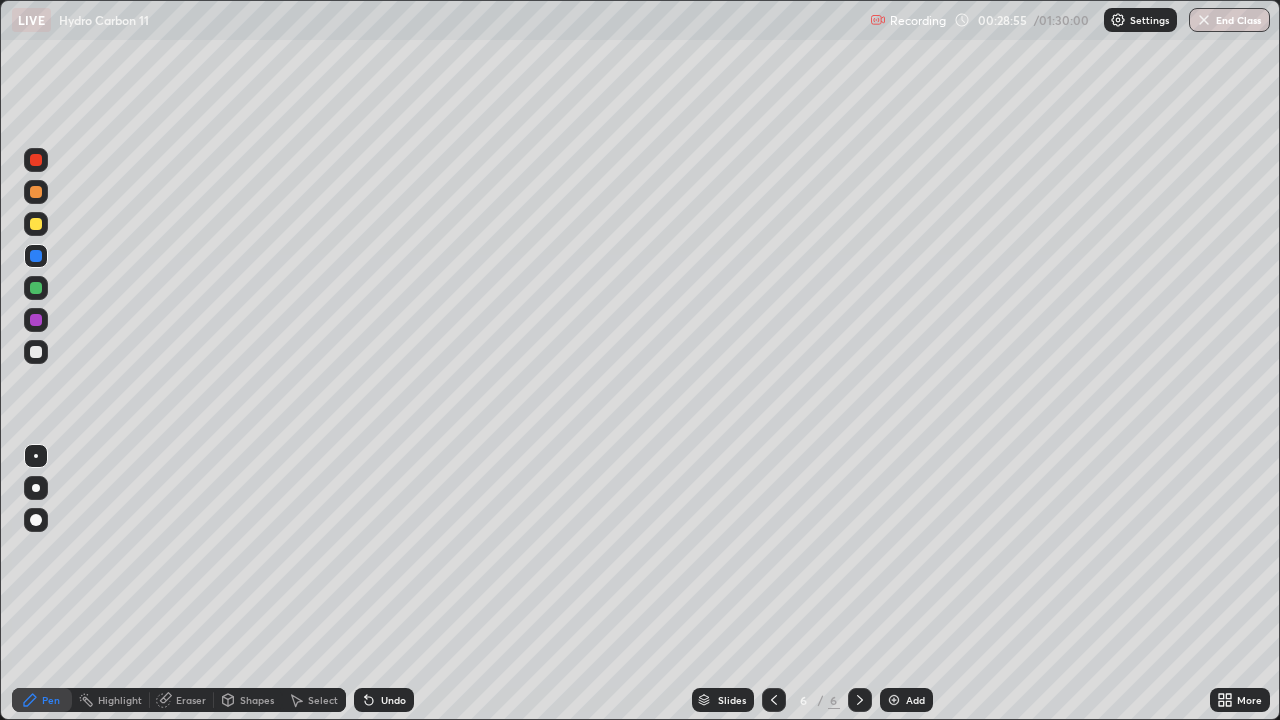 click at bounding box center [36, 352] 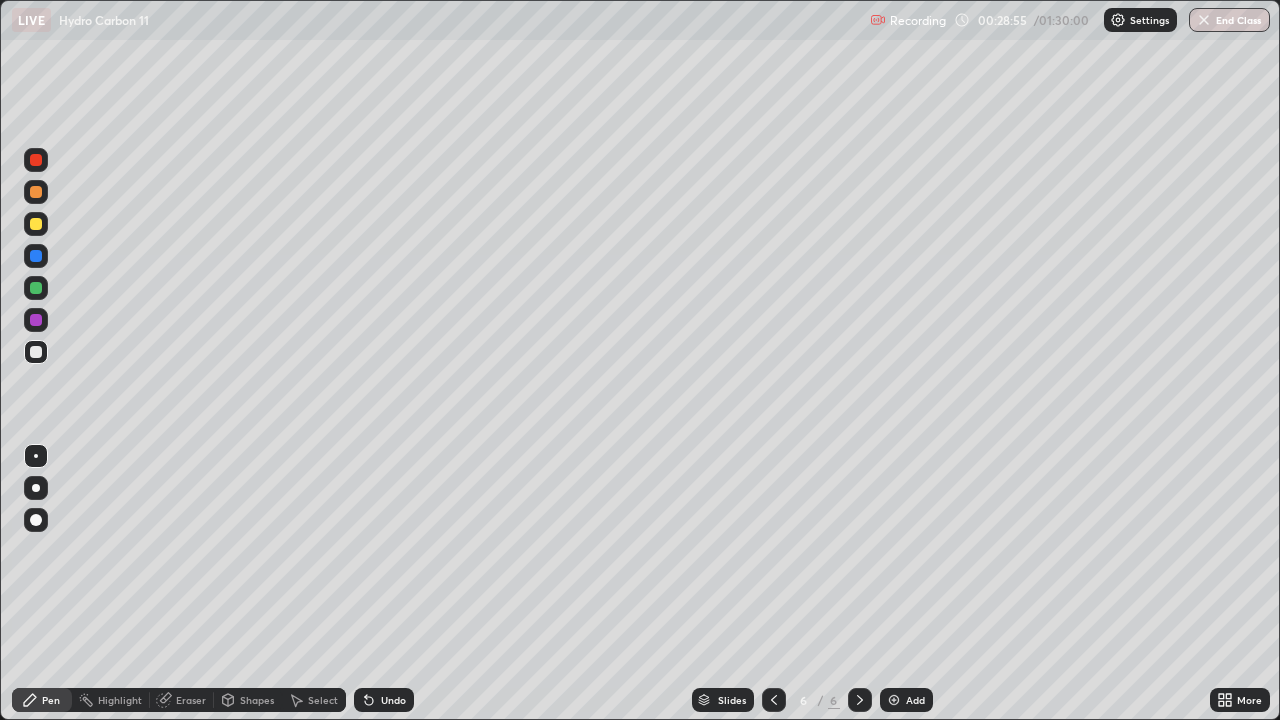 click at bounding box center (36, 352) 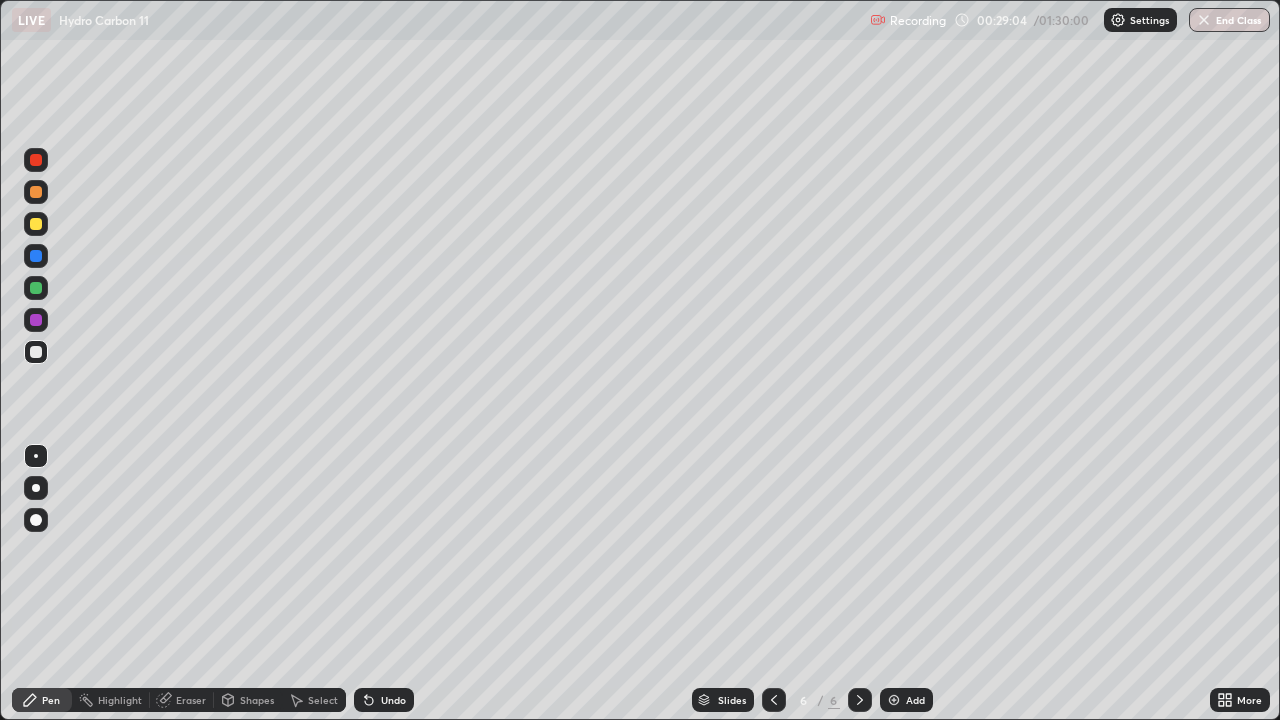 click on "Undo" at bounding box center [393, 700] 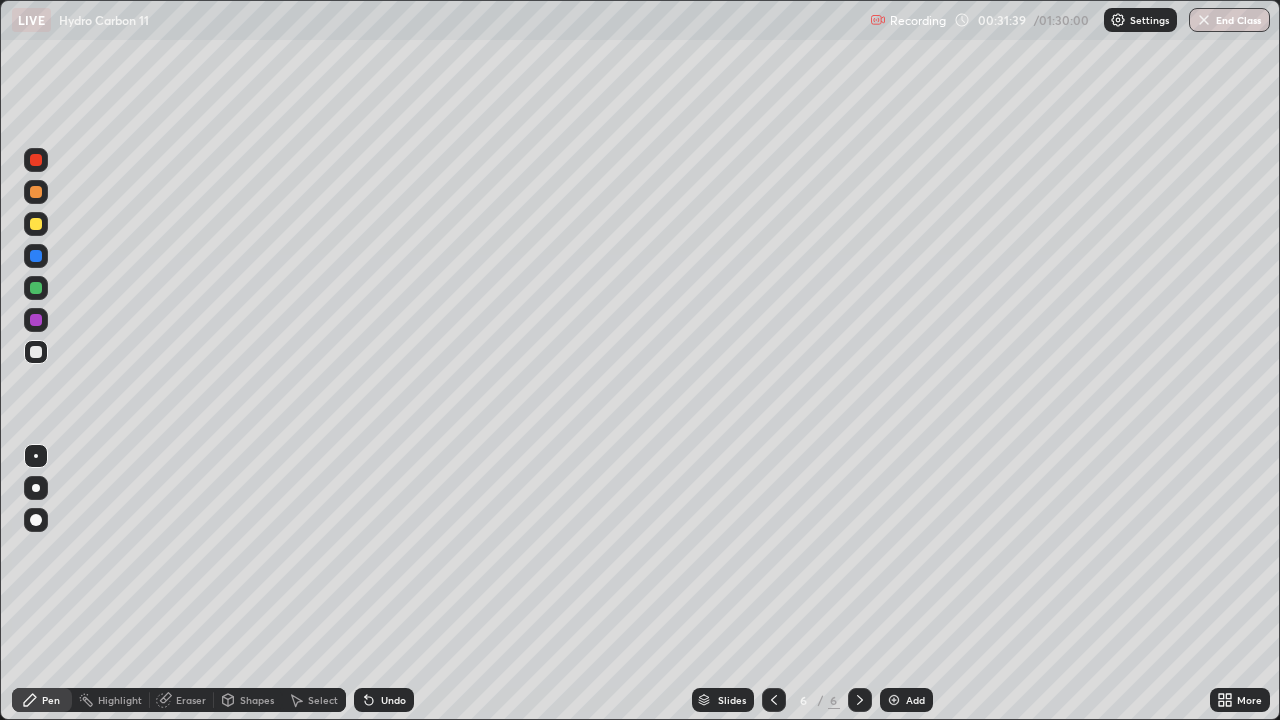 click on "Undo" at bounding box center [384, 700] 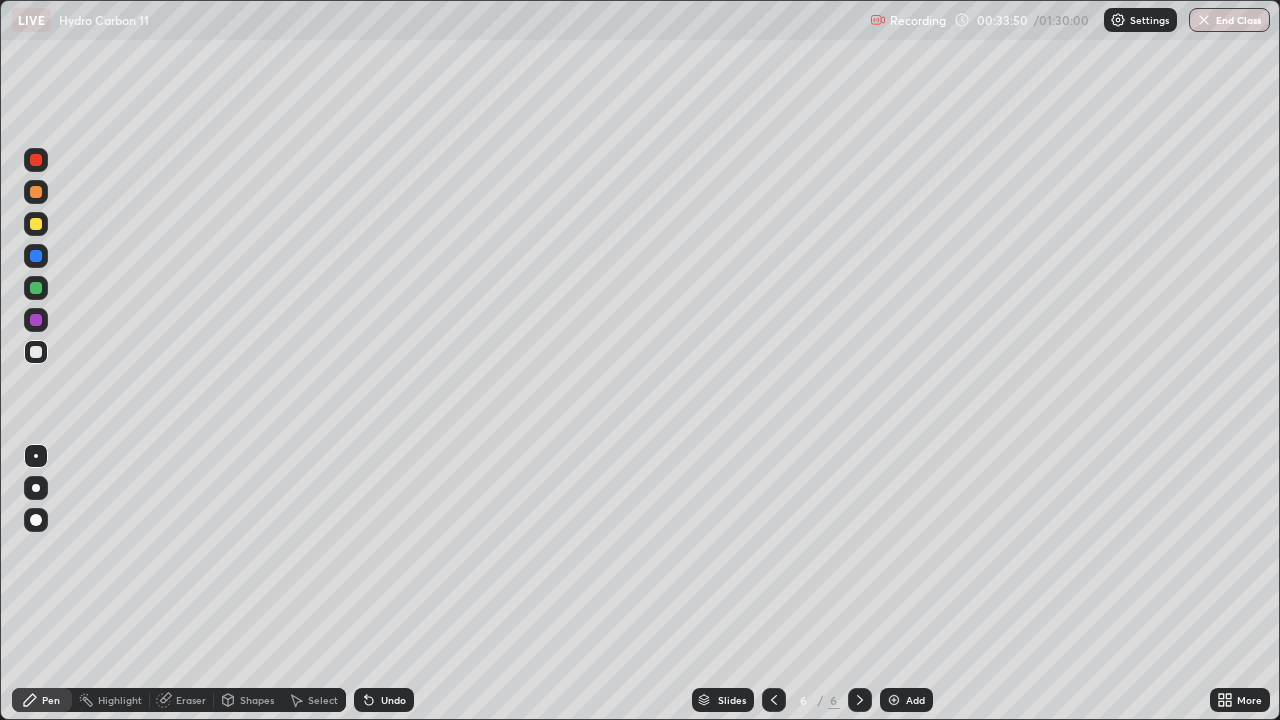 click on "Add" at bounding box center (915, 700) 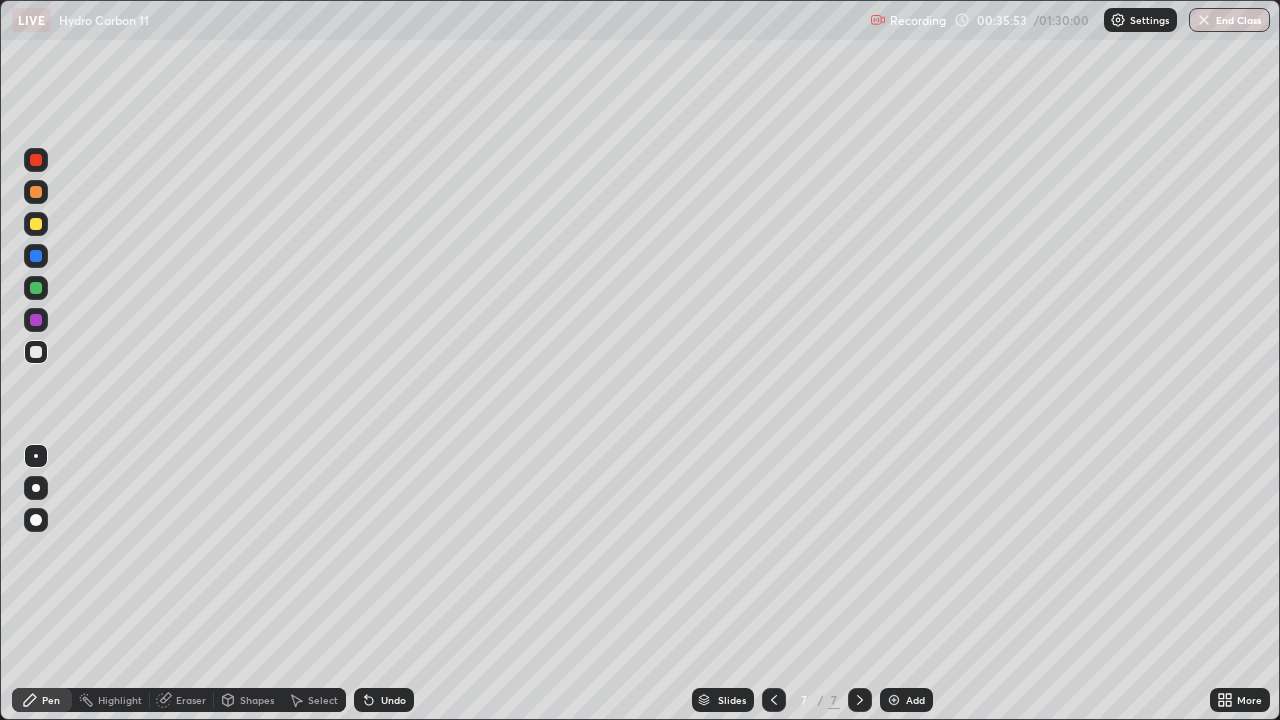 click at bounding box center (36, 160) 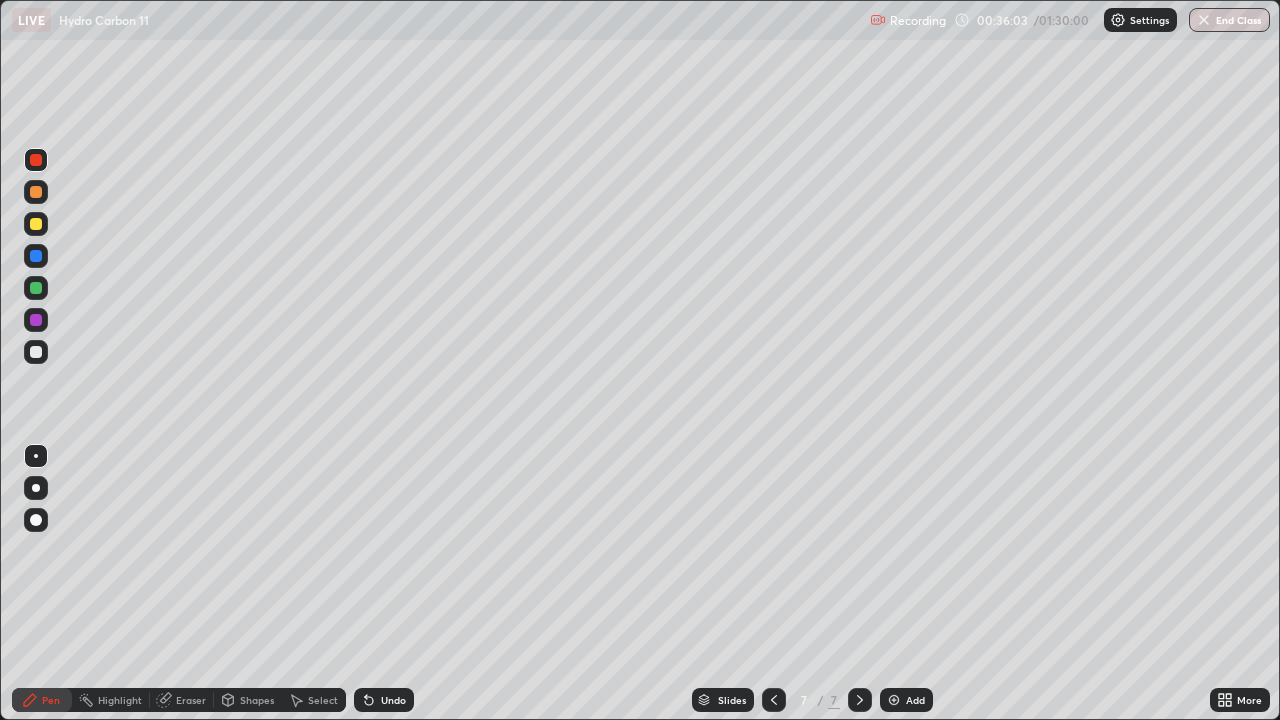 click at bounding box center (36, 256) 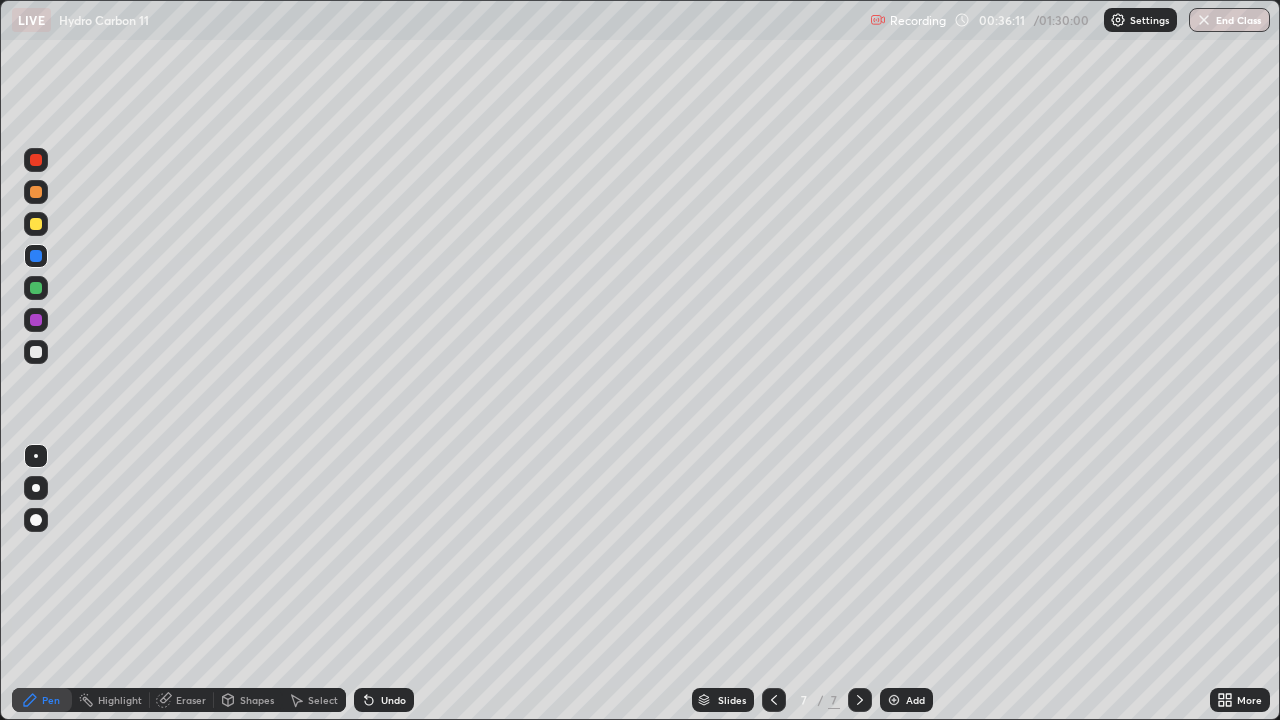 click at bounding box center [36, 288] 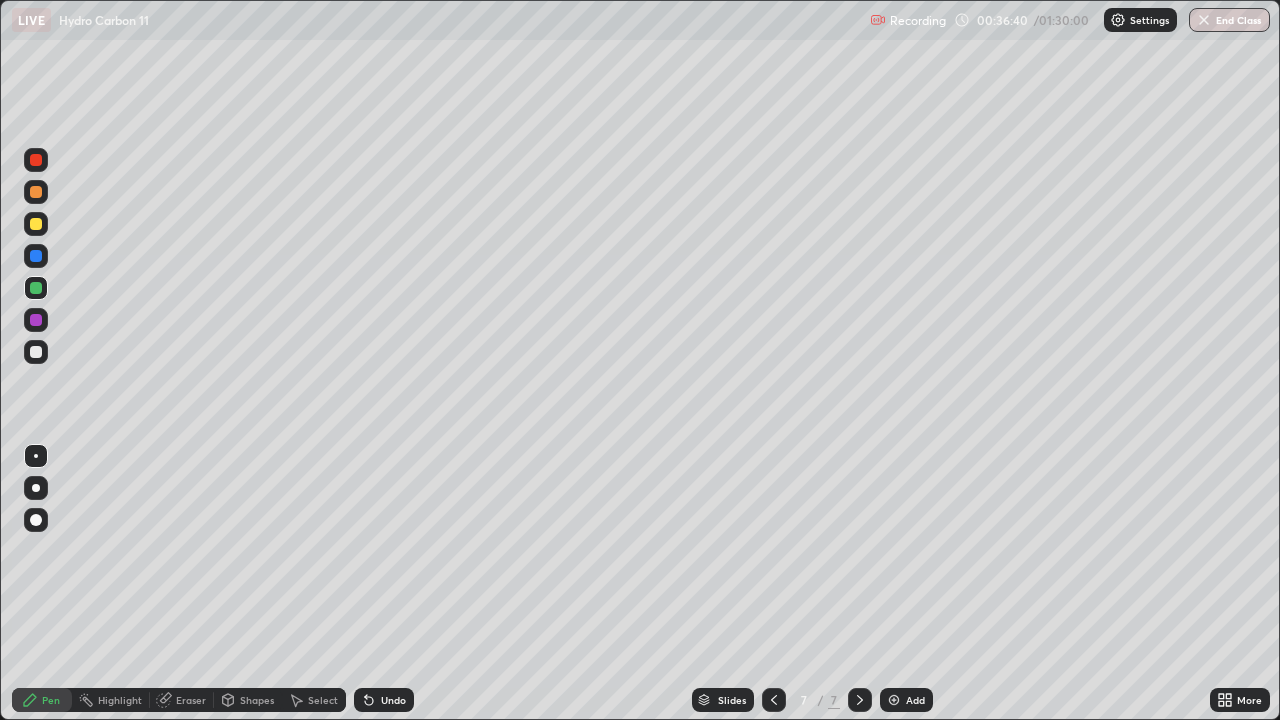 click at bounding box center [36, 192] 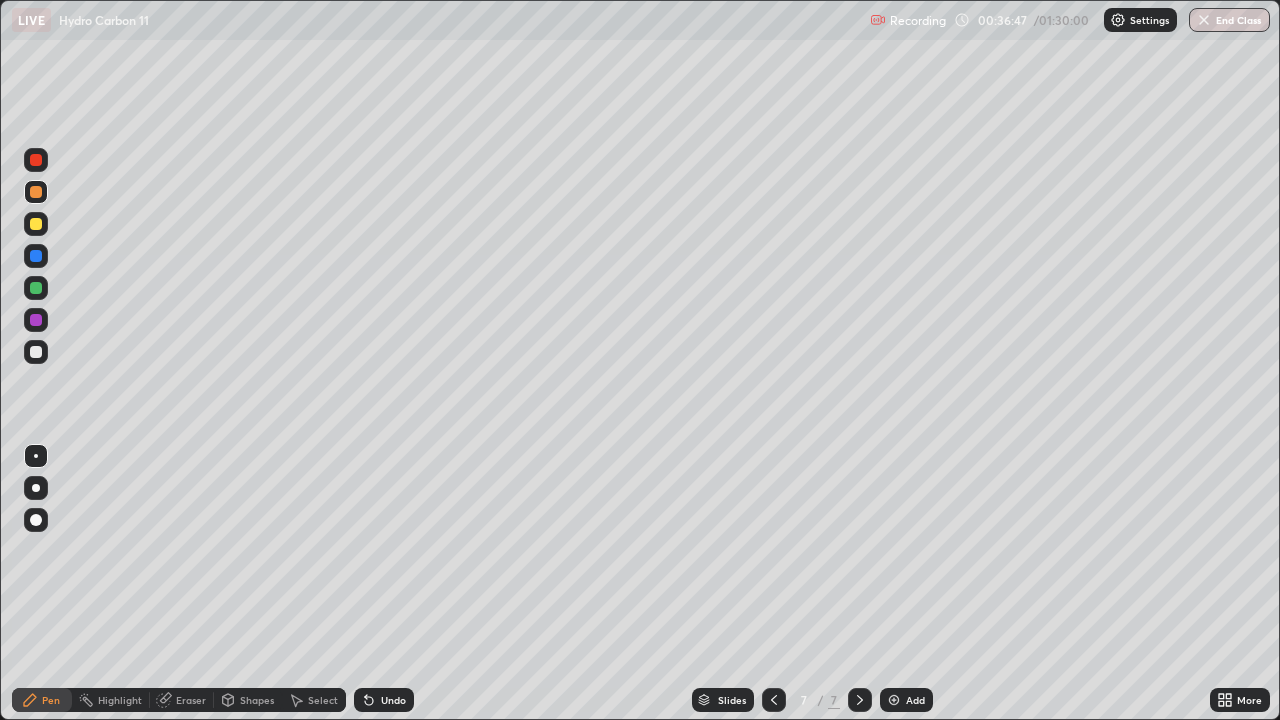 click at bounding box center (36, 320) 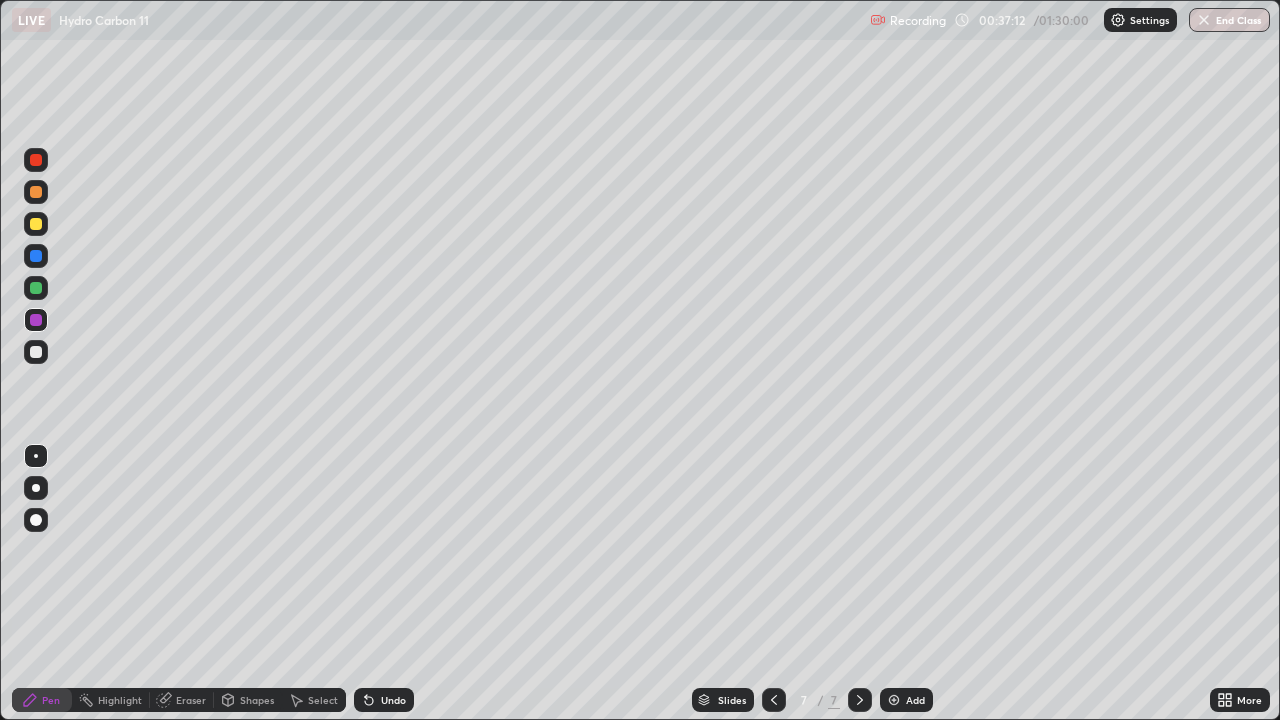 click at bounding box center [36, 352] 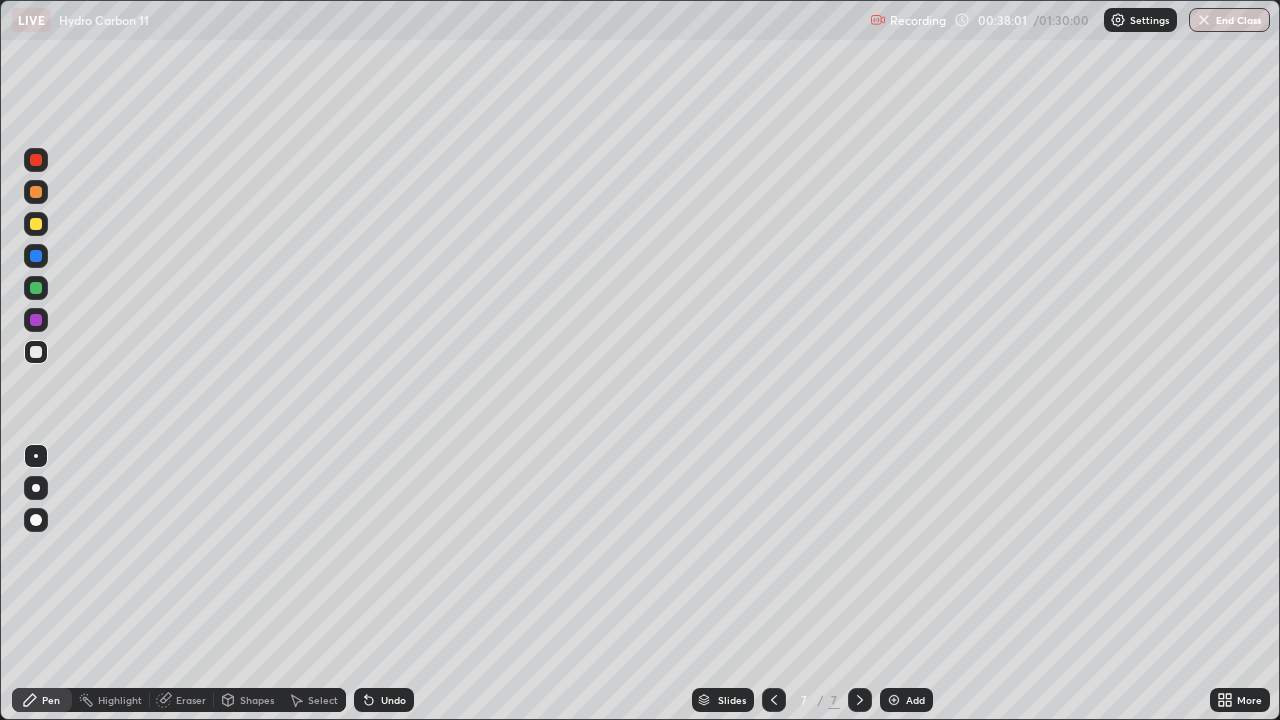 click on "Eraser" at bounding box center [191, 700] 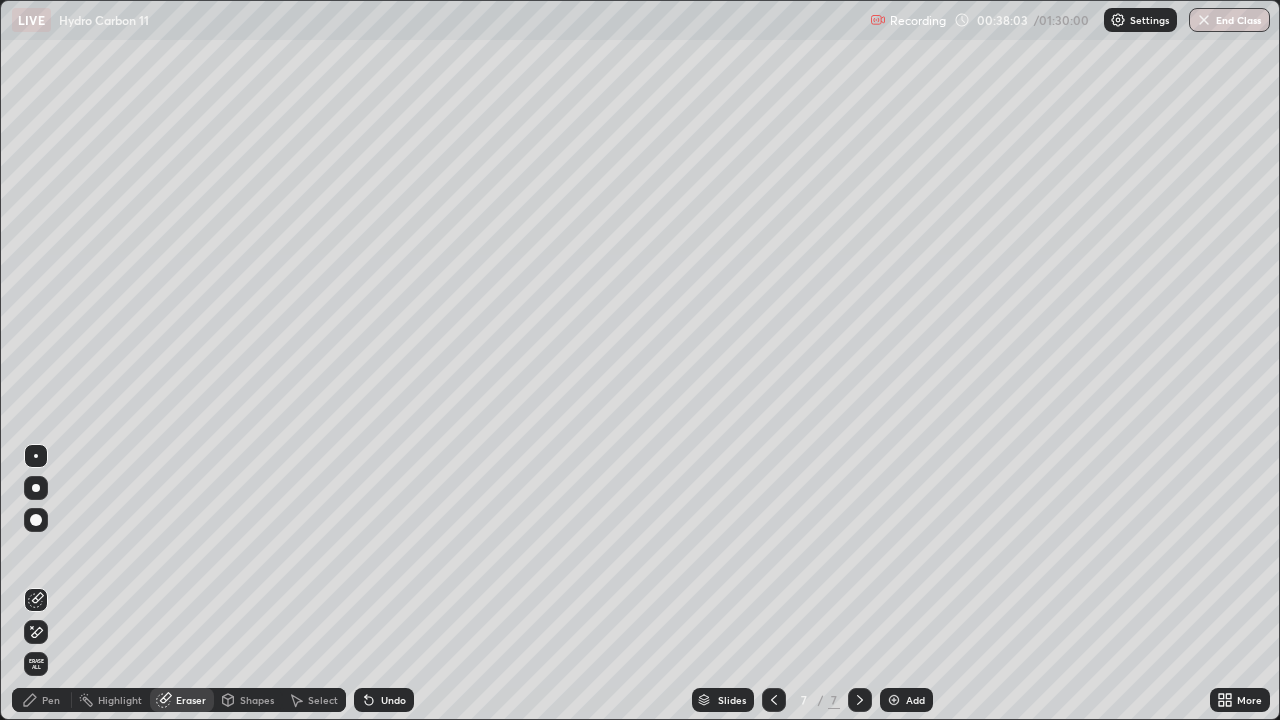 click on "Pen" at bounding box center (42, 700) 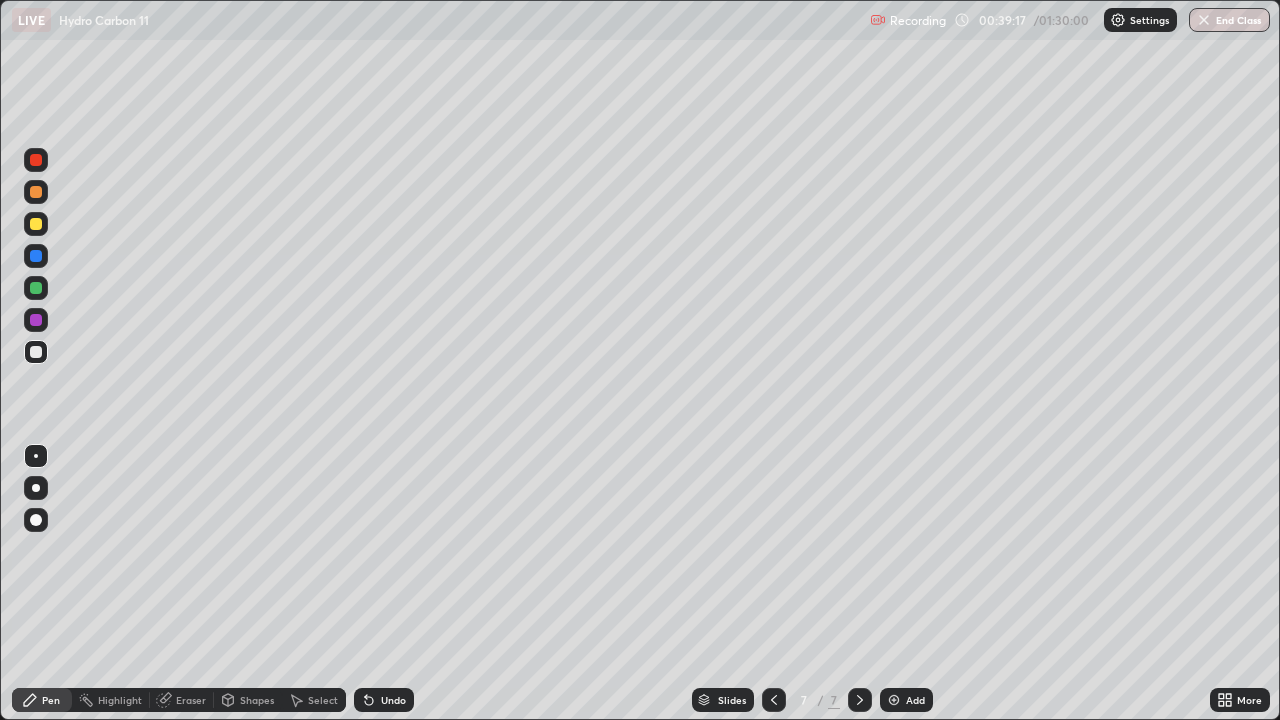 click at bounding box center (36, 256) 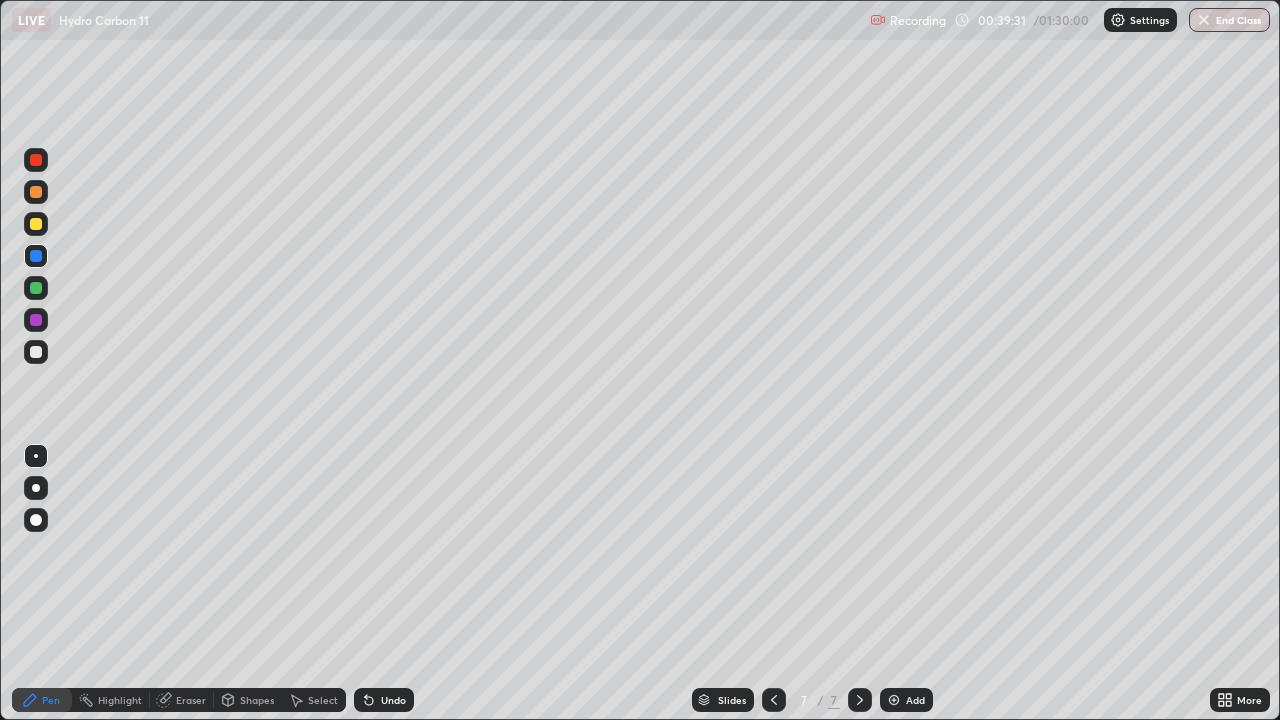 click at bounding box center (36, 352) 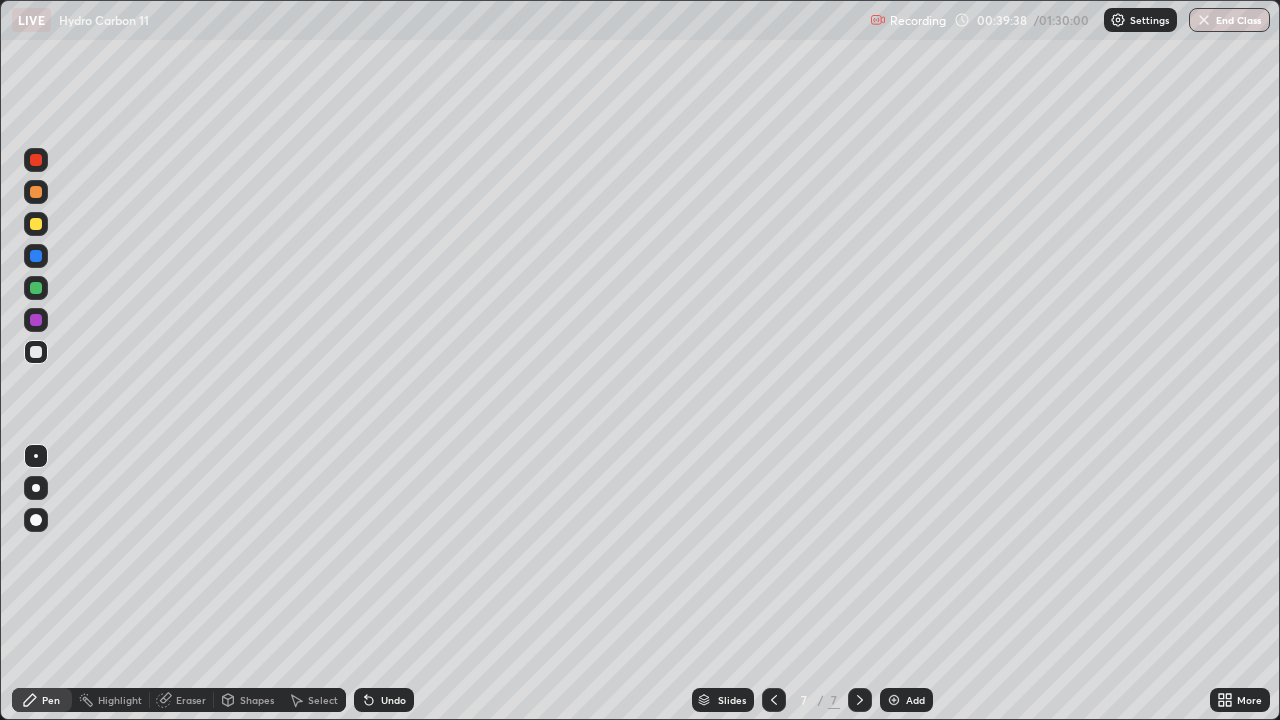 click on "Undo" at bounding box center [393, 700] 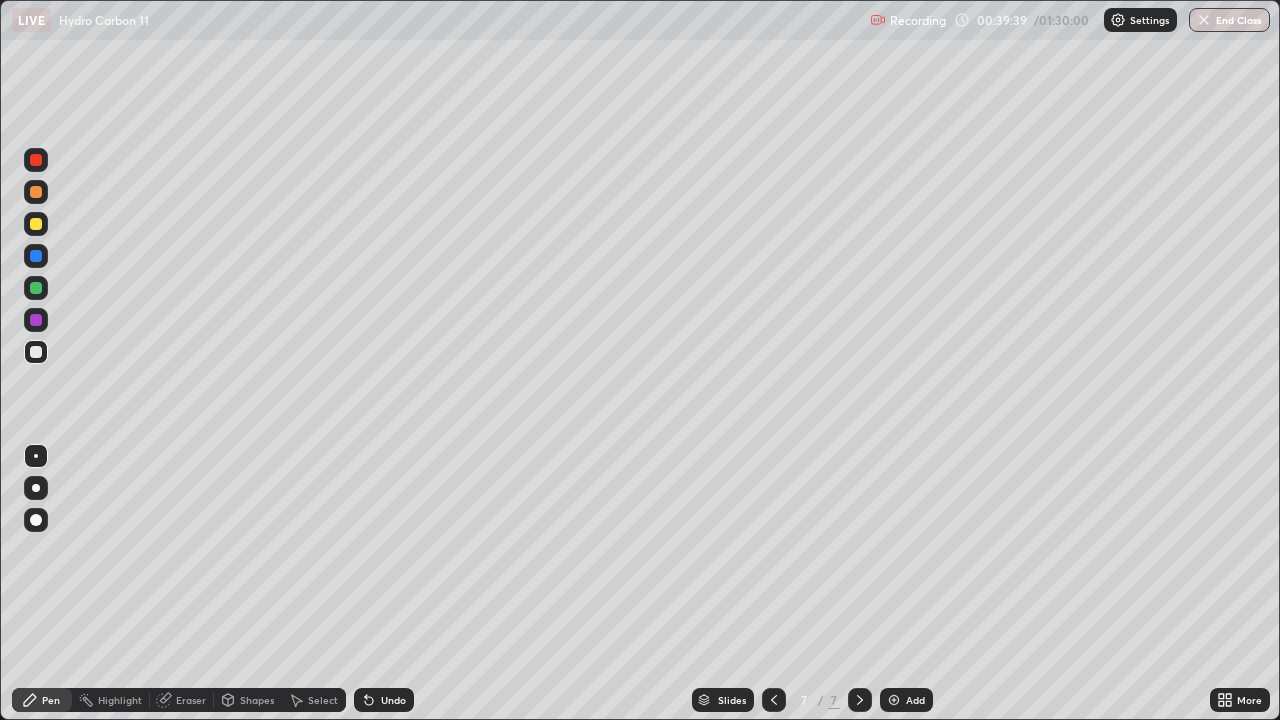 click on "Undo" at bounding box center [384, 700] 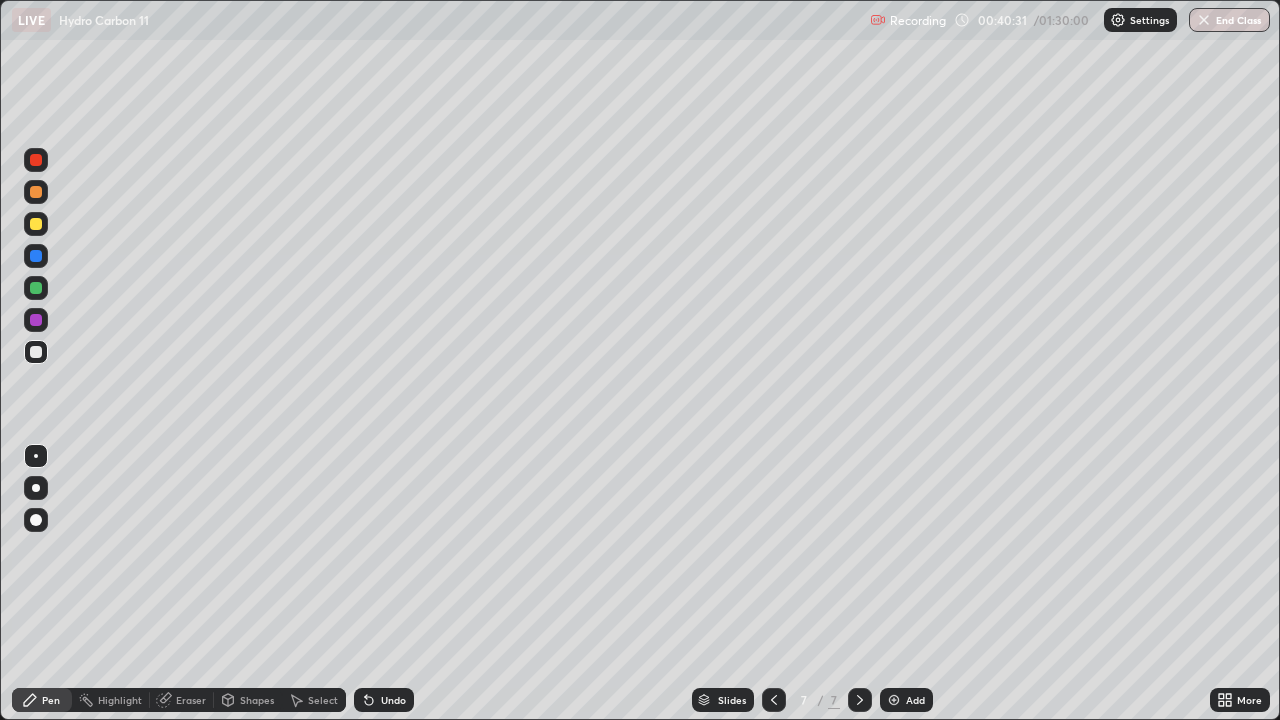click on "Add" at bounding box center (906, 700) 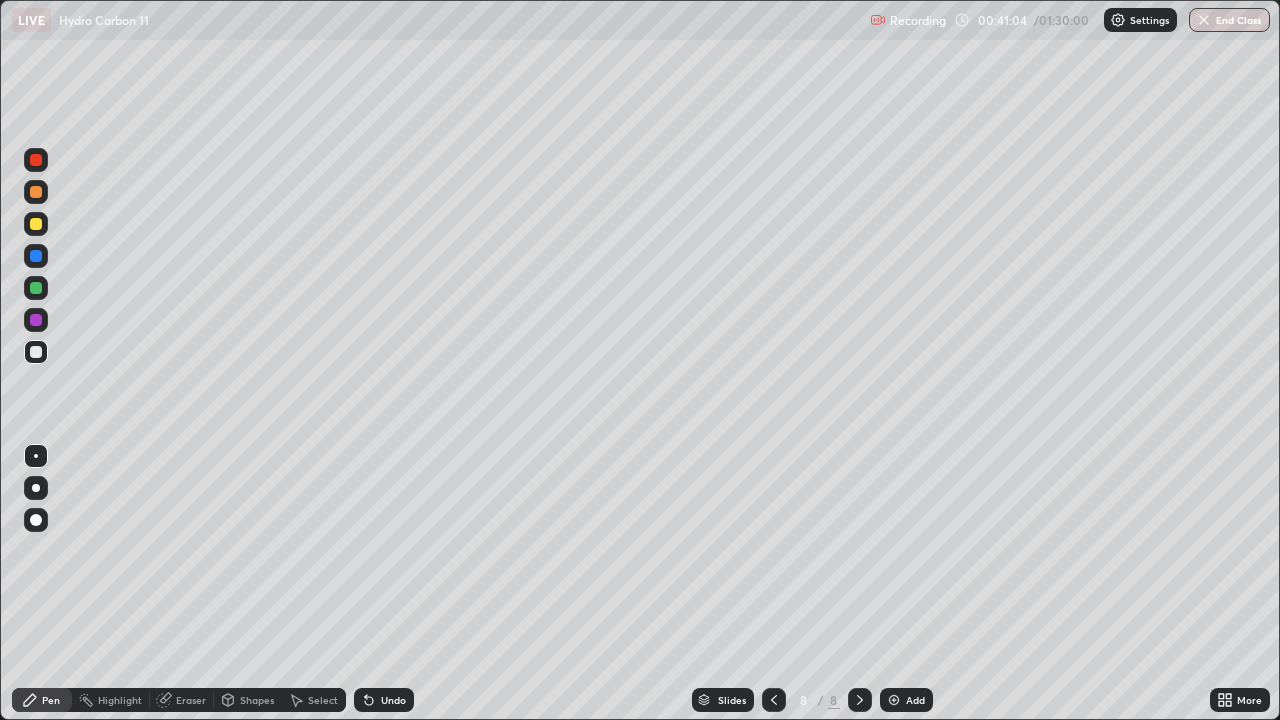 click 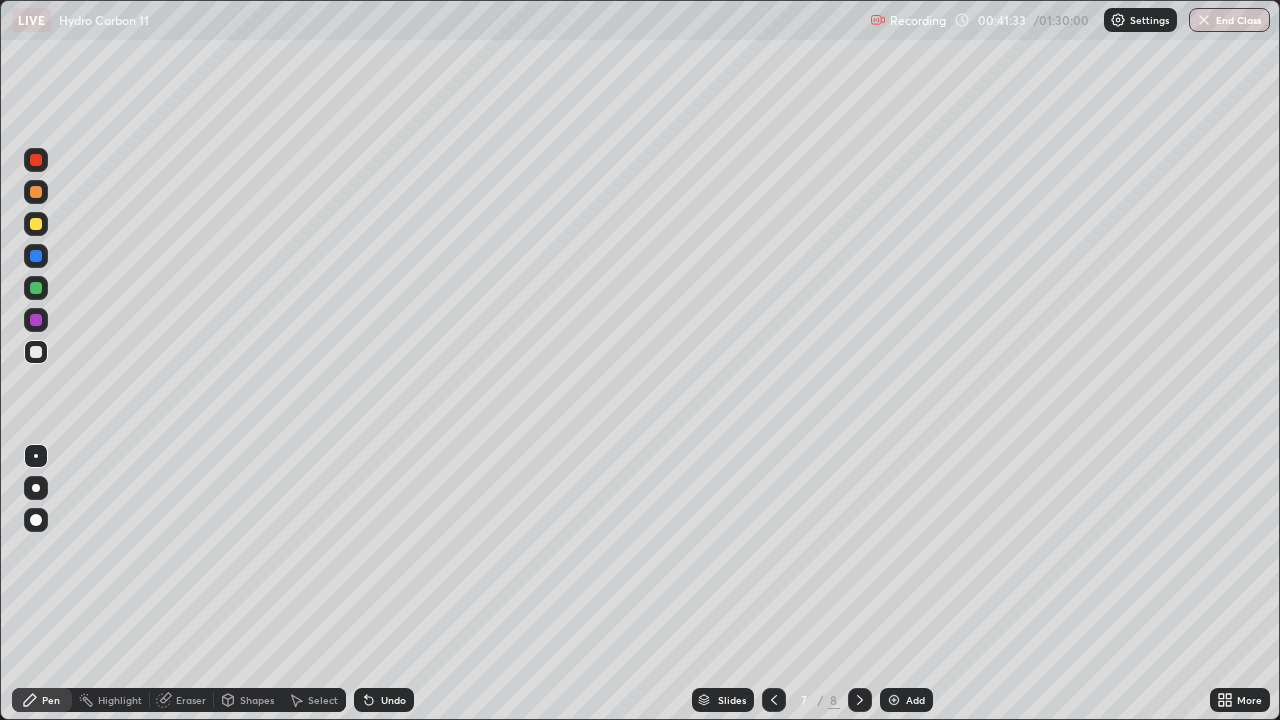 click 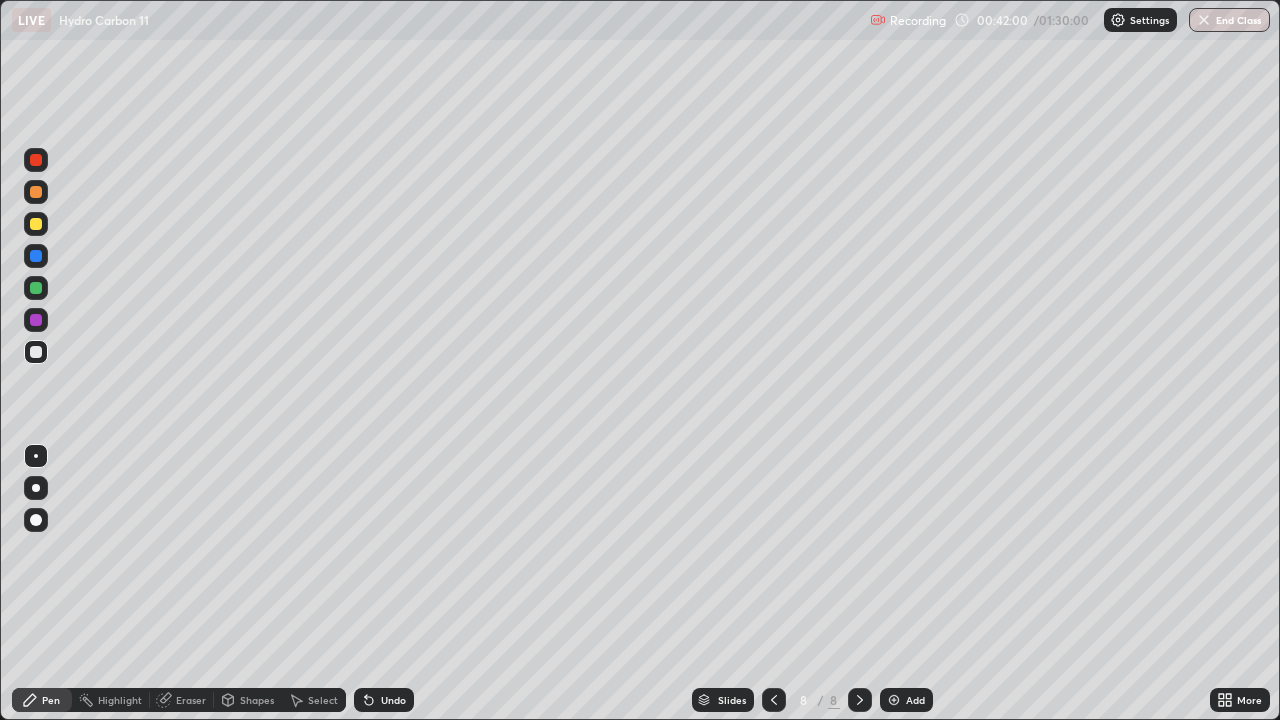 click at bounding box center (36, 256) 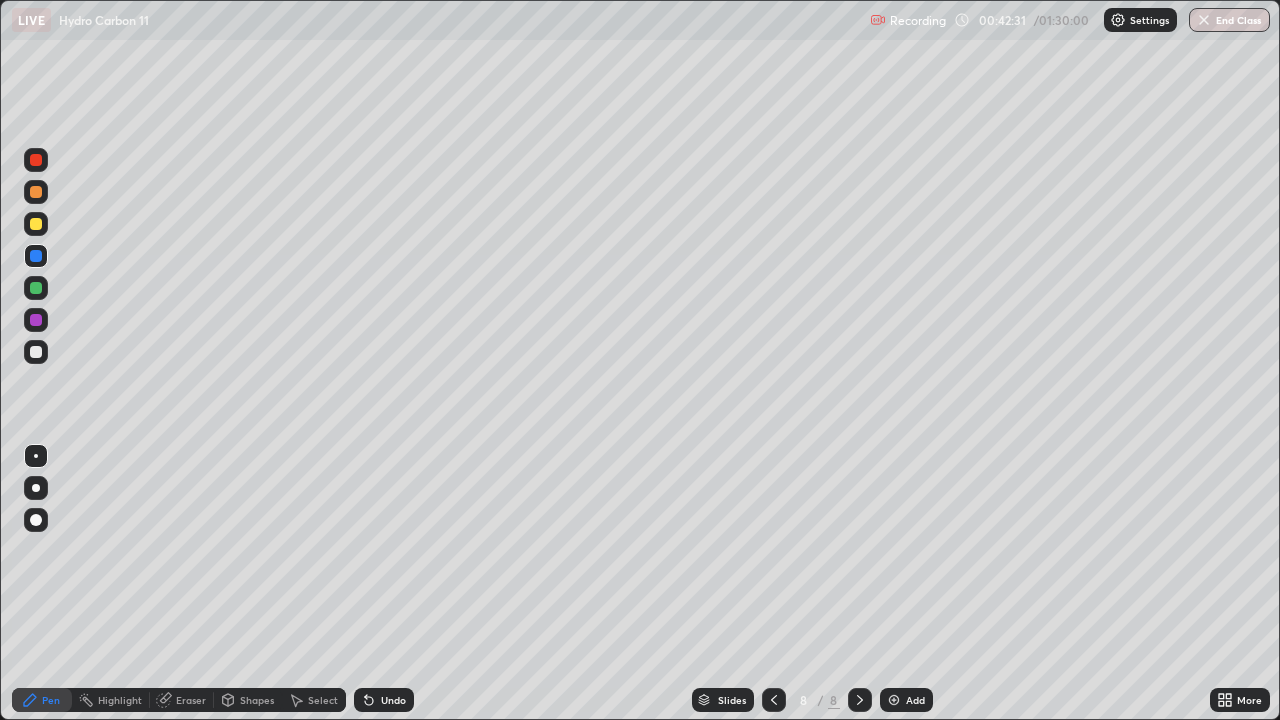 click at bounding box center (36, 352) 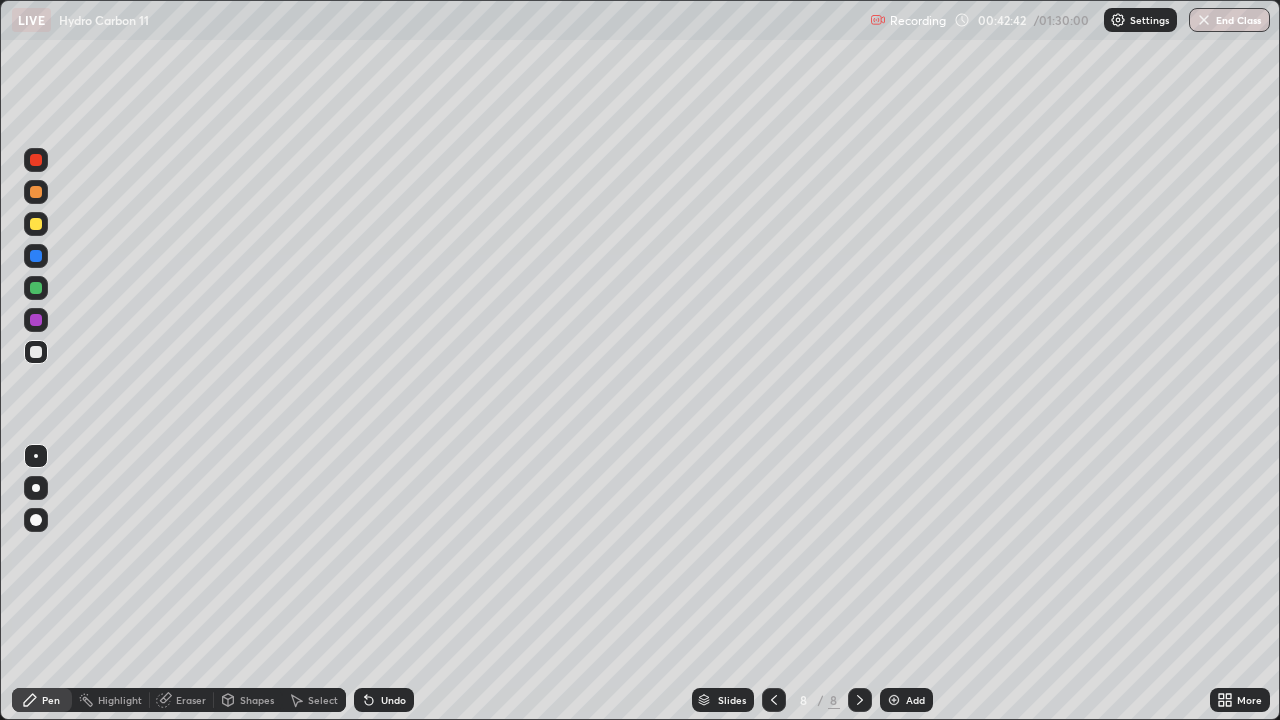 click at bounding box center (36, 288) 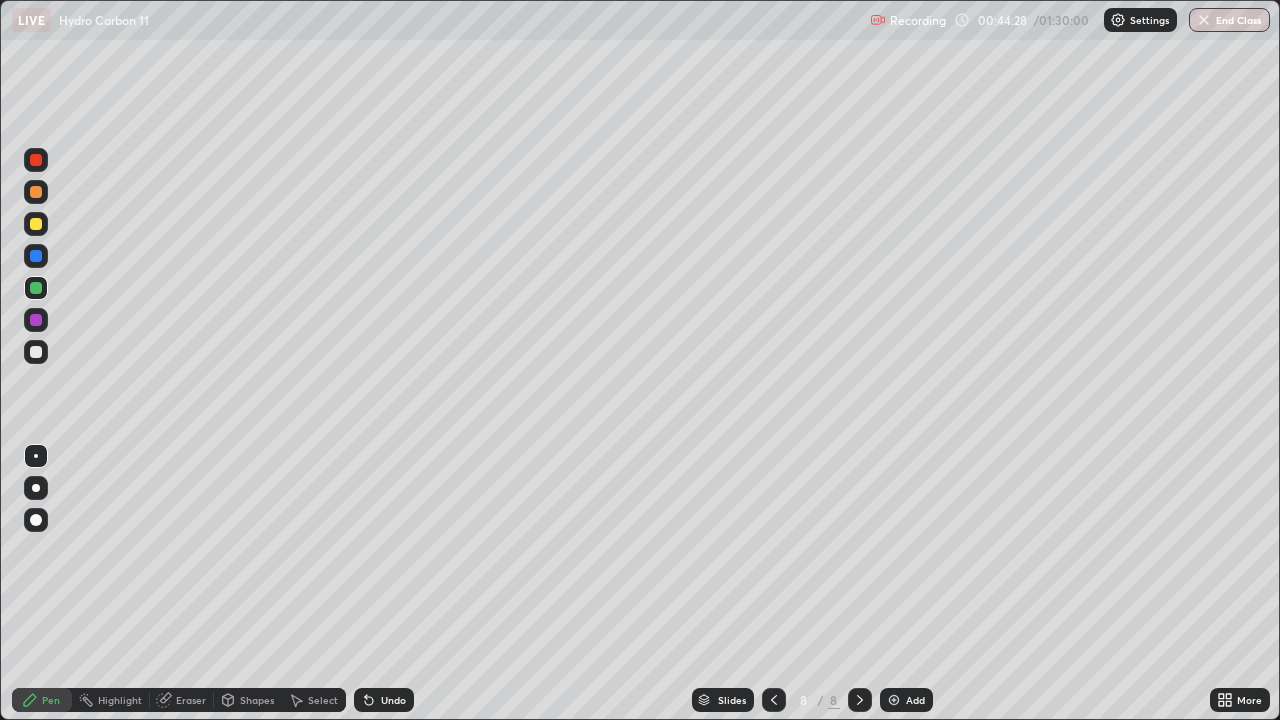 click at bounding box center [36, 352] 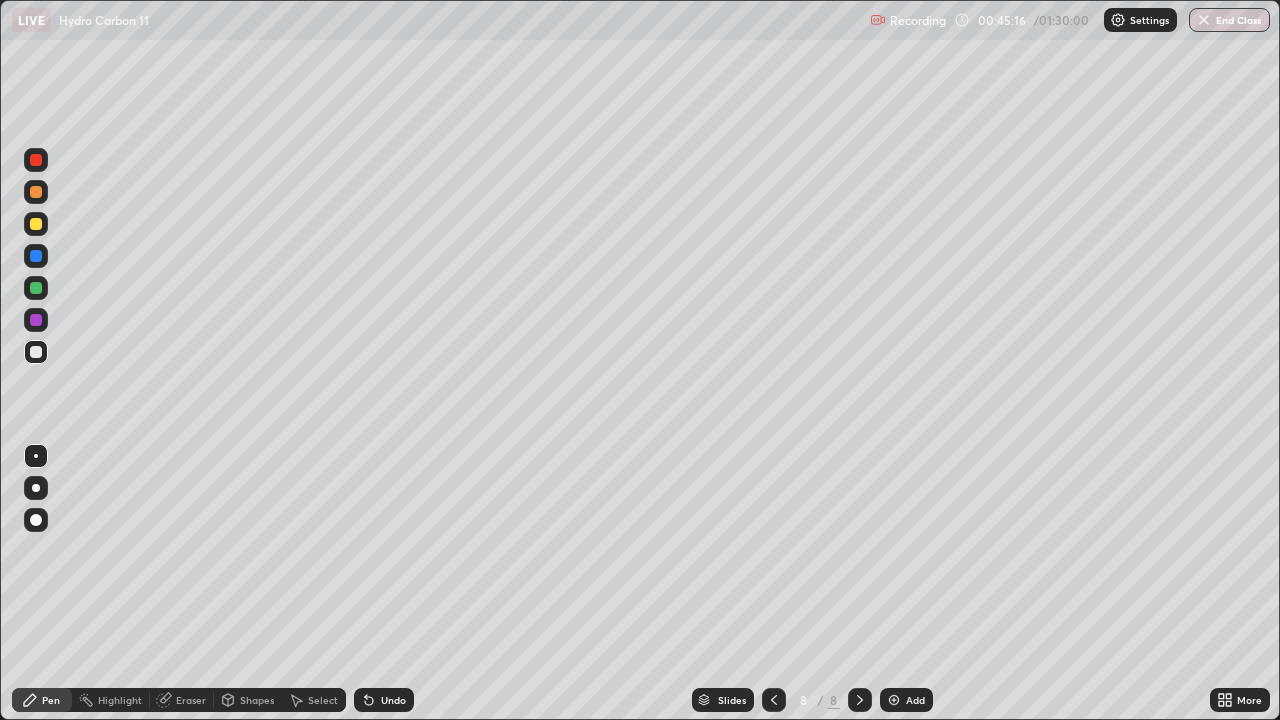 click 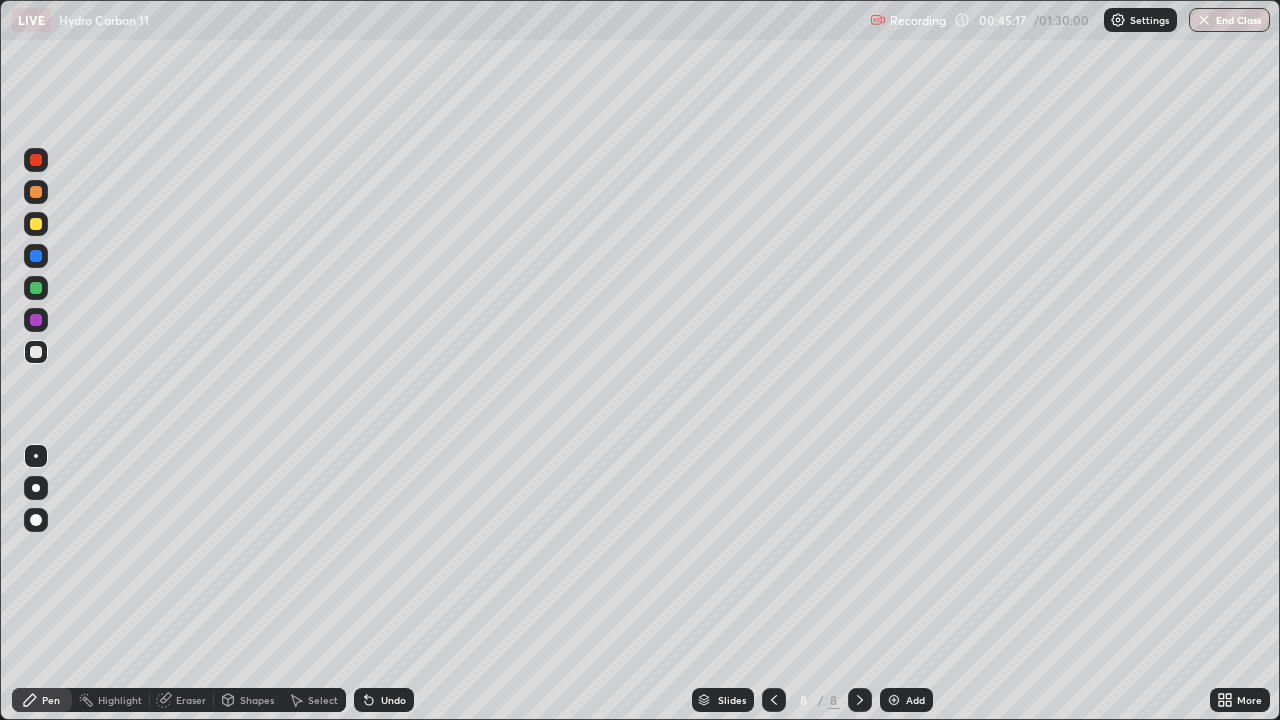 click 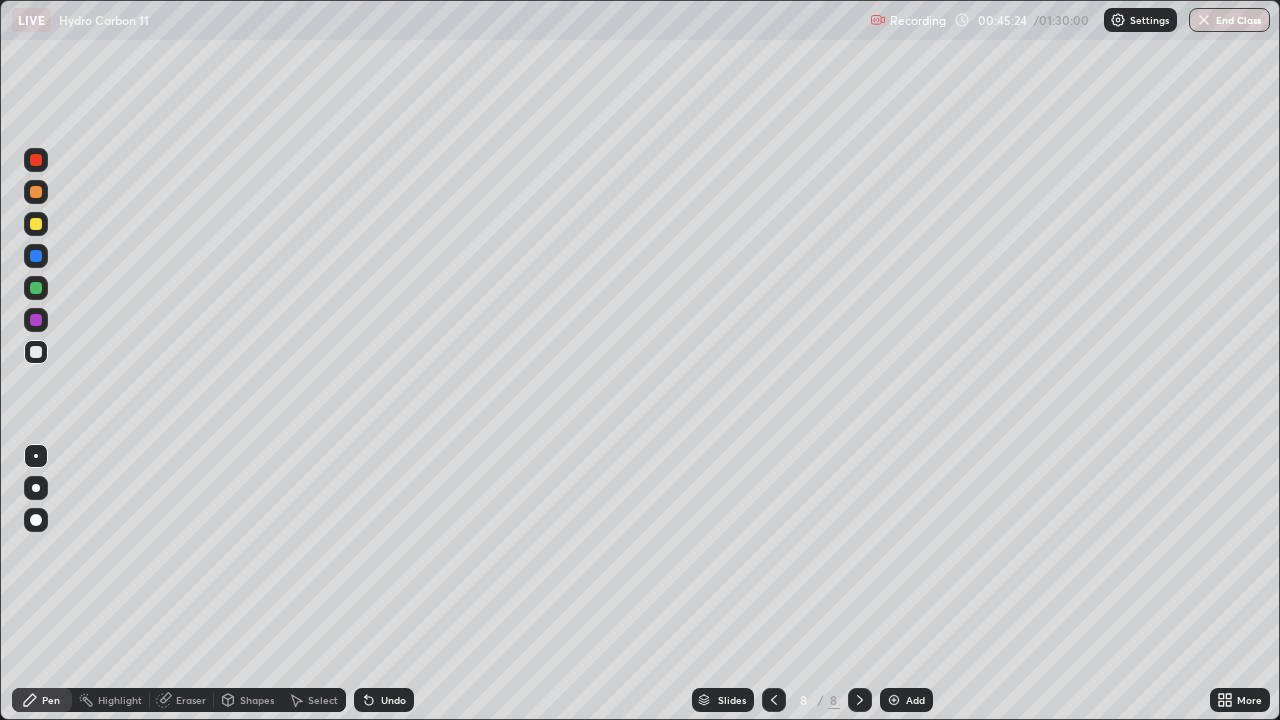click at bounding box center [36, 320] 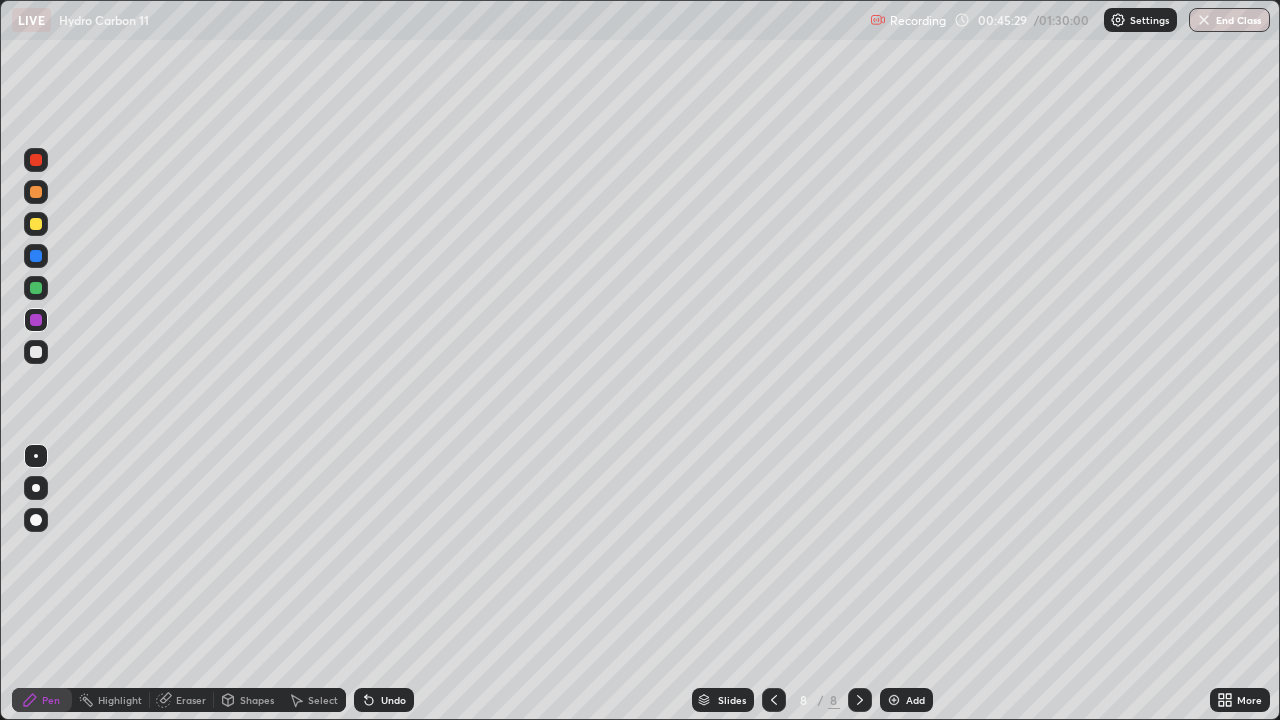click at bounding box center (36, 160) 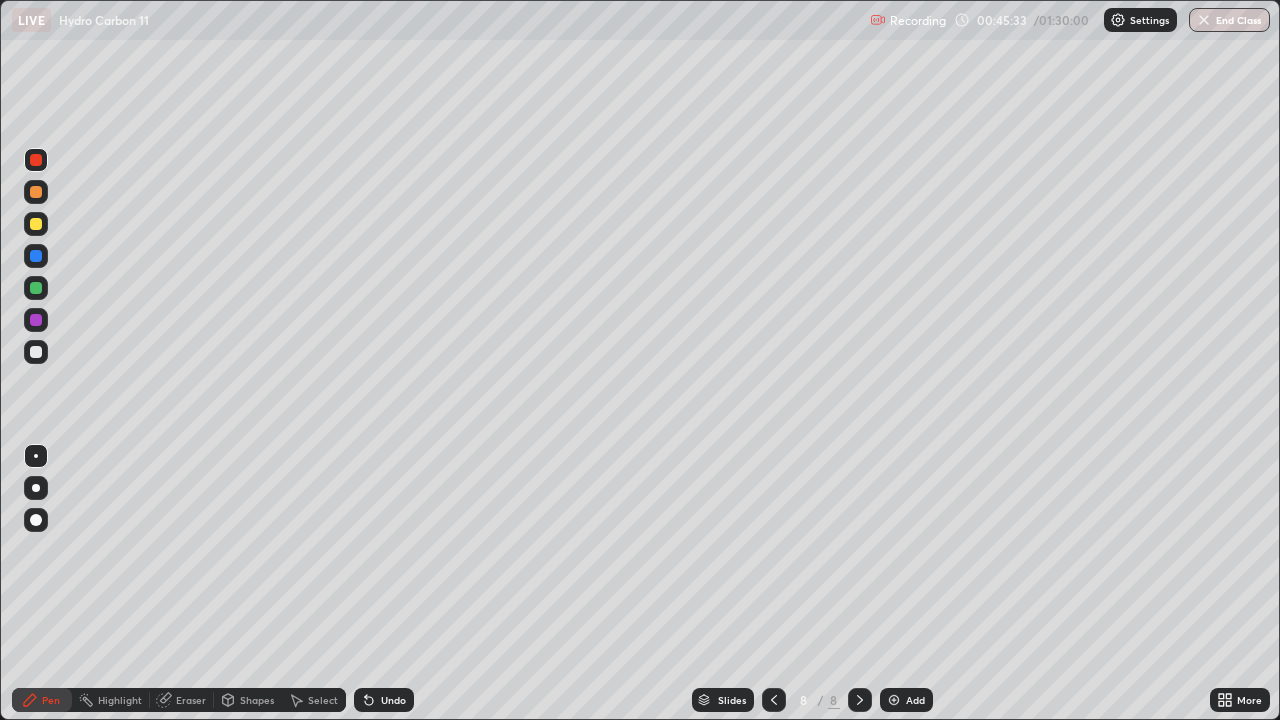 click at bounding box center (36, 256) 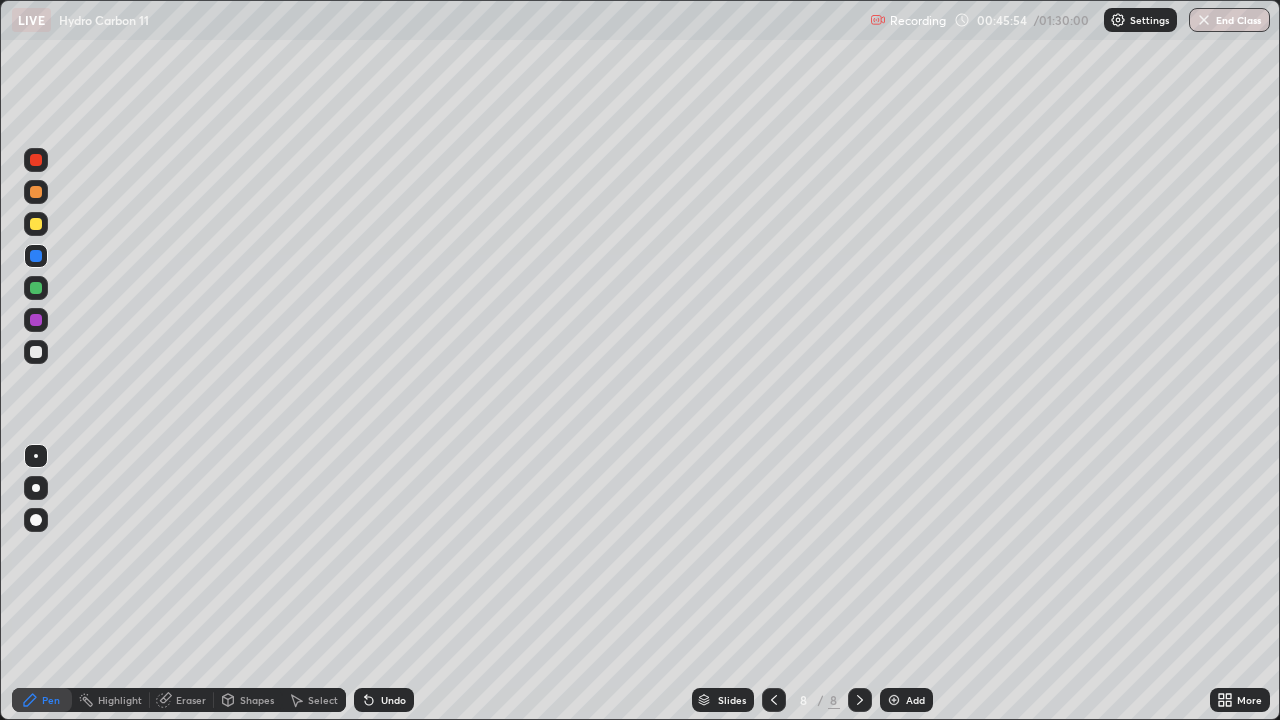 click at bounding box center [36, 352] 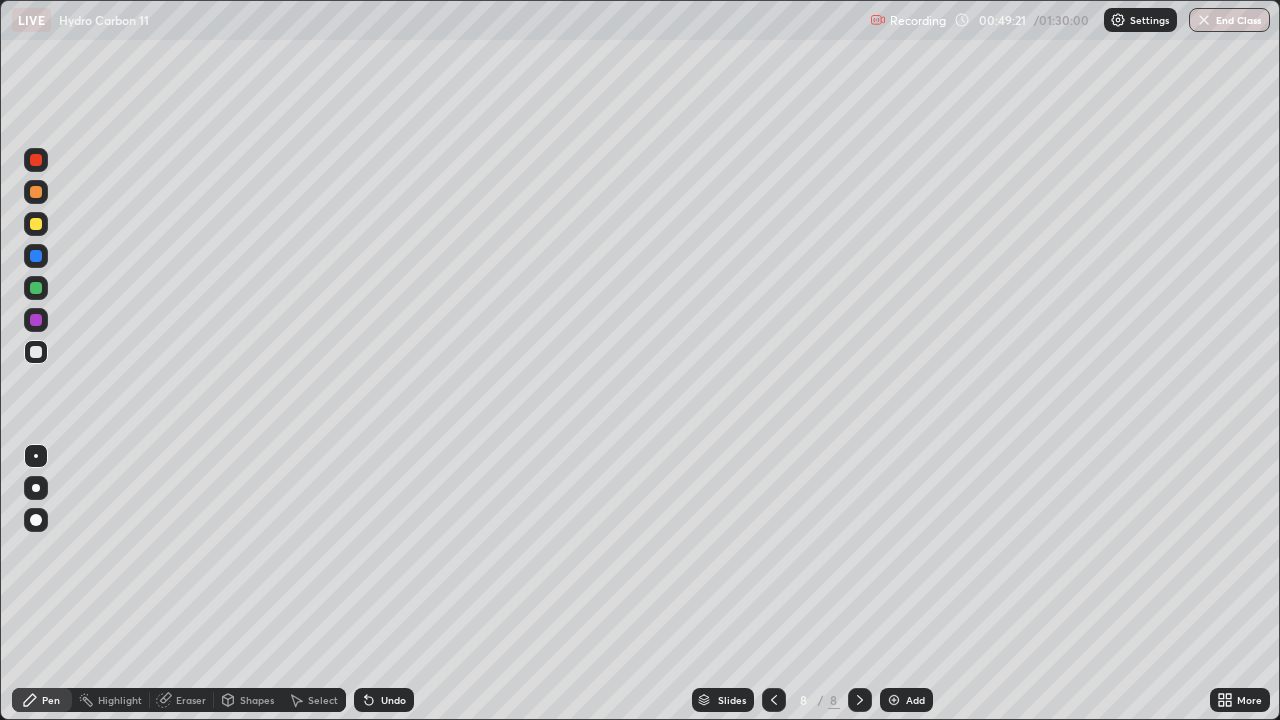 click on "Select" at bounding box center (323, 700) 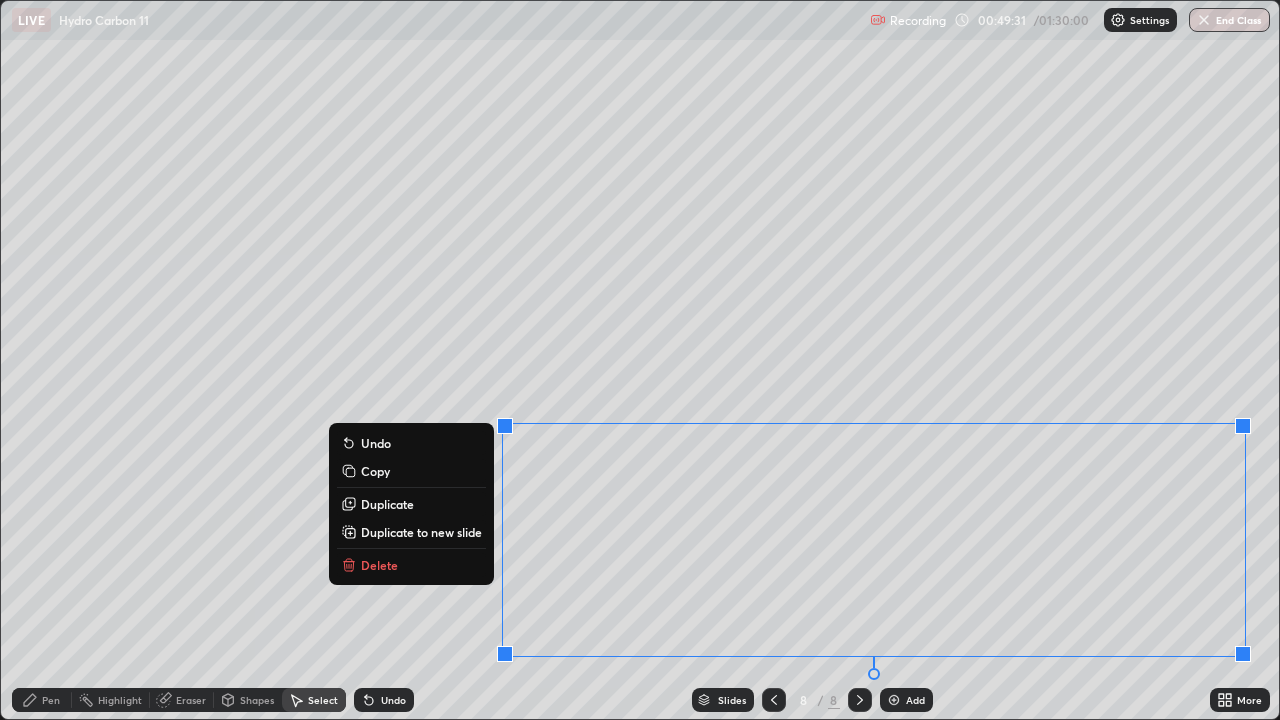 click 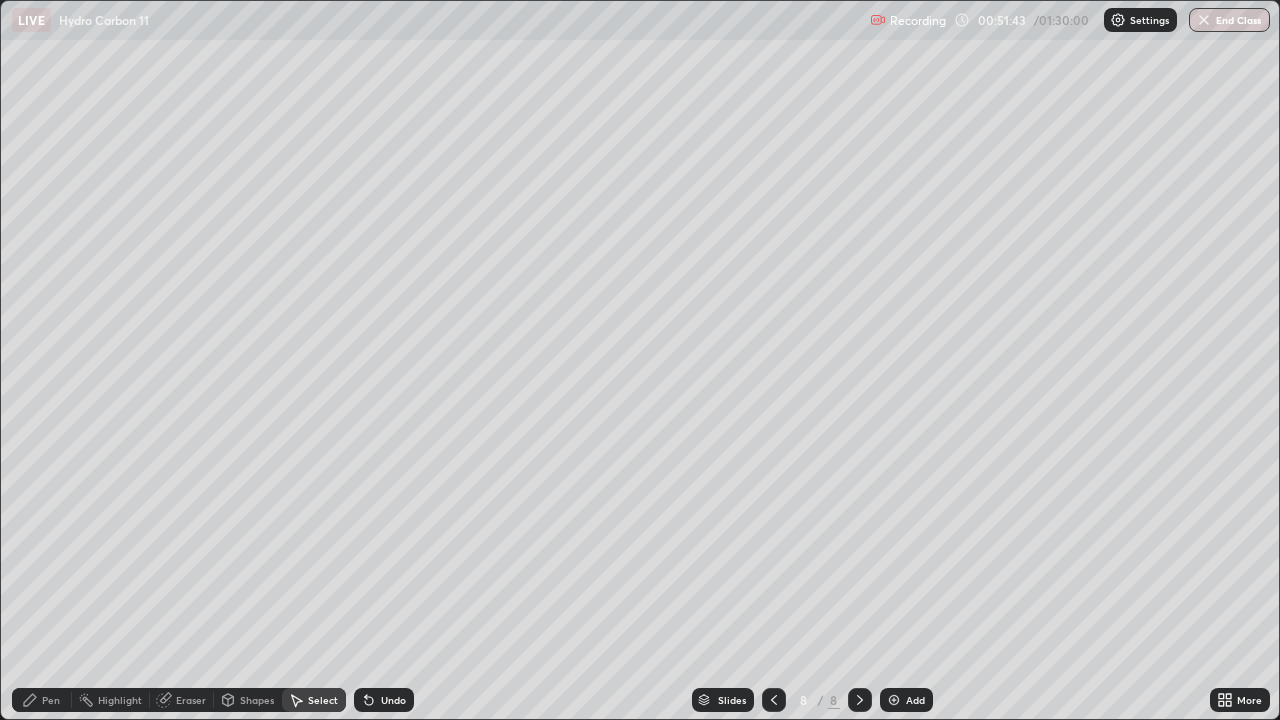 click on "Add" at bounding box center (915, 700) 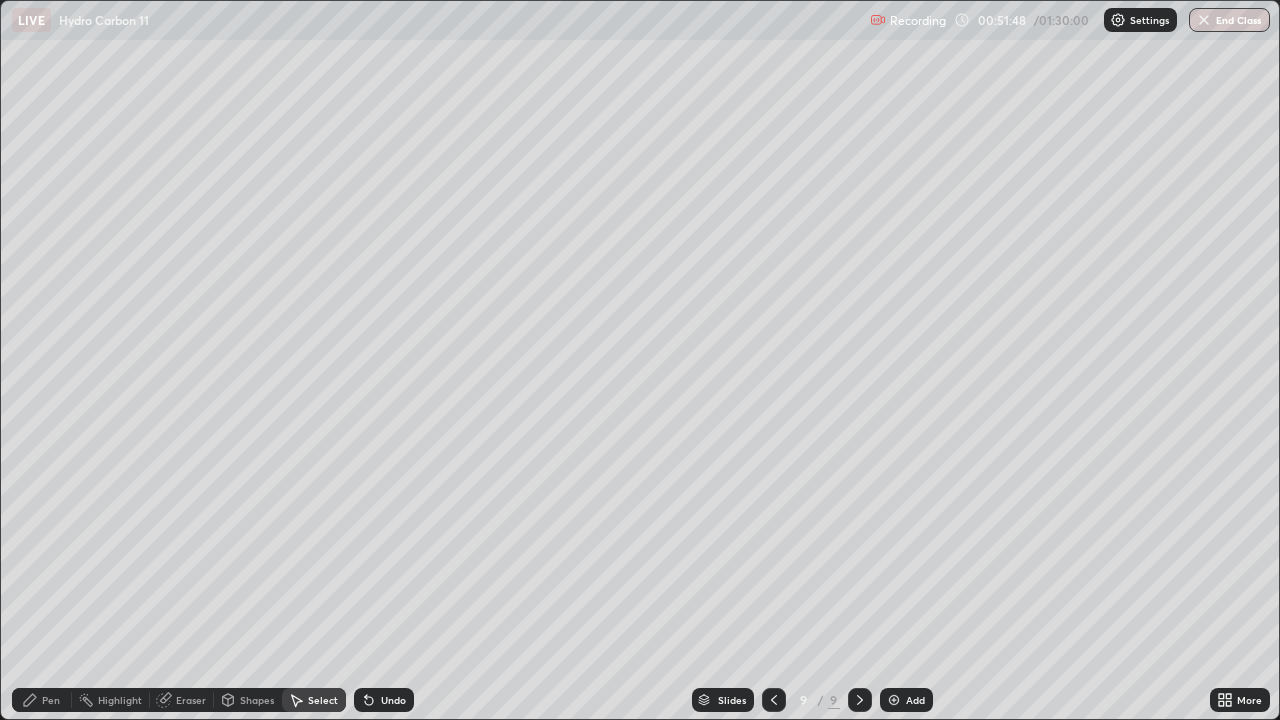 click 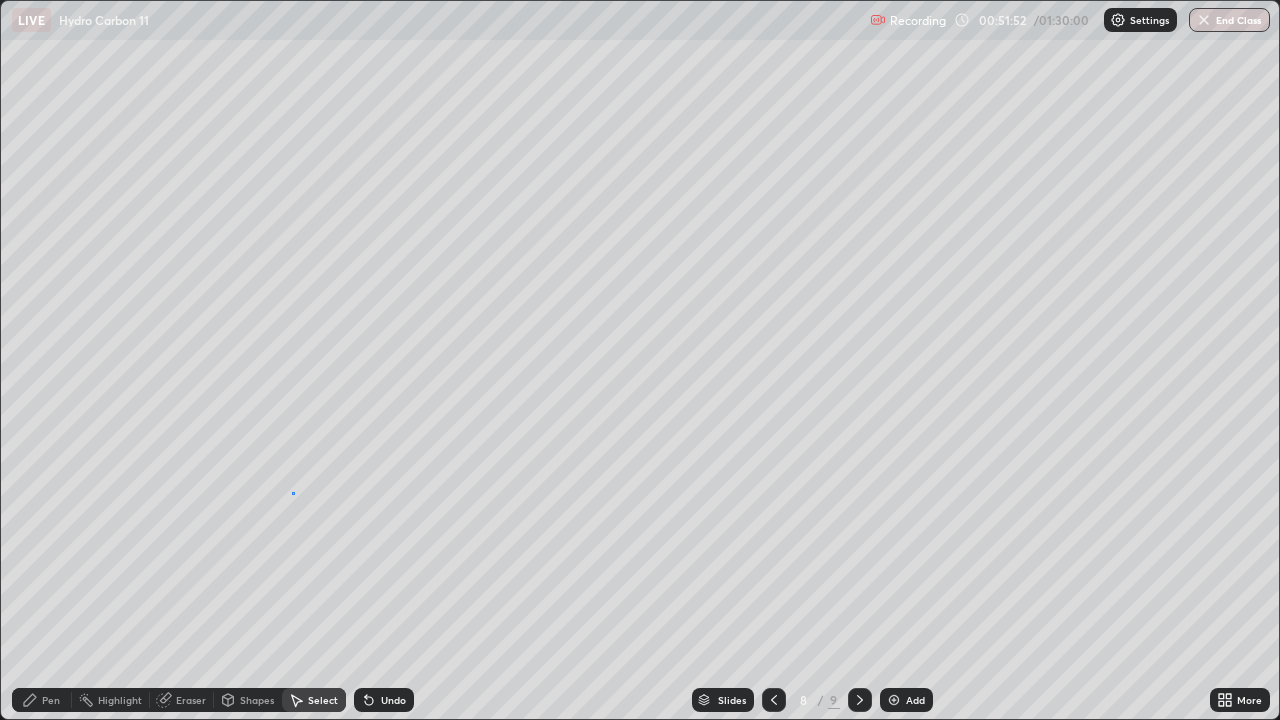 click on "0 ° Undo Copy Duplicate Duplicate to new slide Delete" at bounding box center [640, 360] 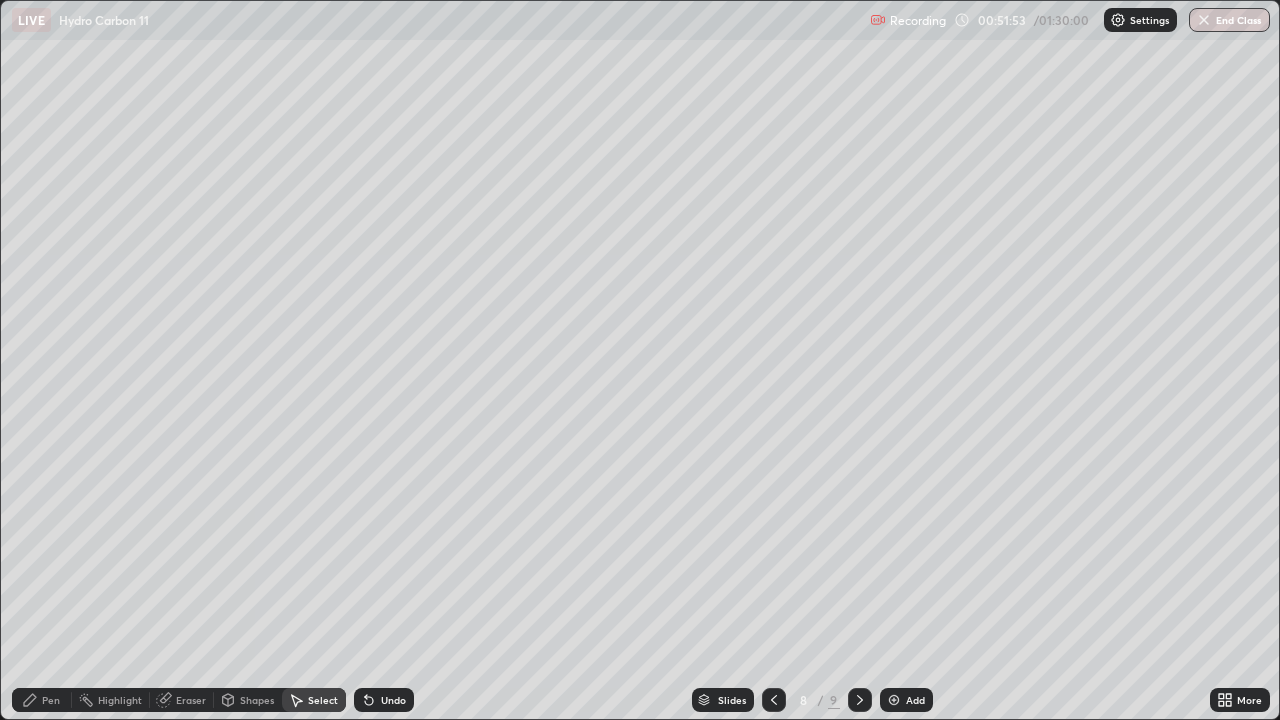 click on "Pen" at bounding box center [42, 700] 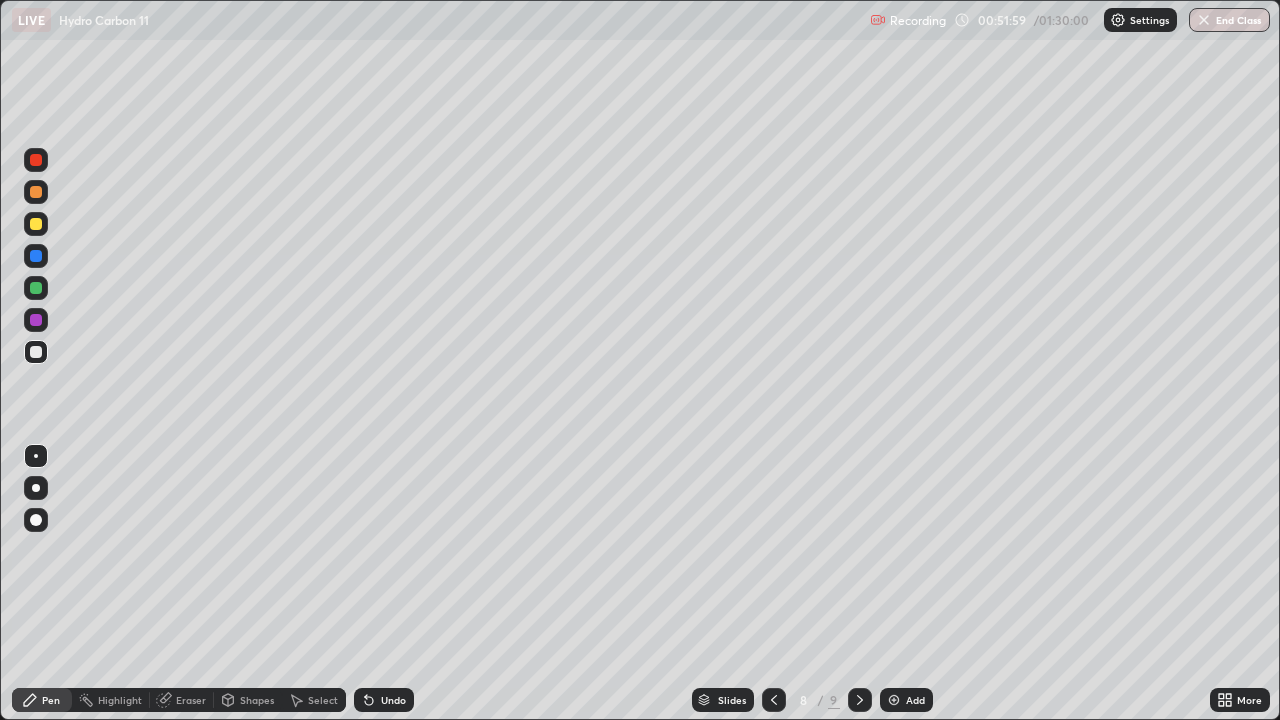 click 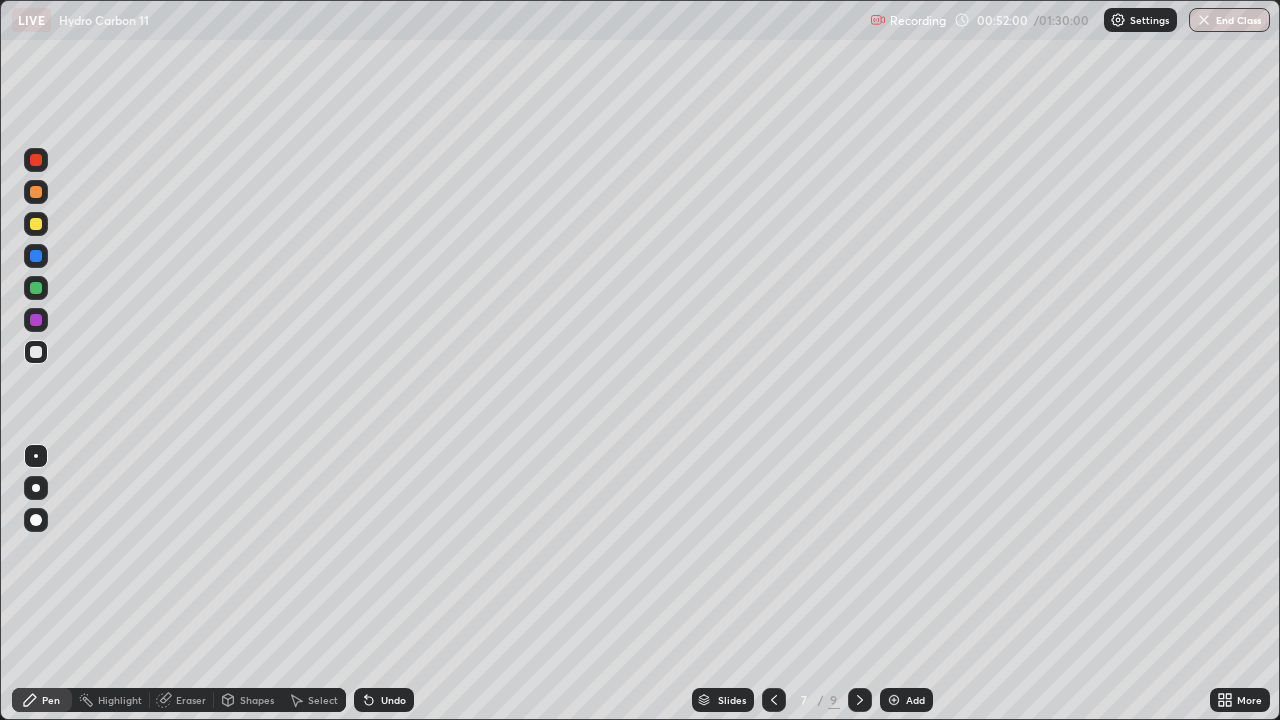 click 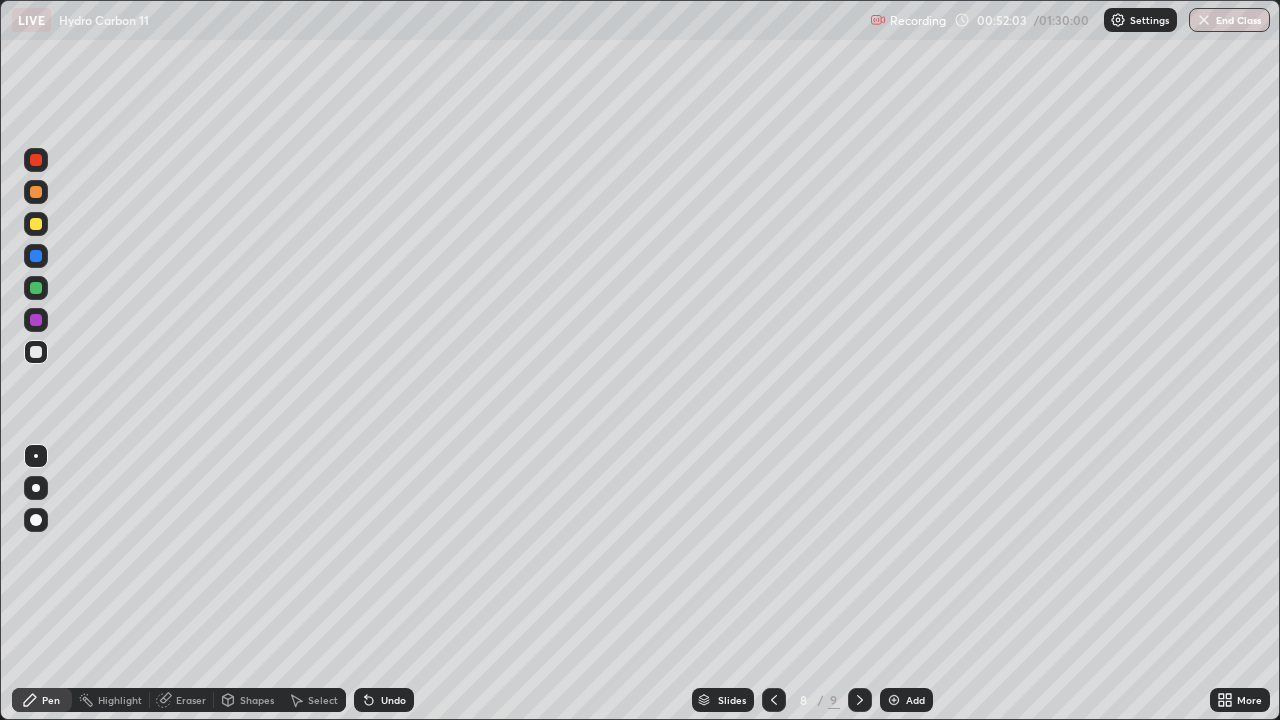 click on "Undo" at bounding box center [393, 700] 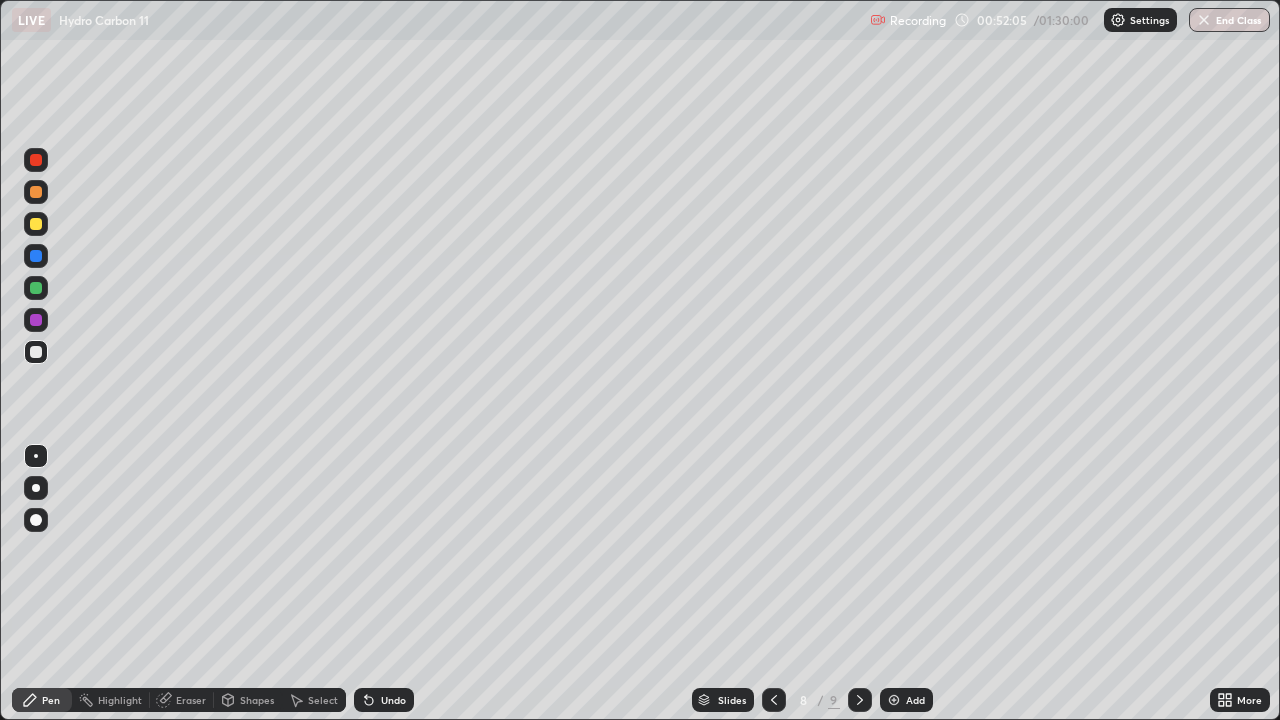 click on "Select" at bounding box center [314, 700] 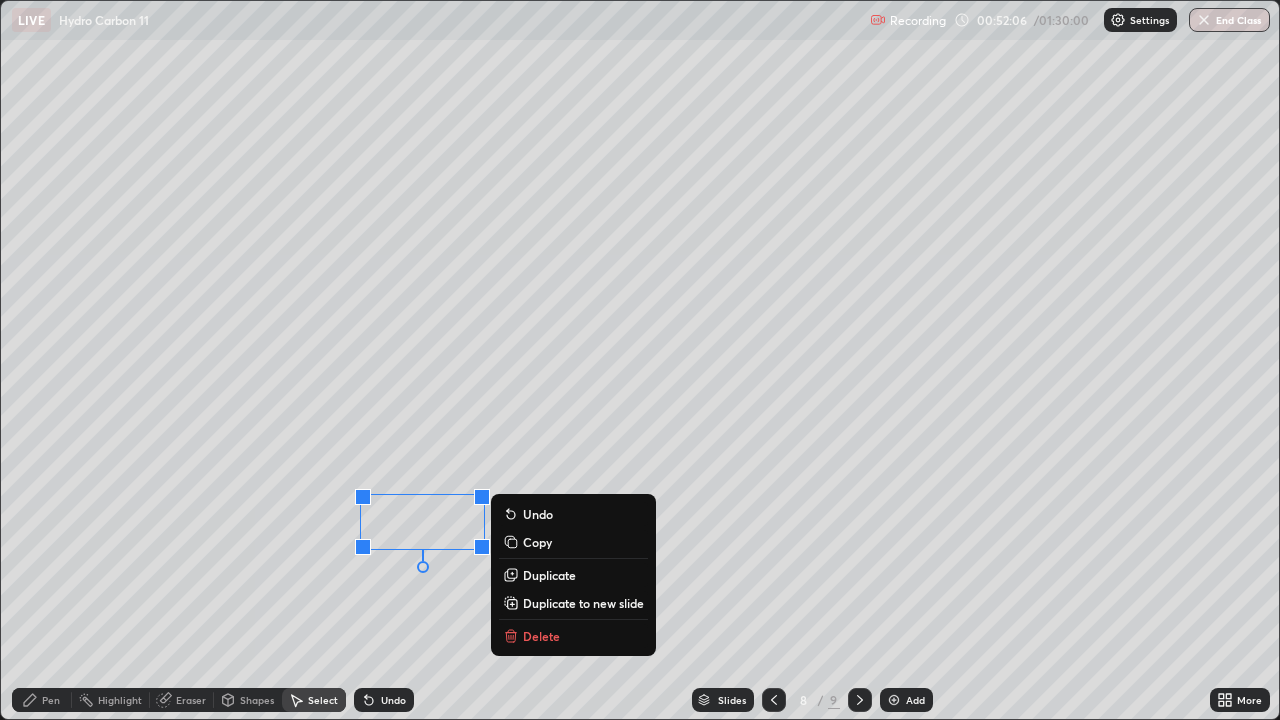 click on "Delete" at bounding box center [573, 636] 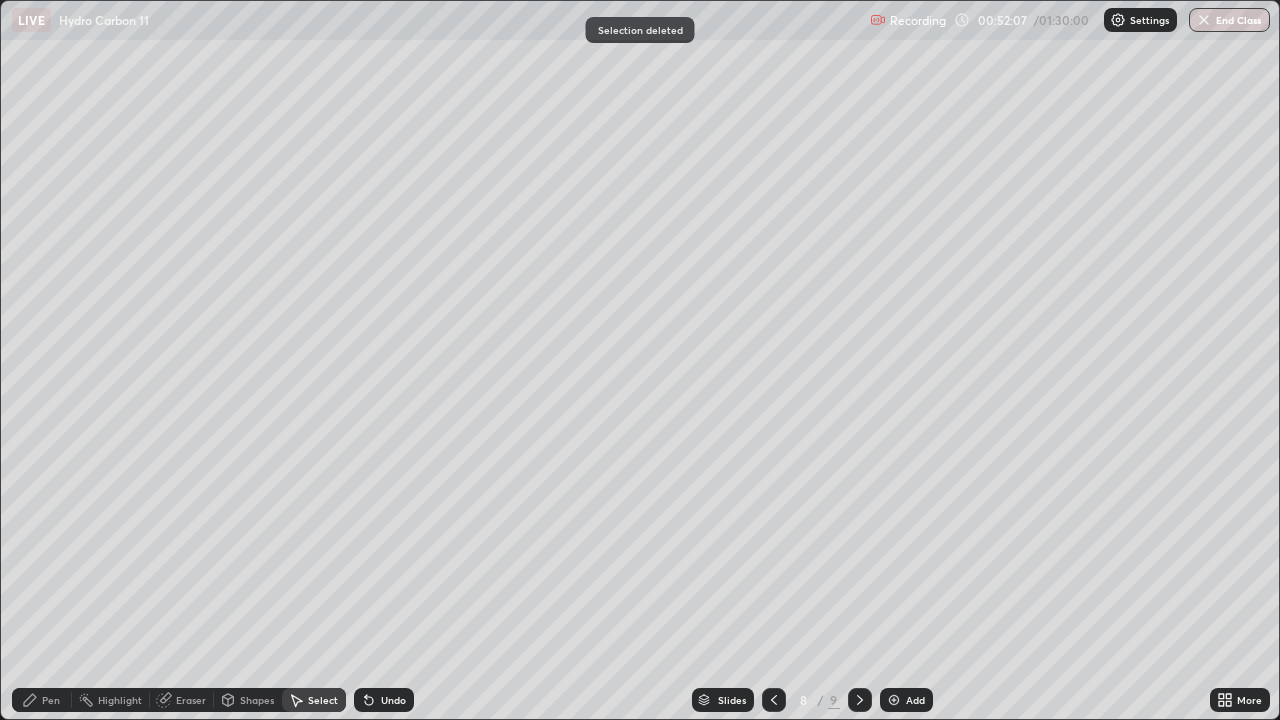 click at bounding box center (894, 700) 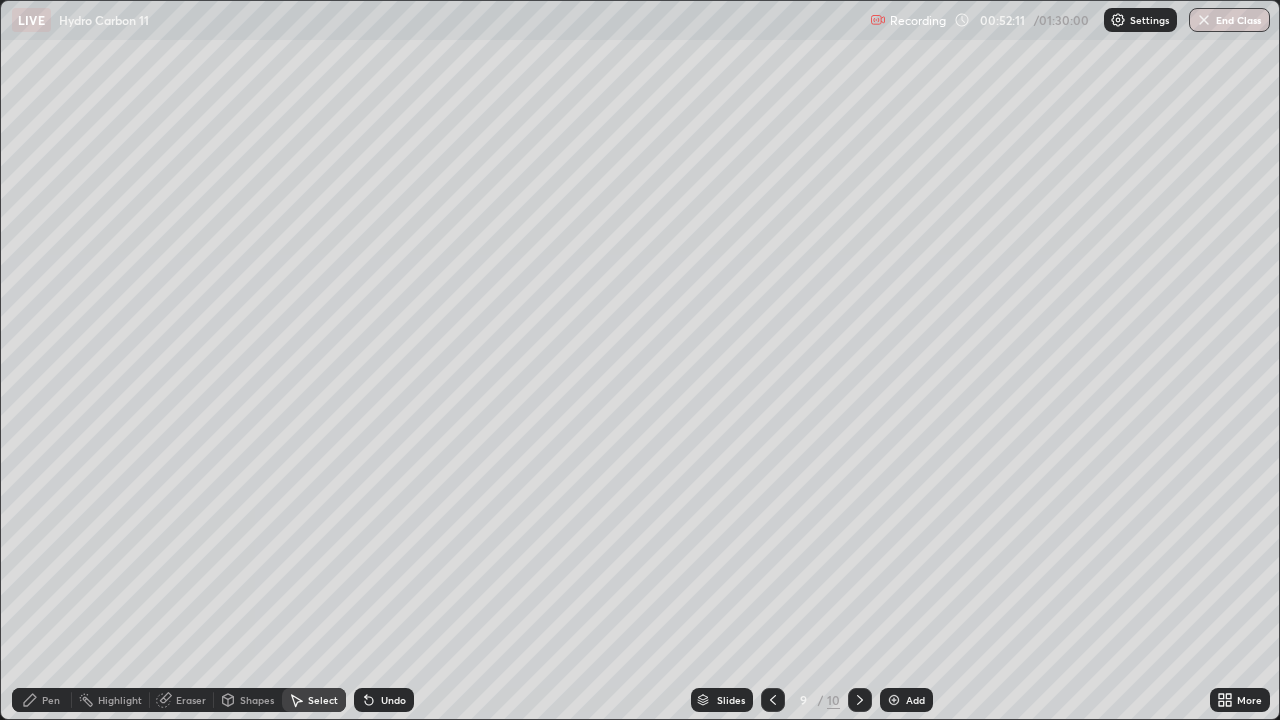click on "Pen" at bounding box center (51, 700) 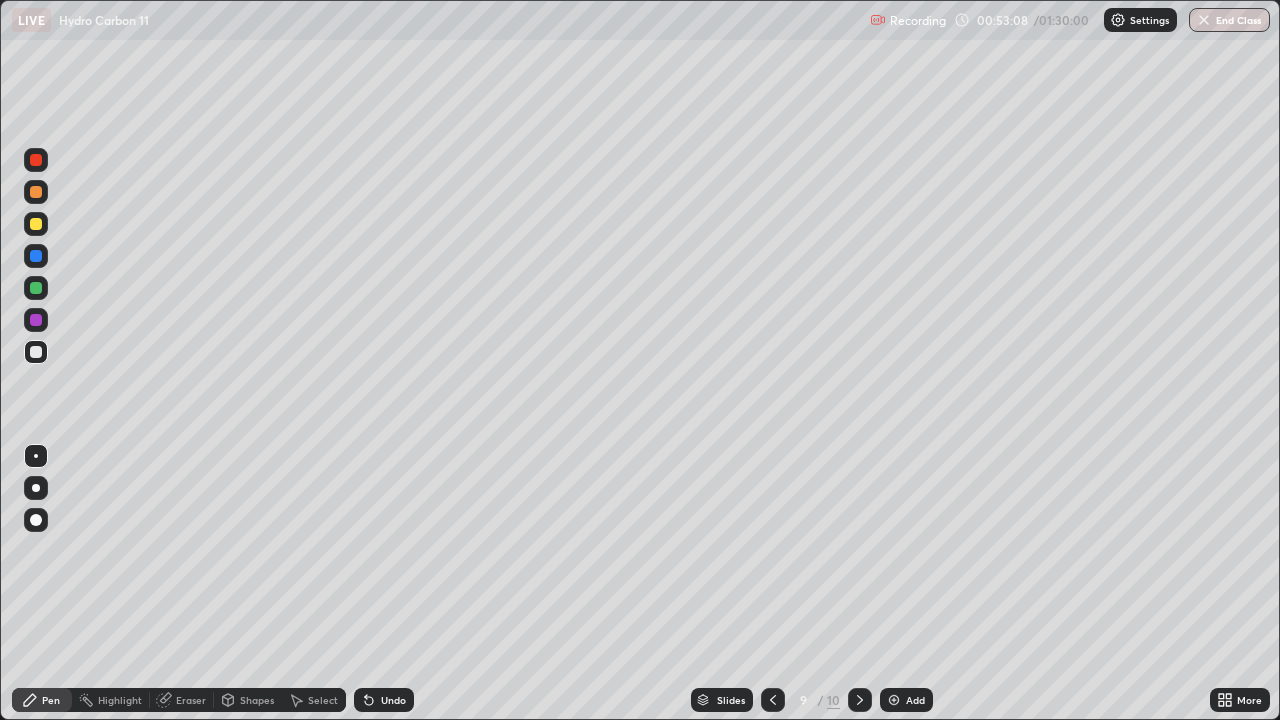 click on "Select" at bounding box center (323, 700) 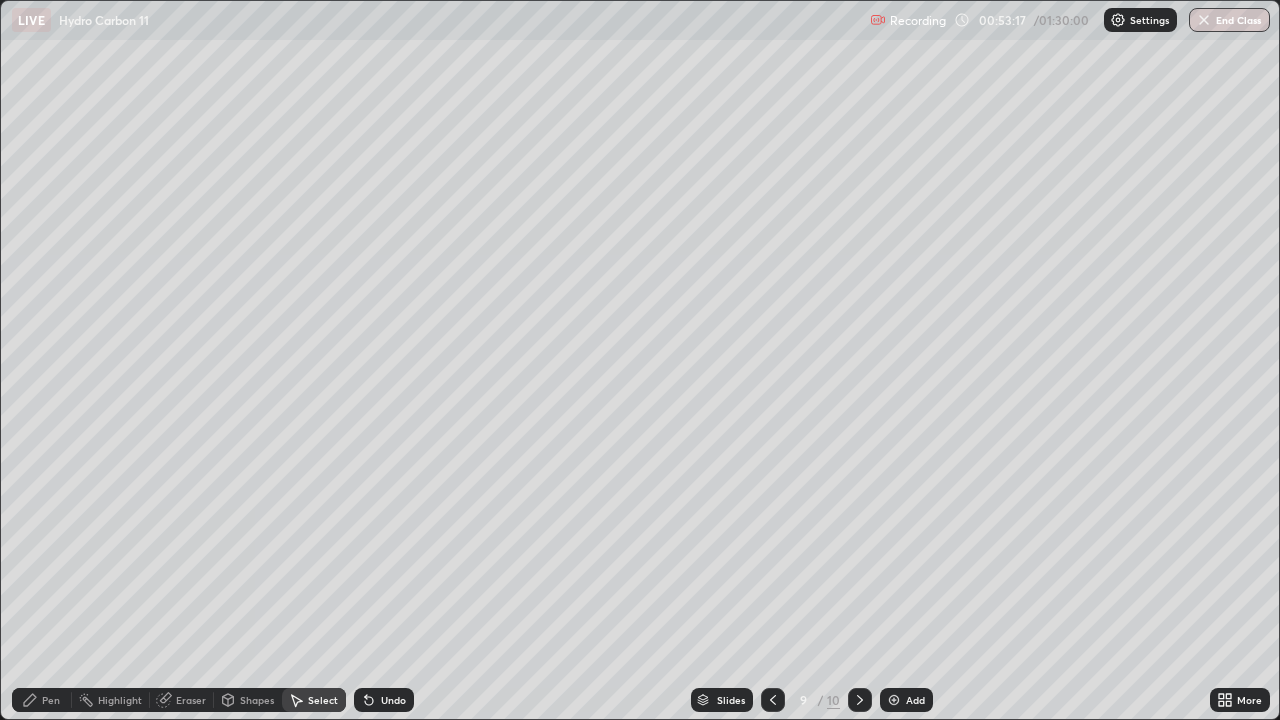 click on "Undo" at bounding box center [384, 700] 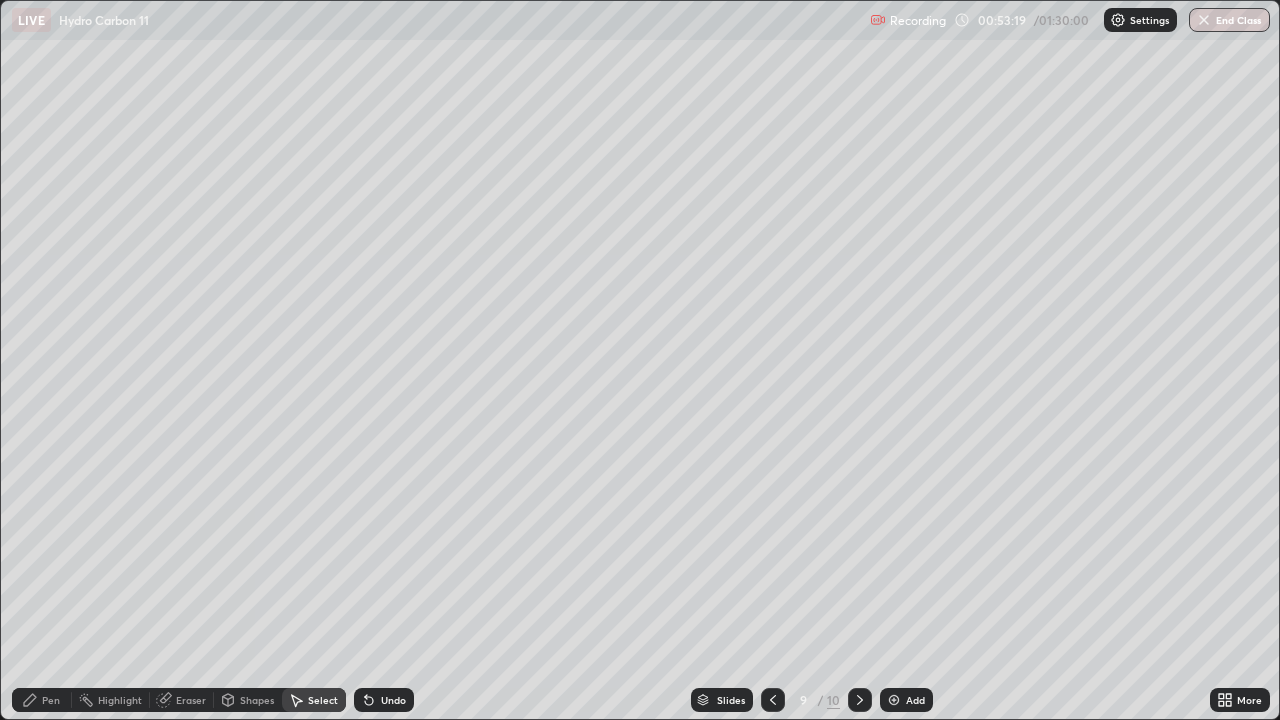 click on "Eraser" at bounding box center (191, 700) 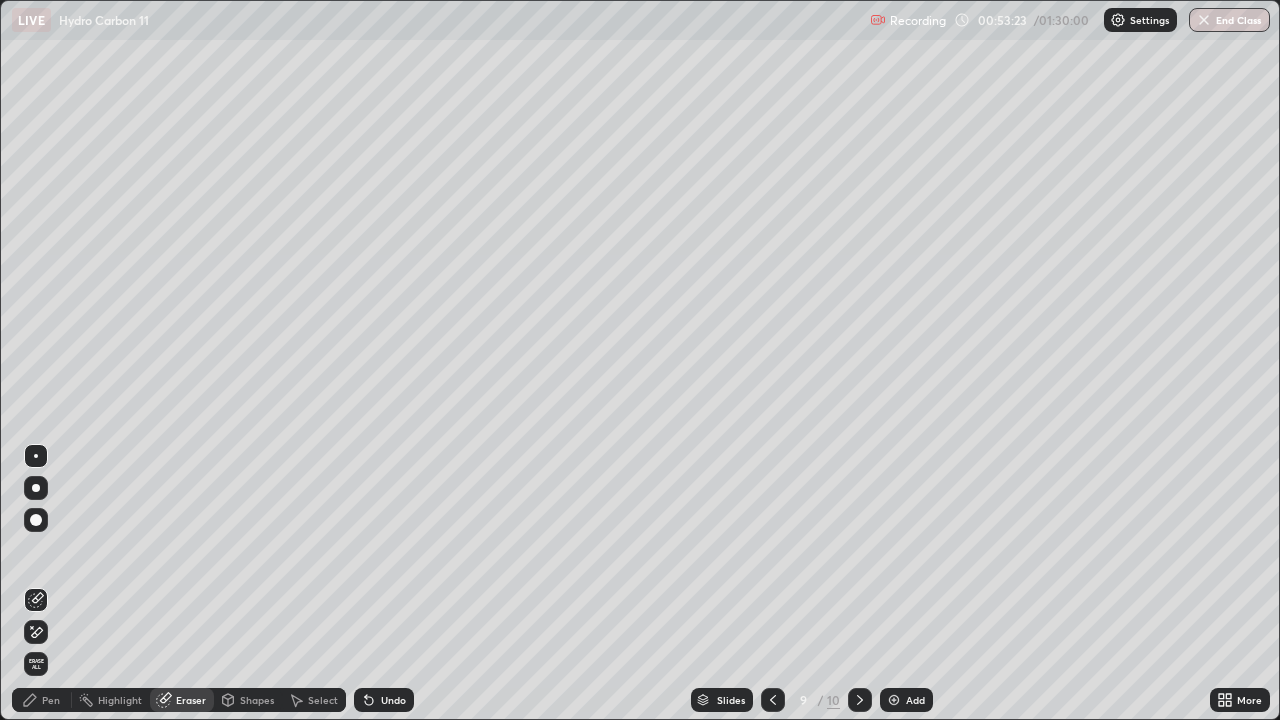 click on "Pen" at bounding box center (51, 700) 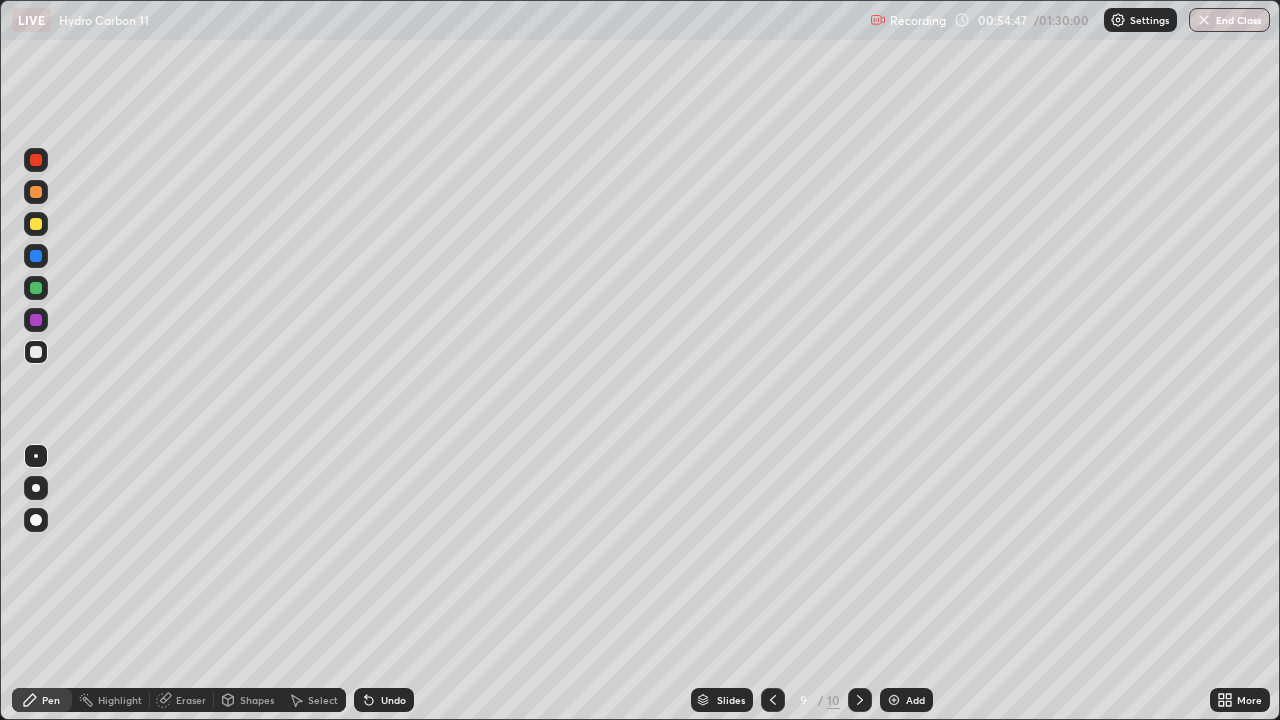 click at bounding box center (36, 160) 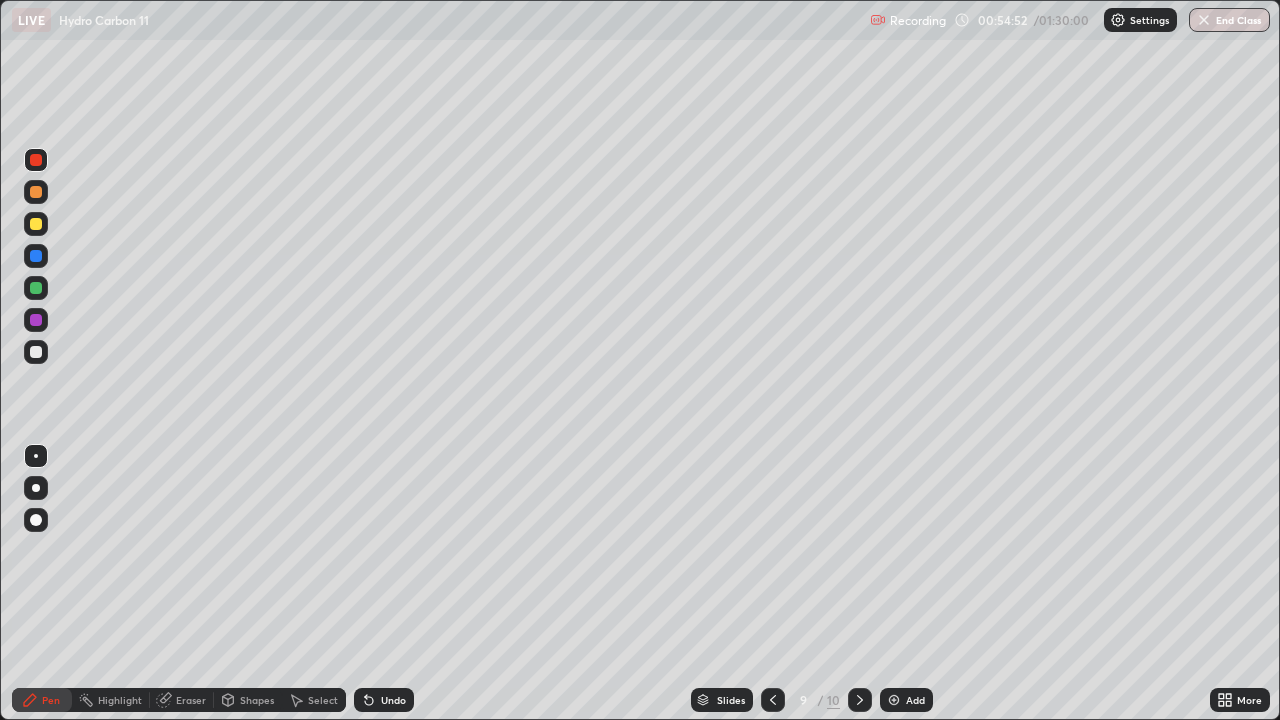 click at bounding box center (36, 352) 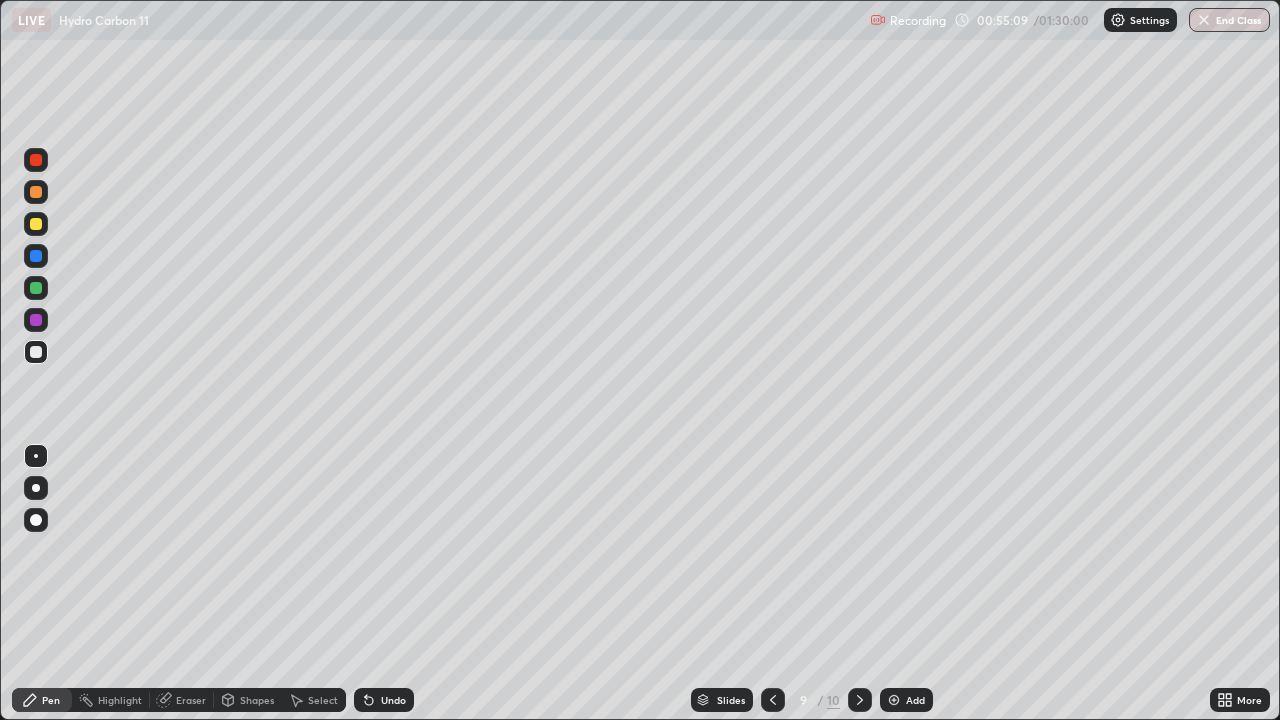 click 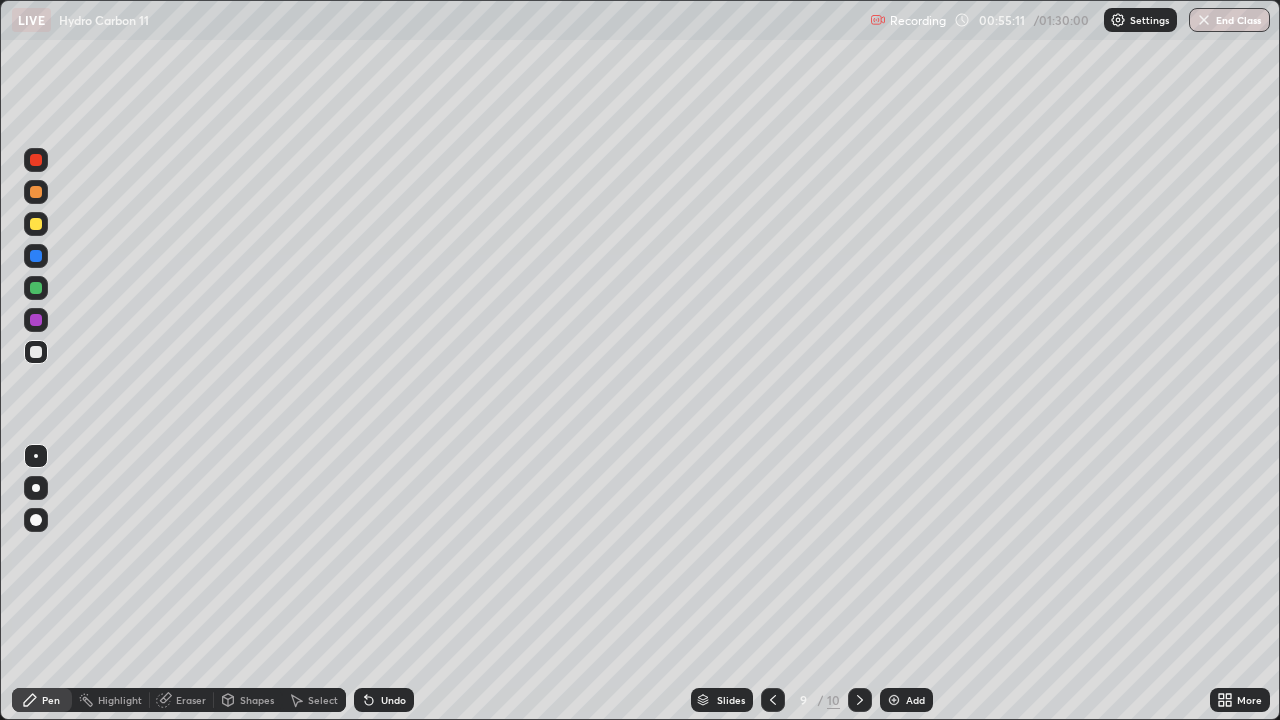 click on "Eraser" at bounding box center (191, 700) 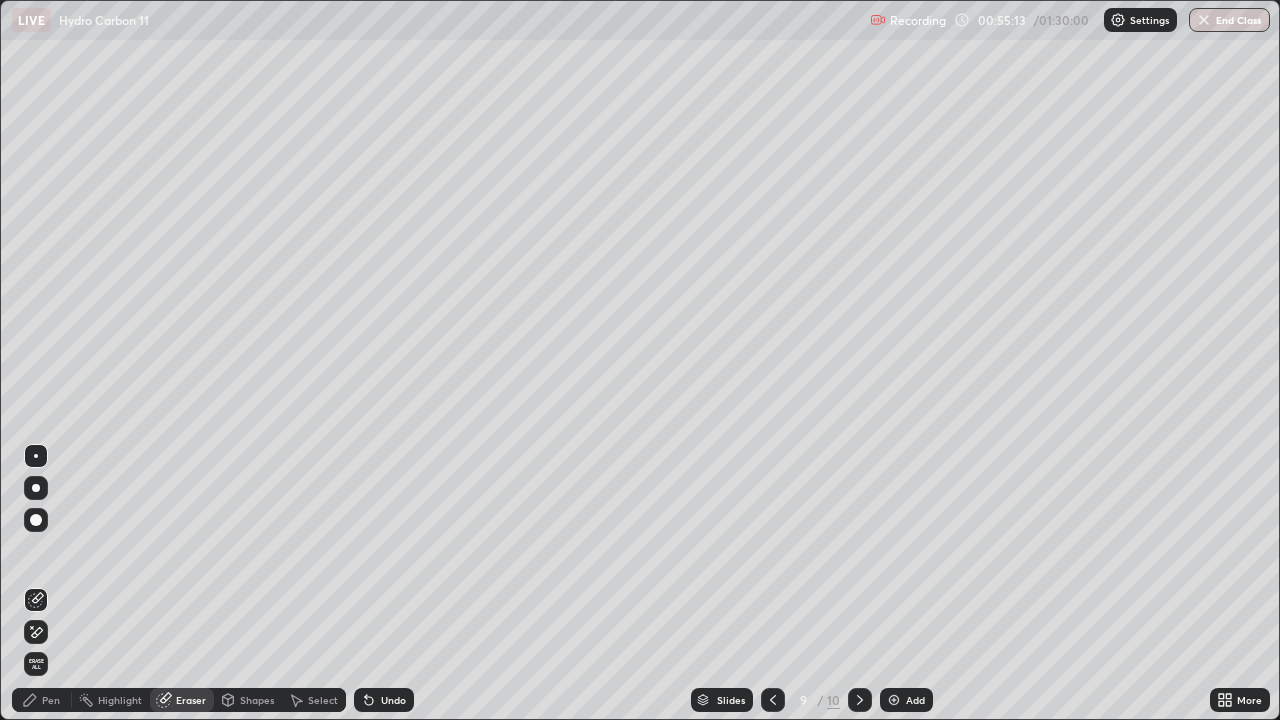 click on "Pen" at bounding box center [51, 700] 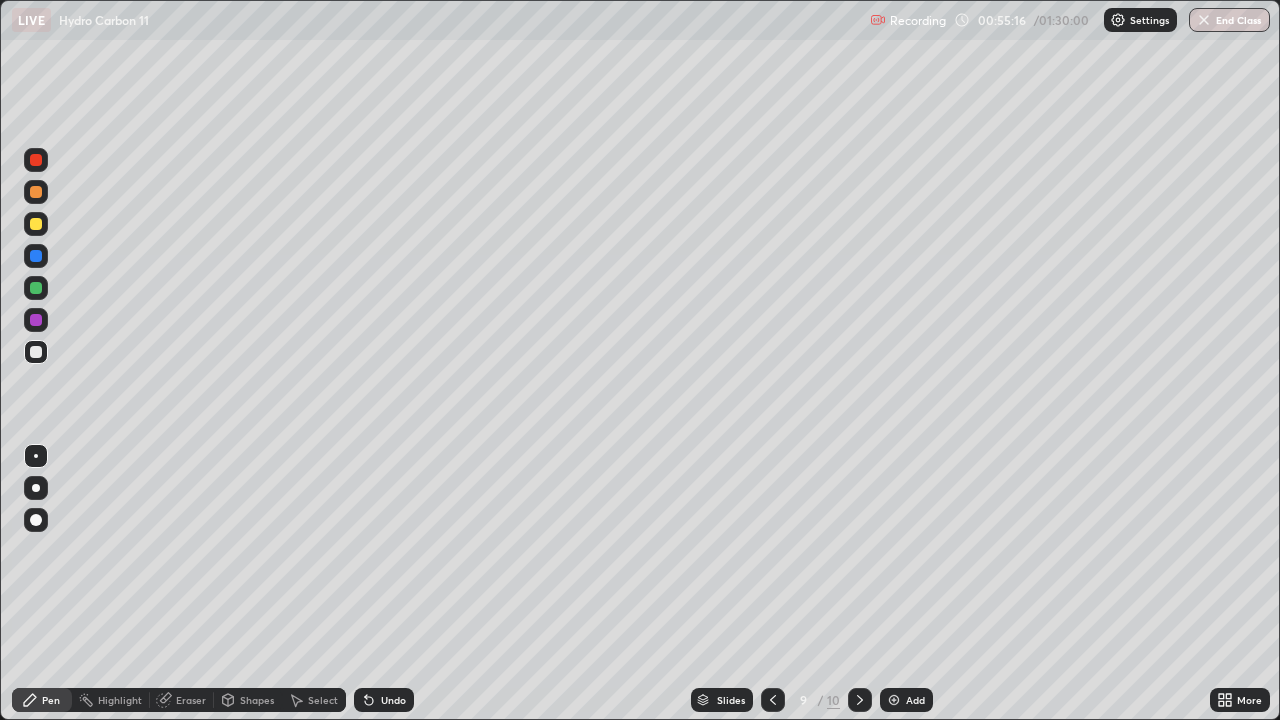 click on "Eraser" at bounding box center (191, 700) 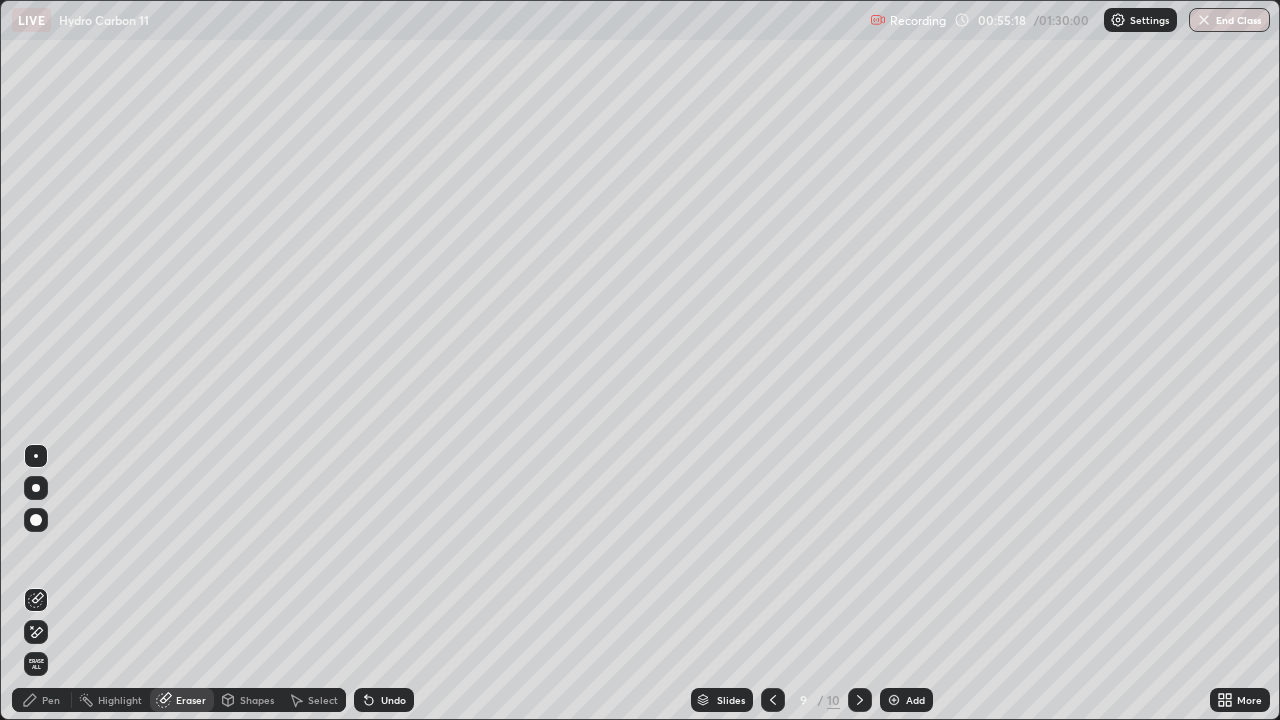 click on "Pen" at bounding box center (42, 700) 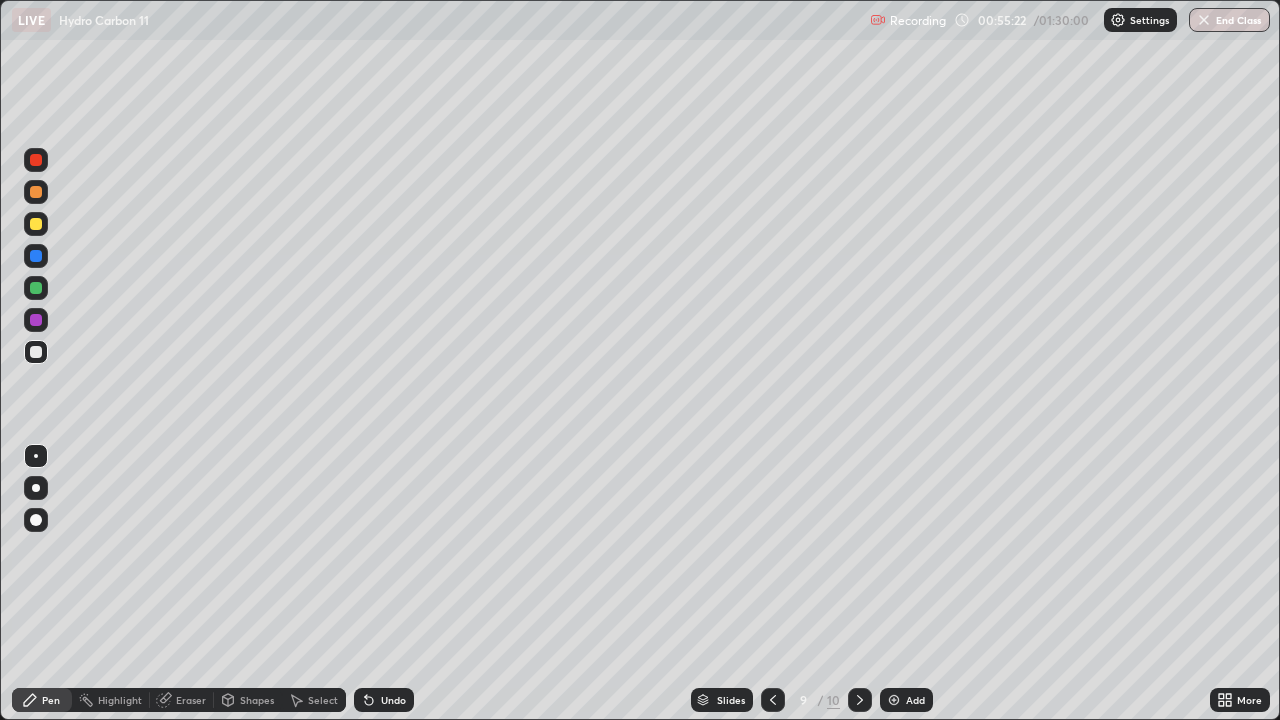 click 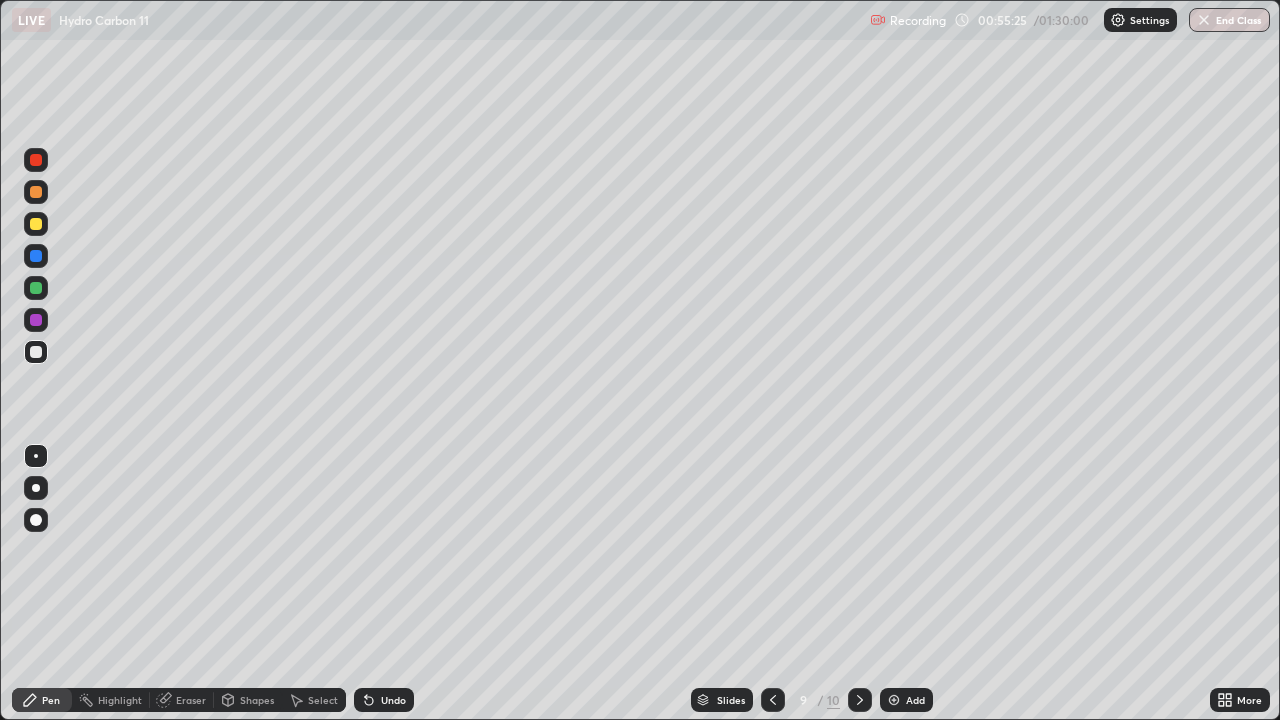 click on "Select" at bounding box center [314, 700] 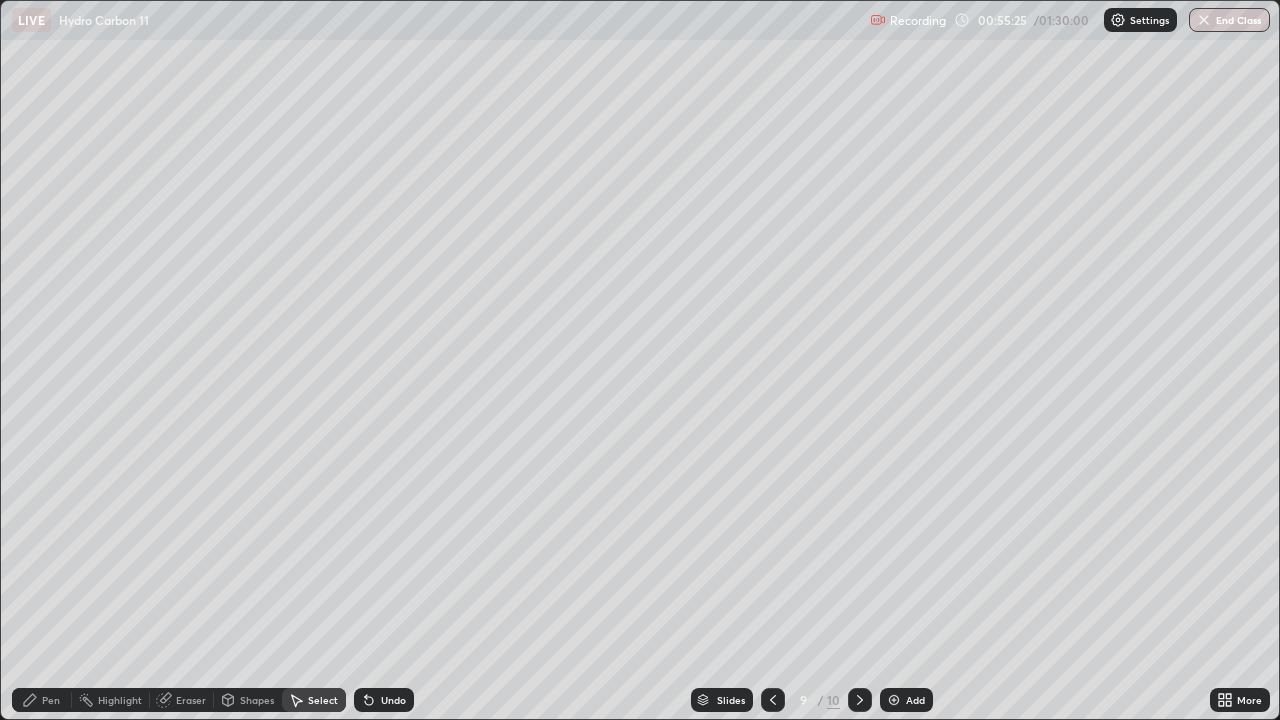 click on "Eraser" at bounding box center (191, 700) 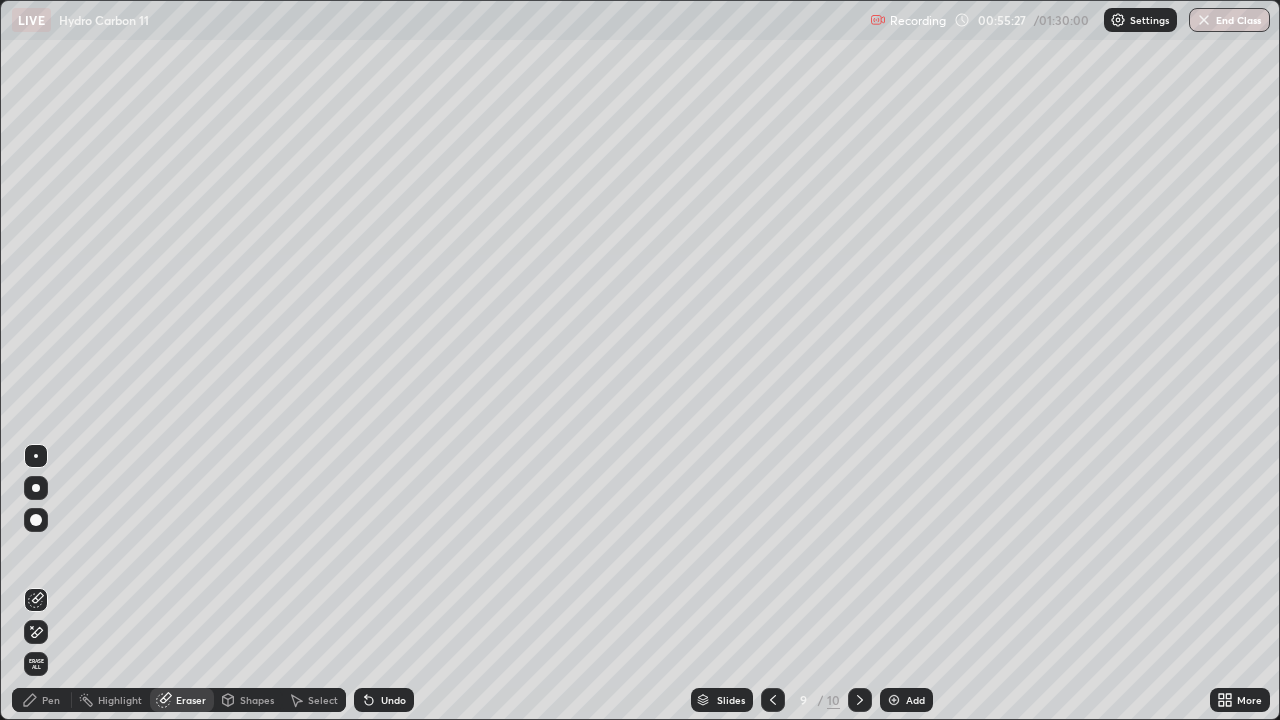 click on "Pen" at bounding box center (42, 700) 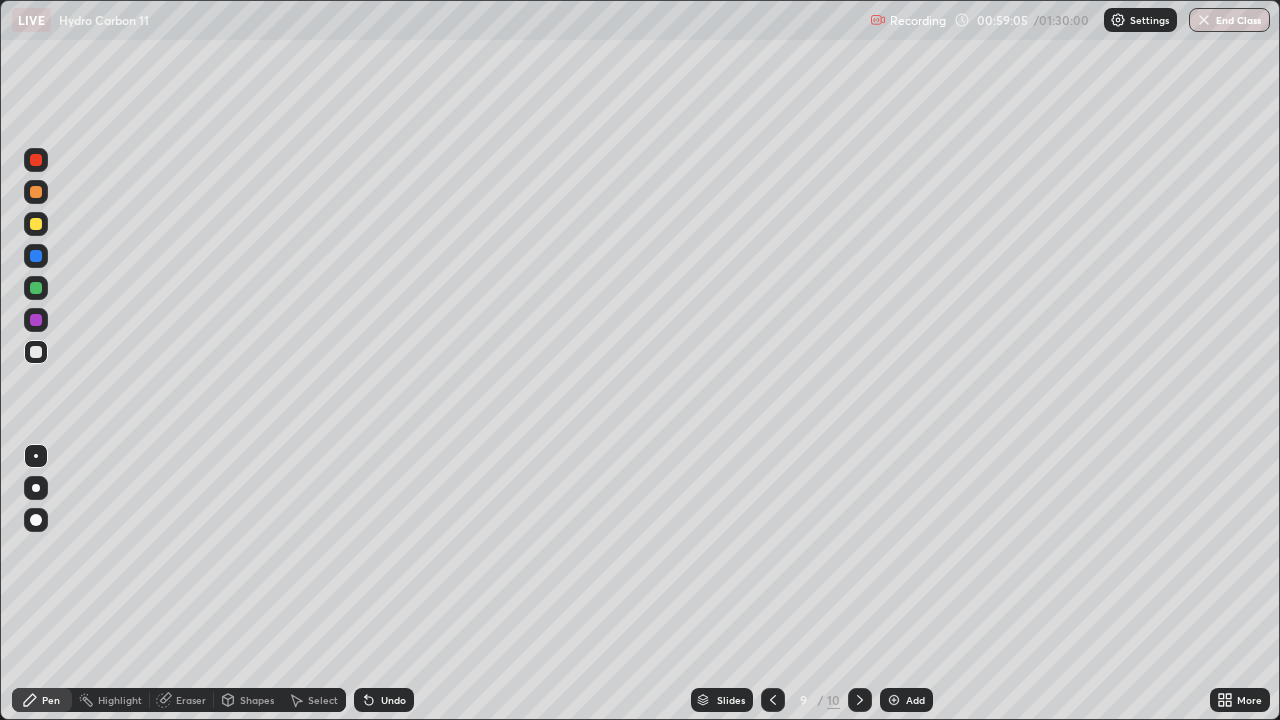click on "Eraser" at bounding box center (191, 700) 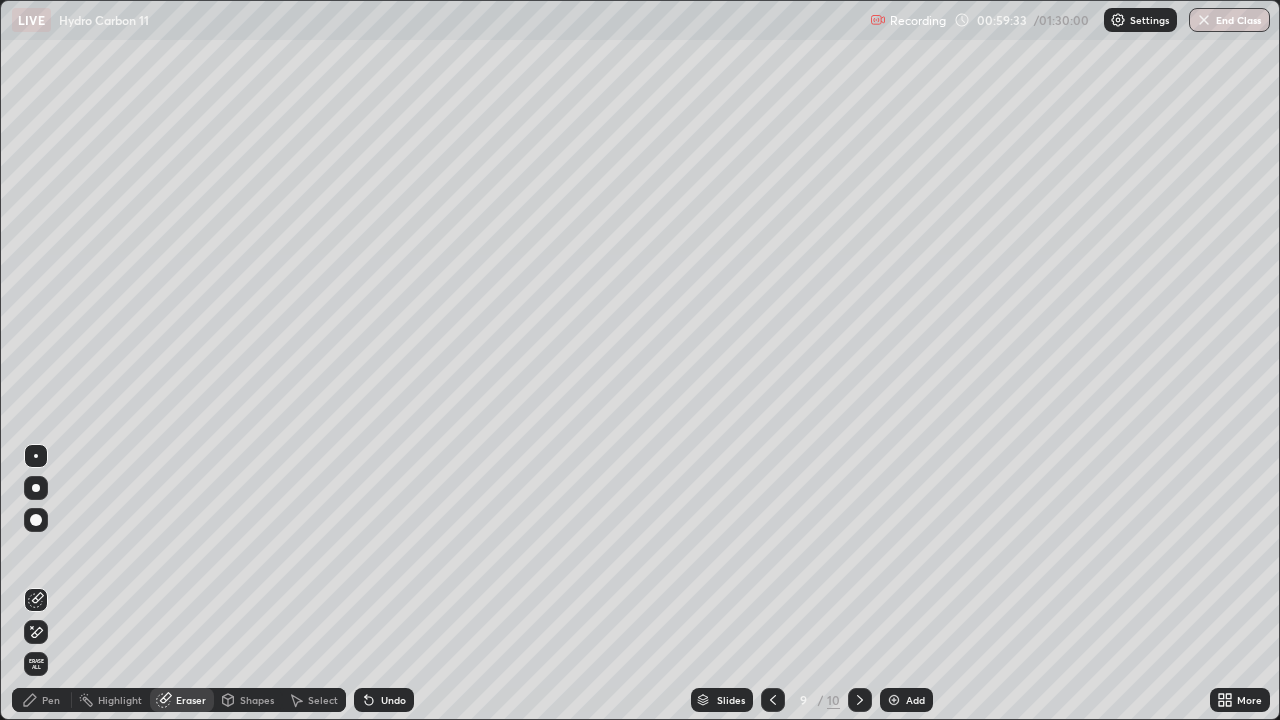click at bounding box center (894, 700) 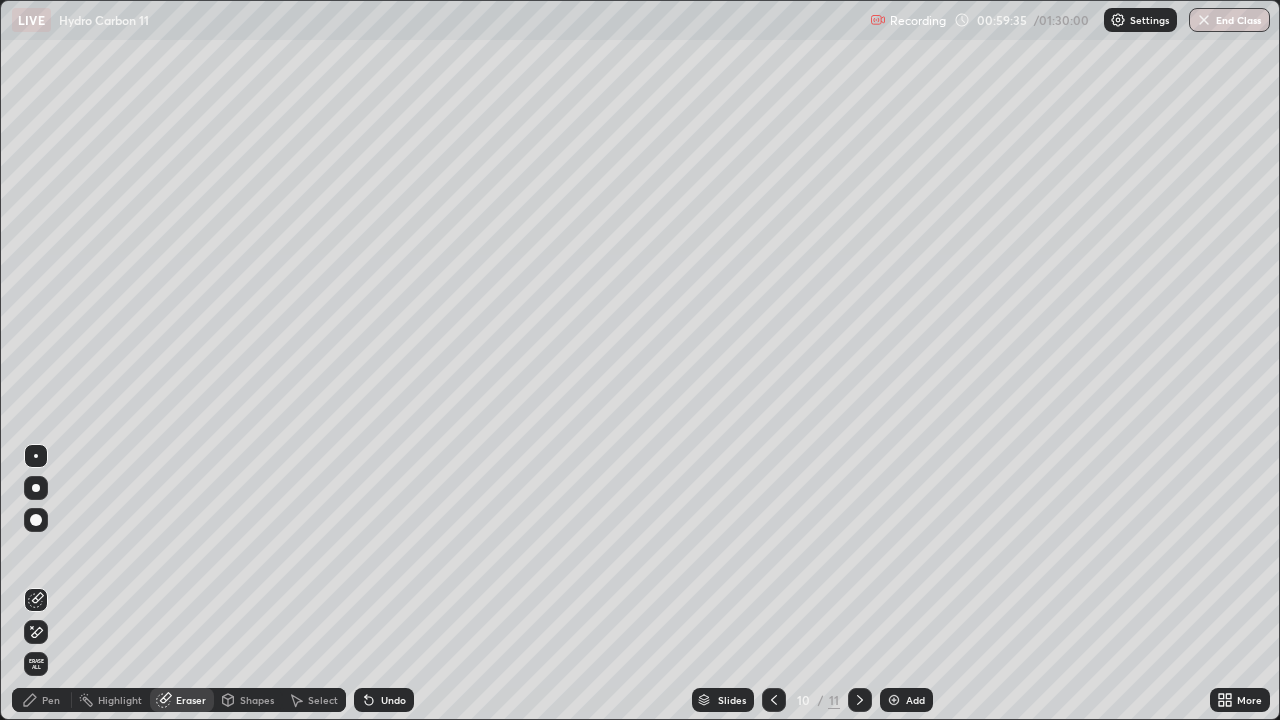click on "Pen" at bounding box center [42, 700] 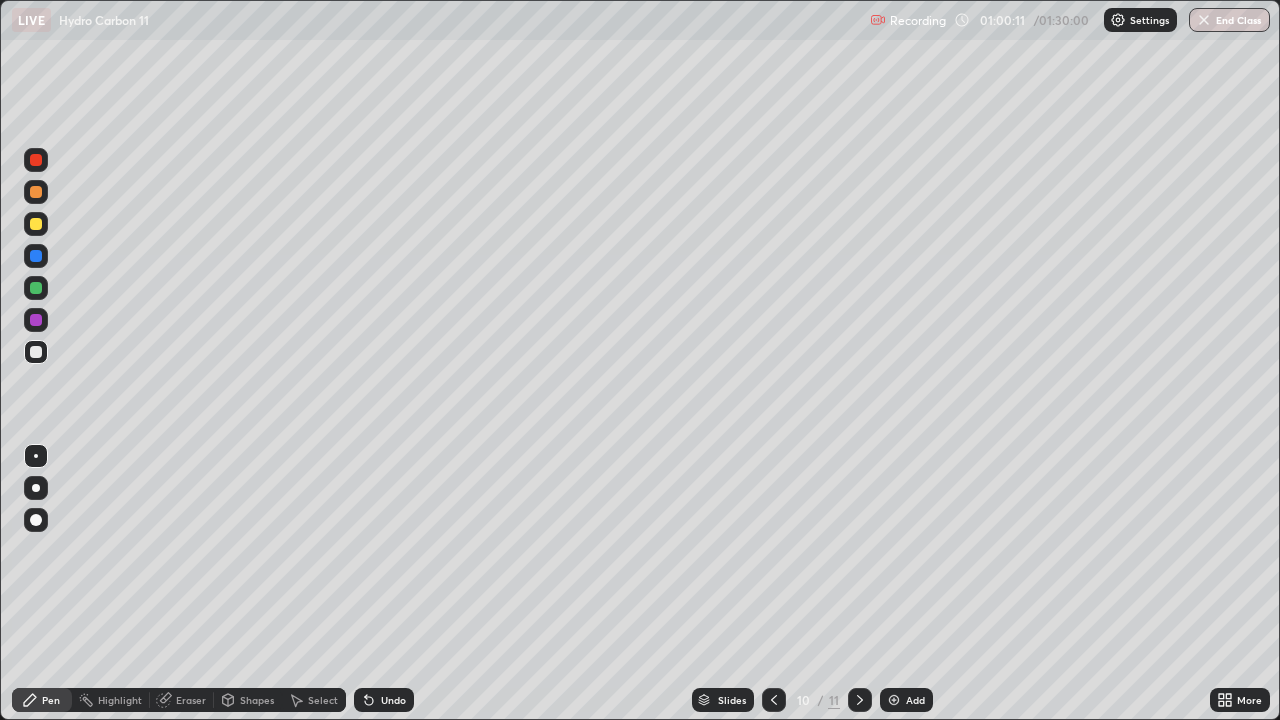 click at bounding box center (774, 700) 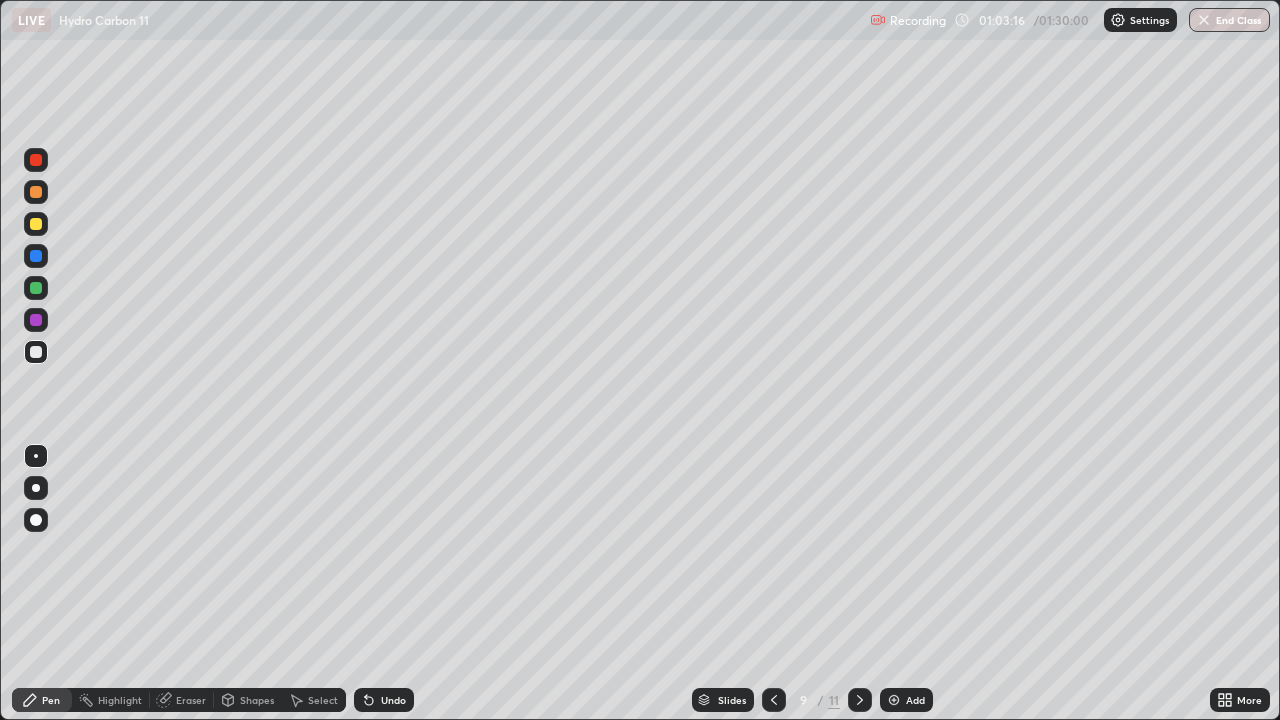 click at bounding box center [894, 700] 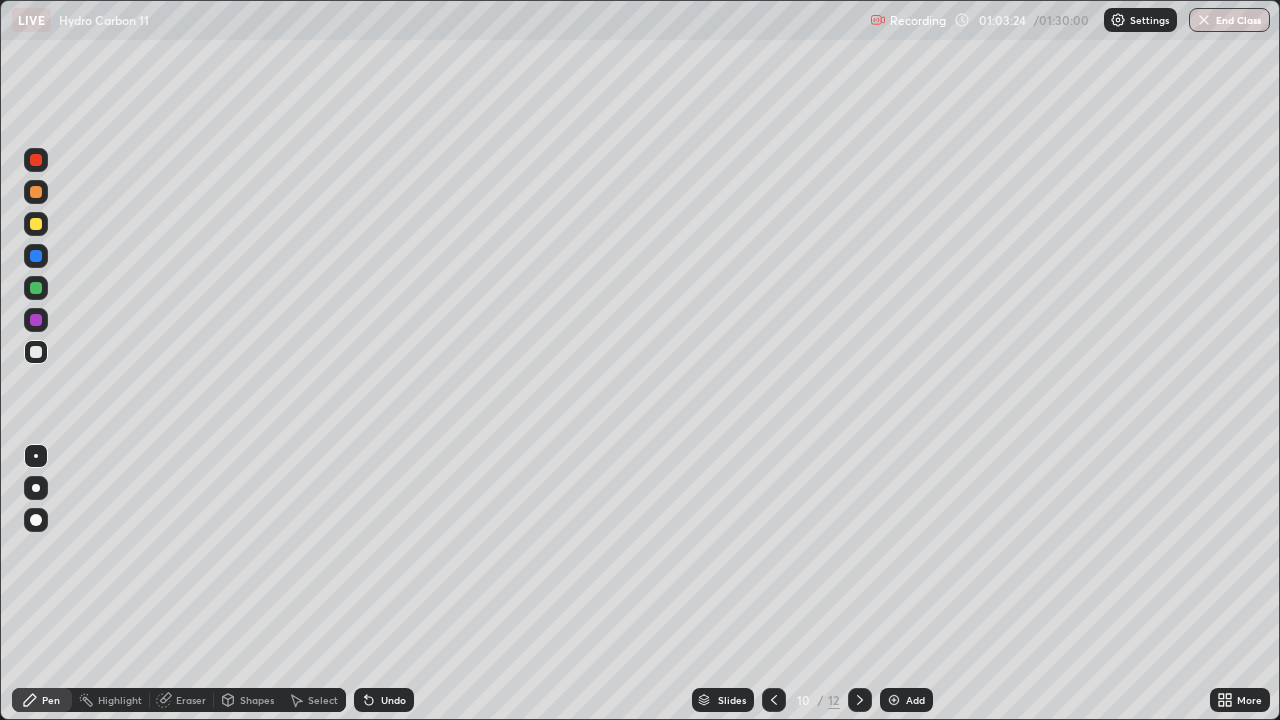 click on "Undo" at bounding box center (393, 700) 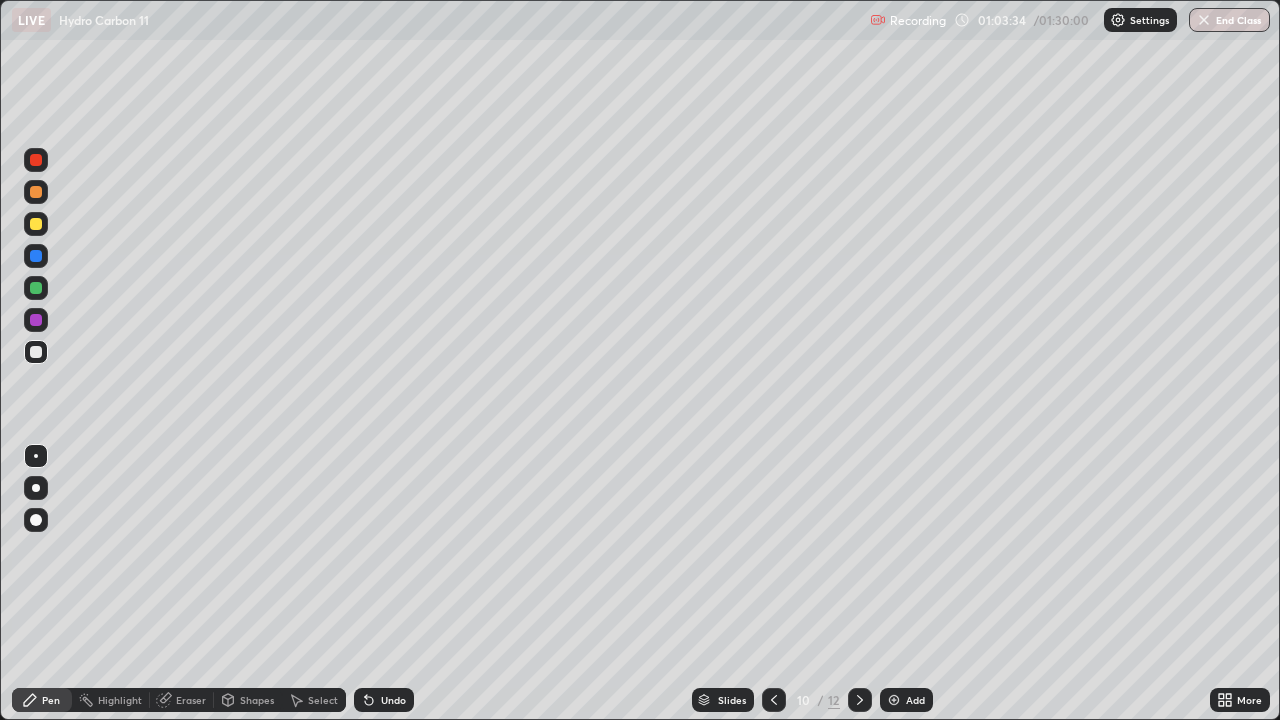 click on "Undo" at bounding box center [384, 700] 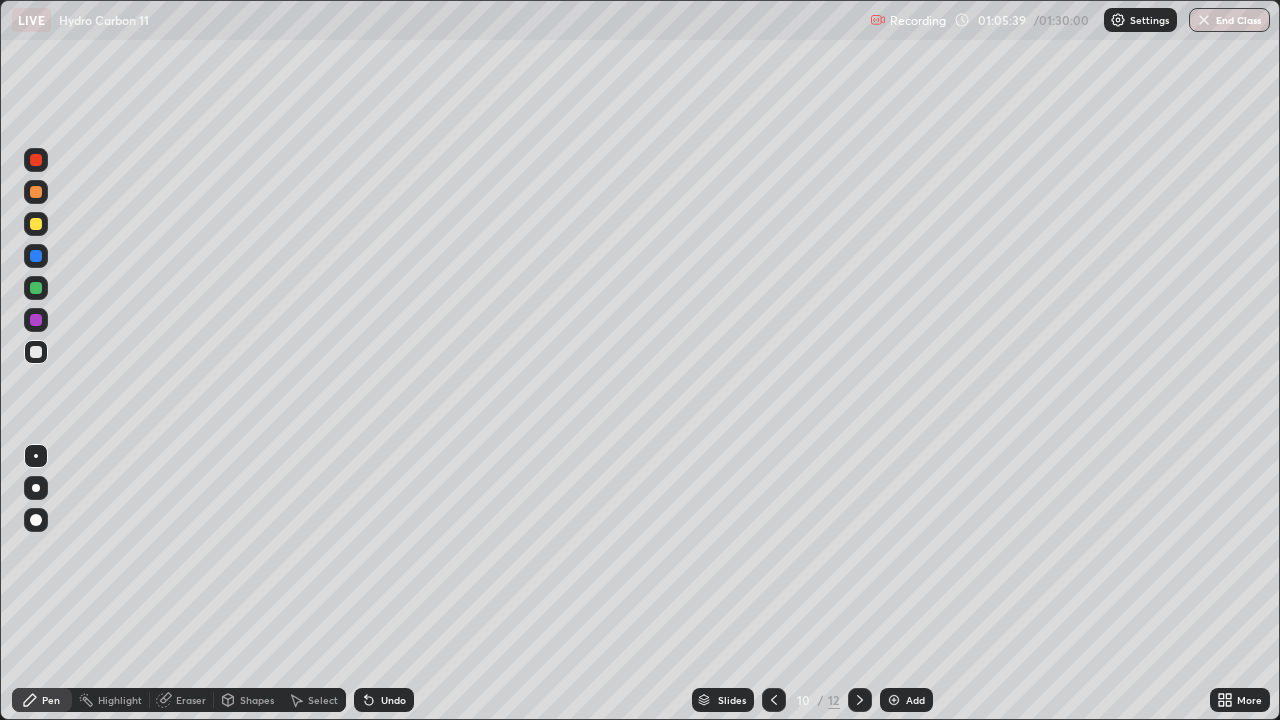 click at bounding box center [894, 700] 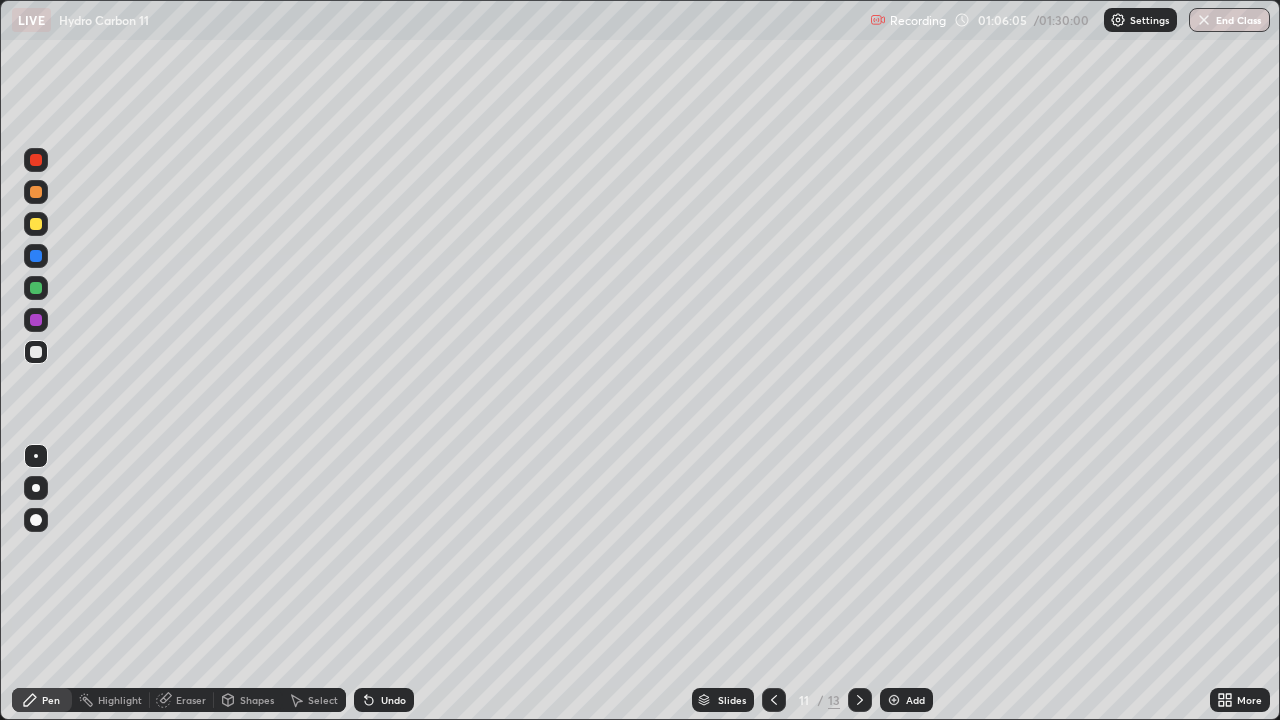 click on "Undo" at bounding box center [384, 700] 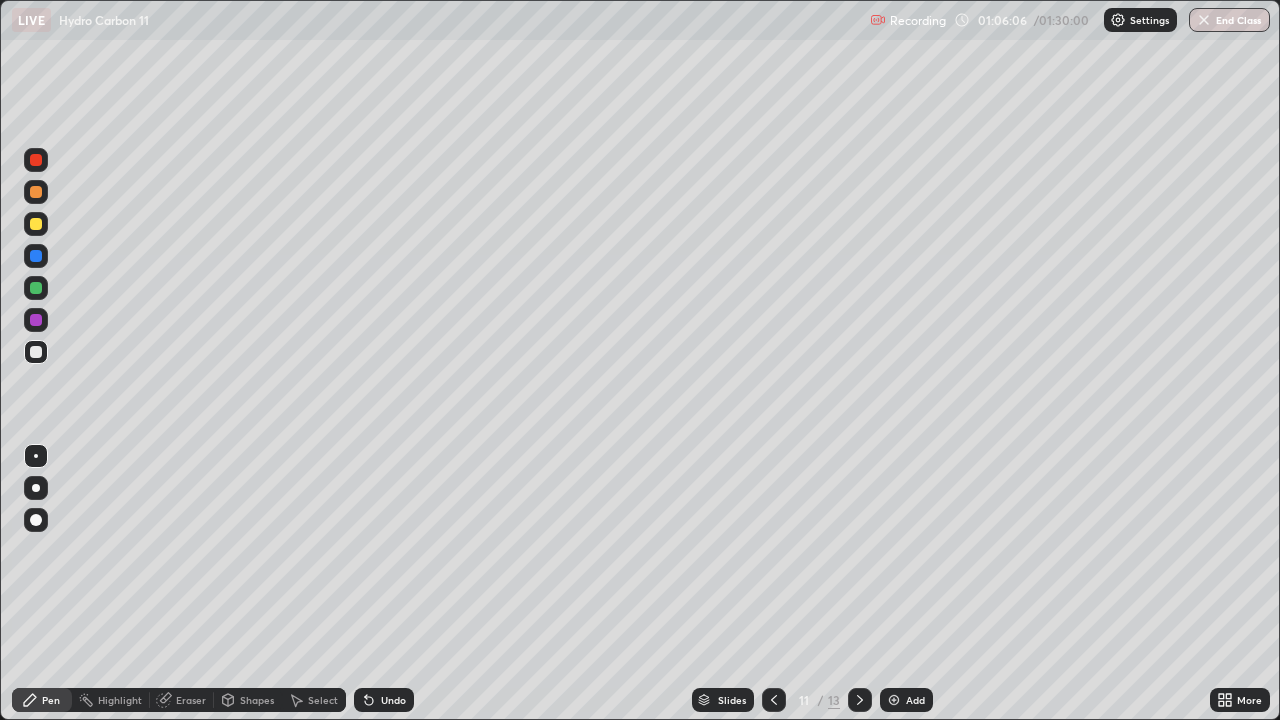 click on "Undo" at bounding box center [384, 700] 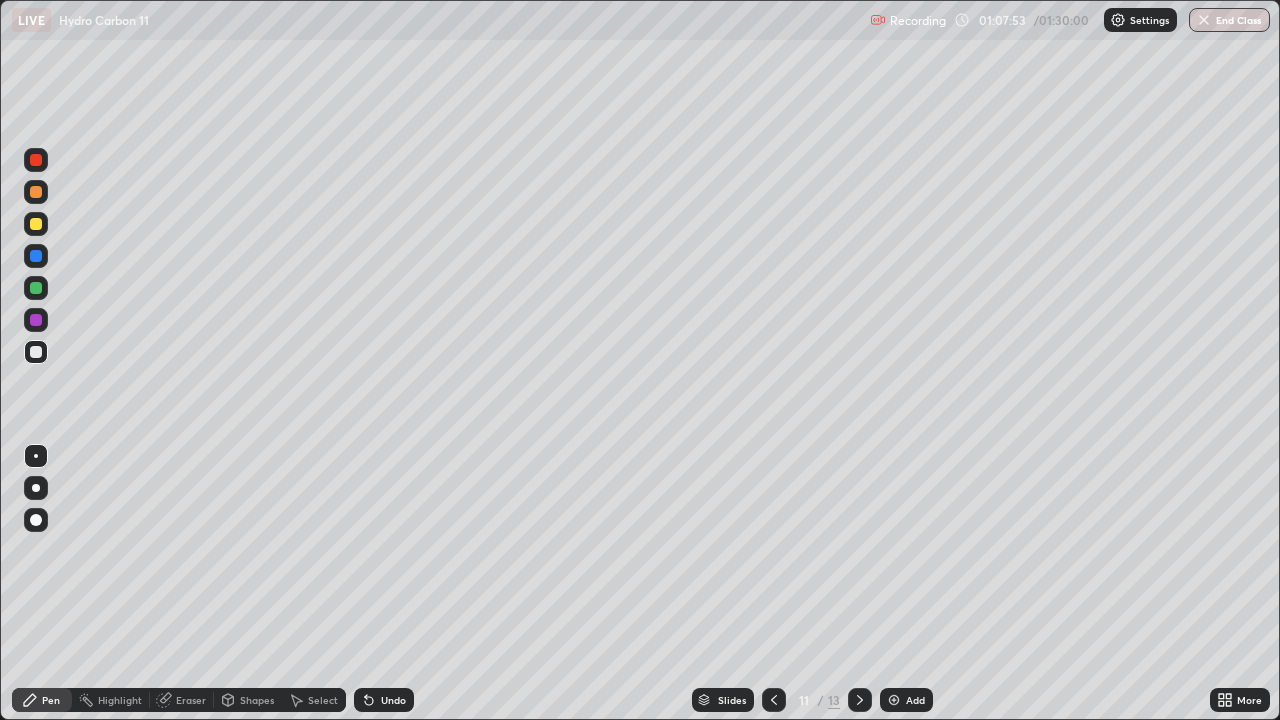 click 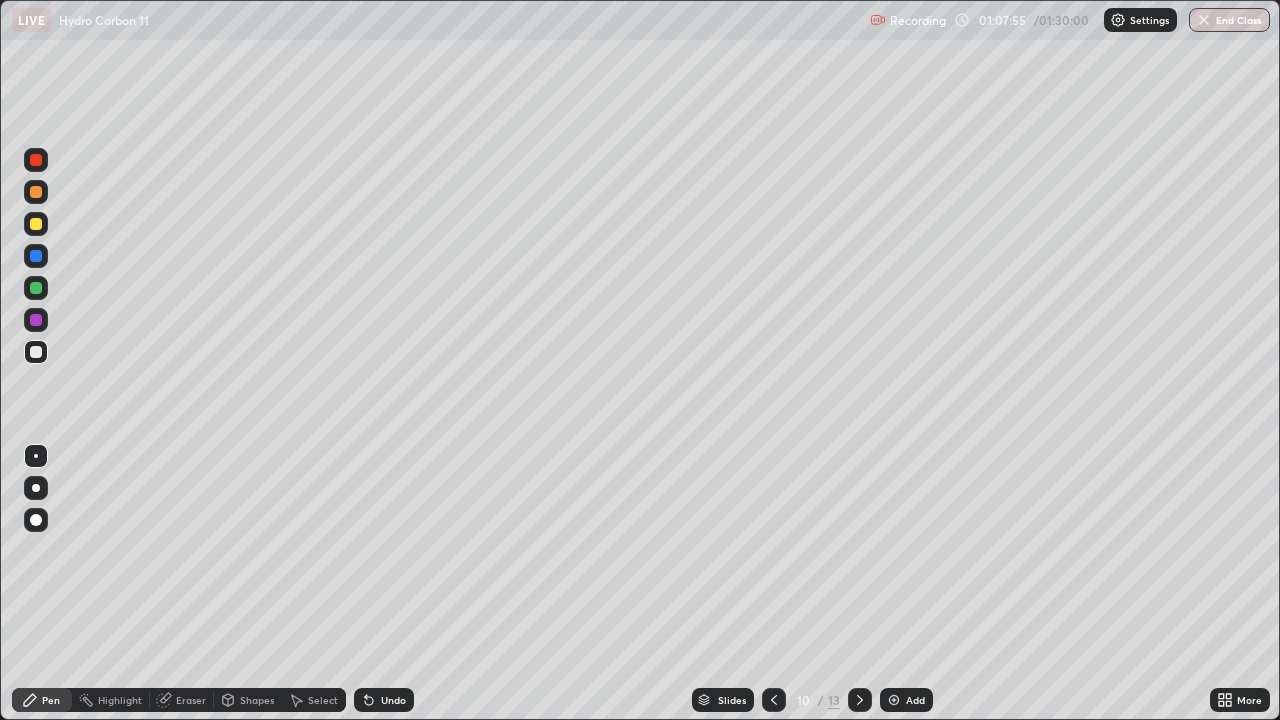 click 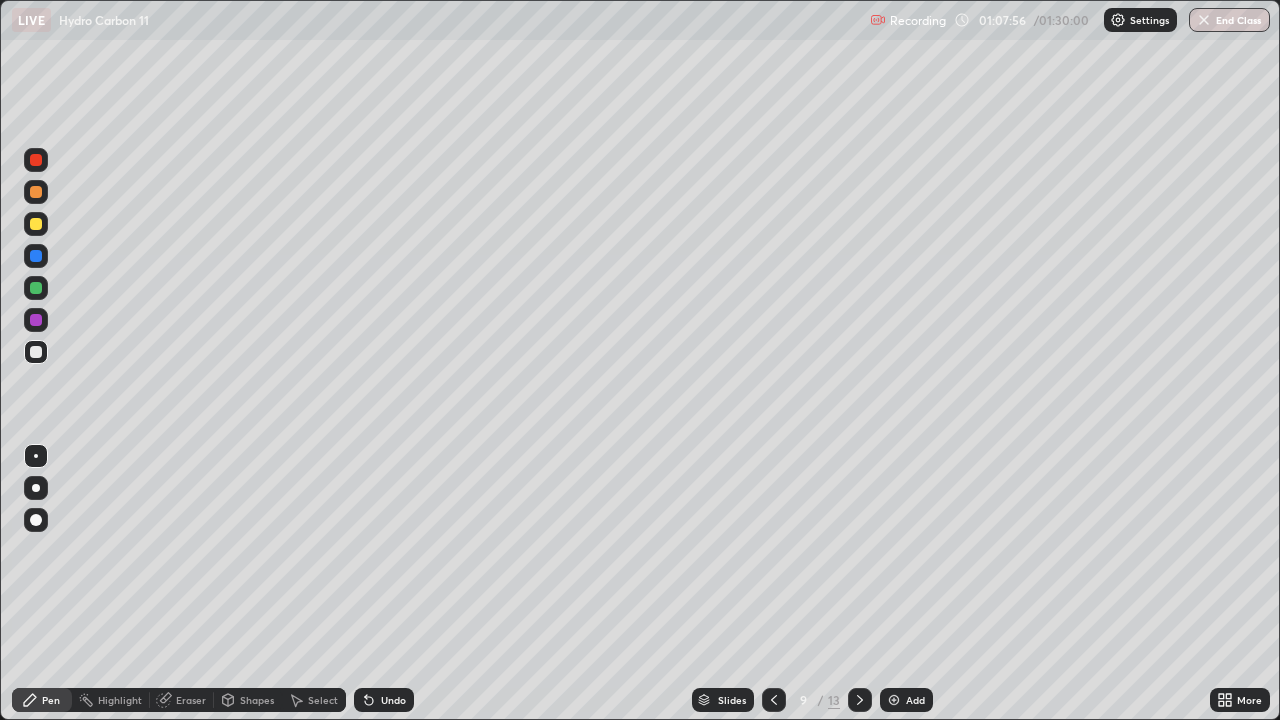 click 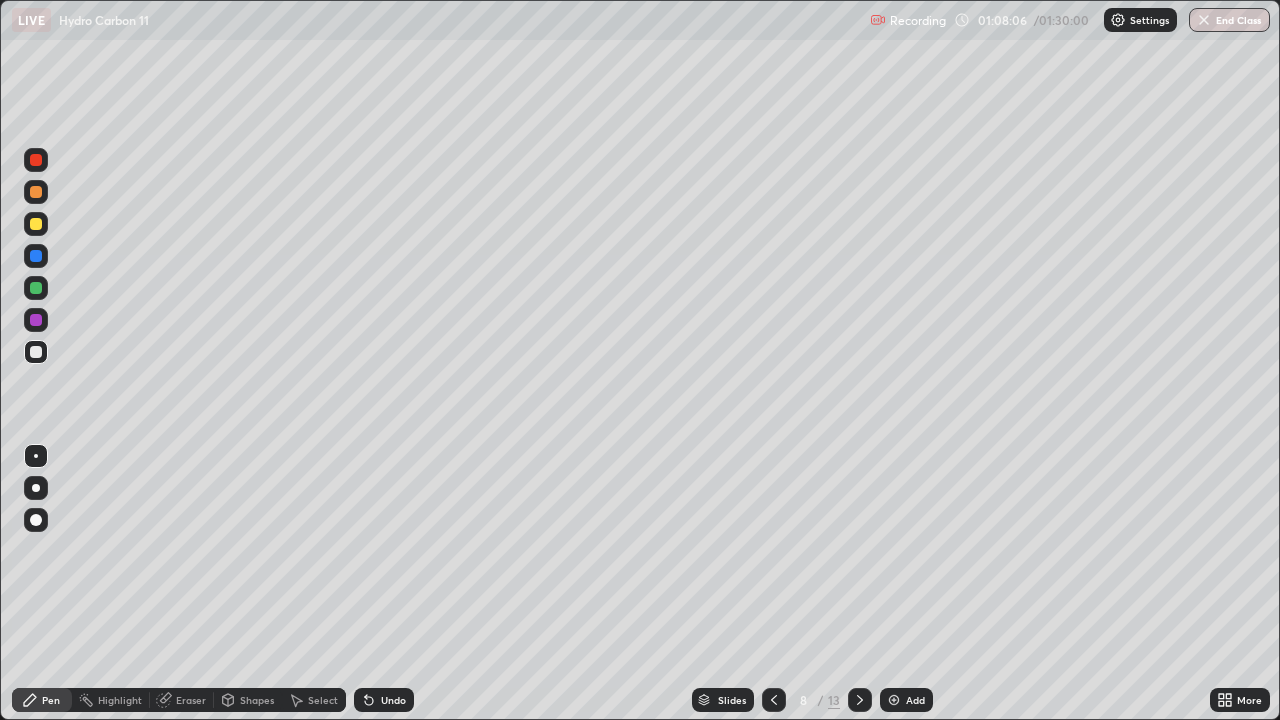 click 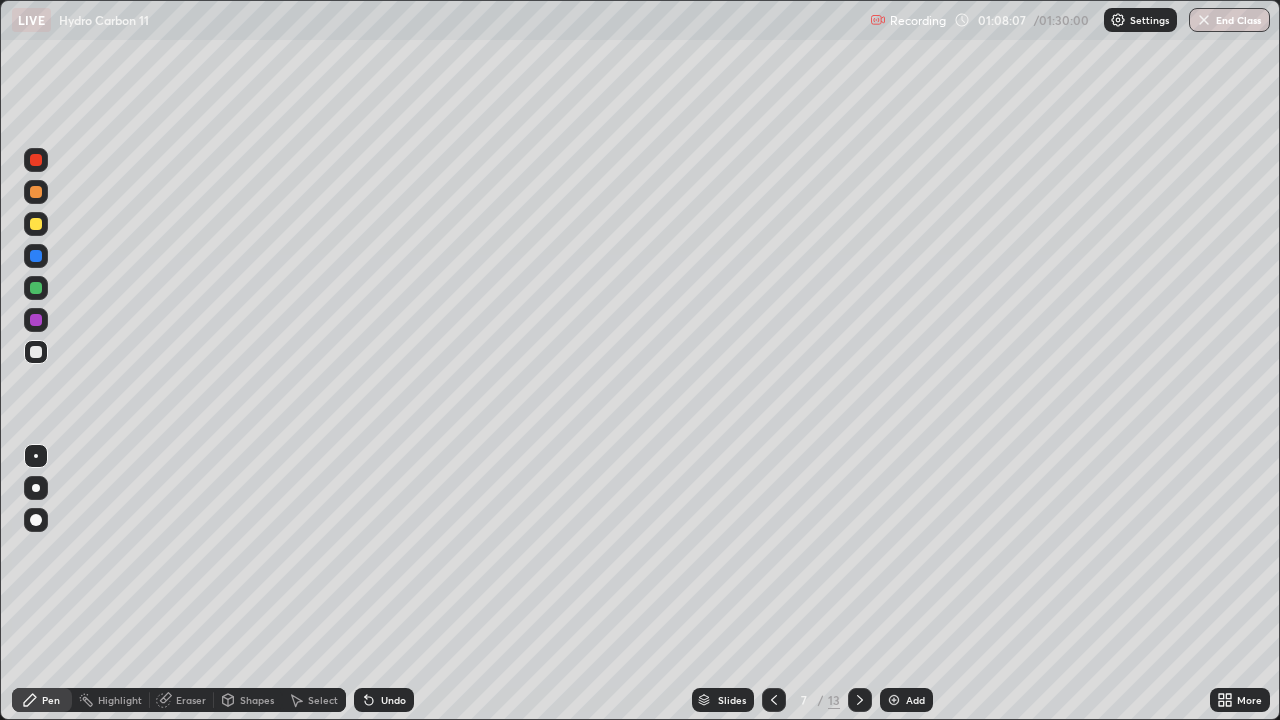 click 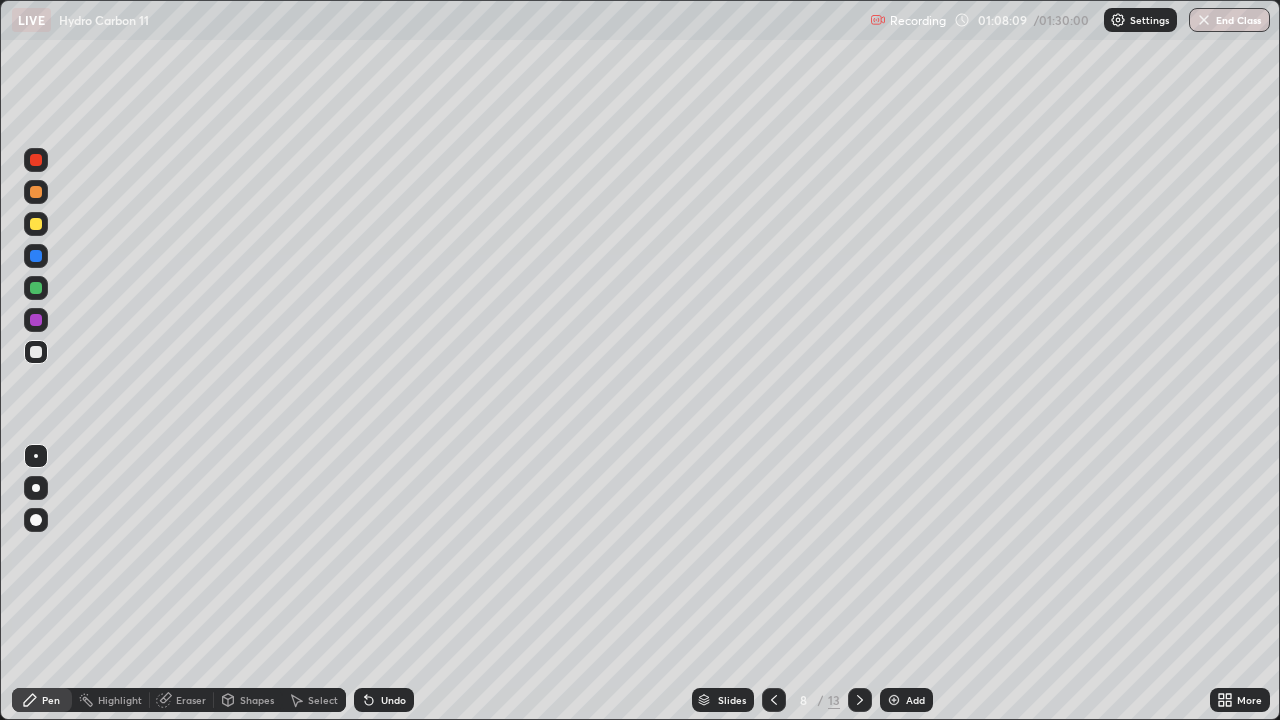 click on "Eraser" at bounding box center (182, 700) 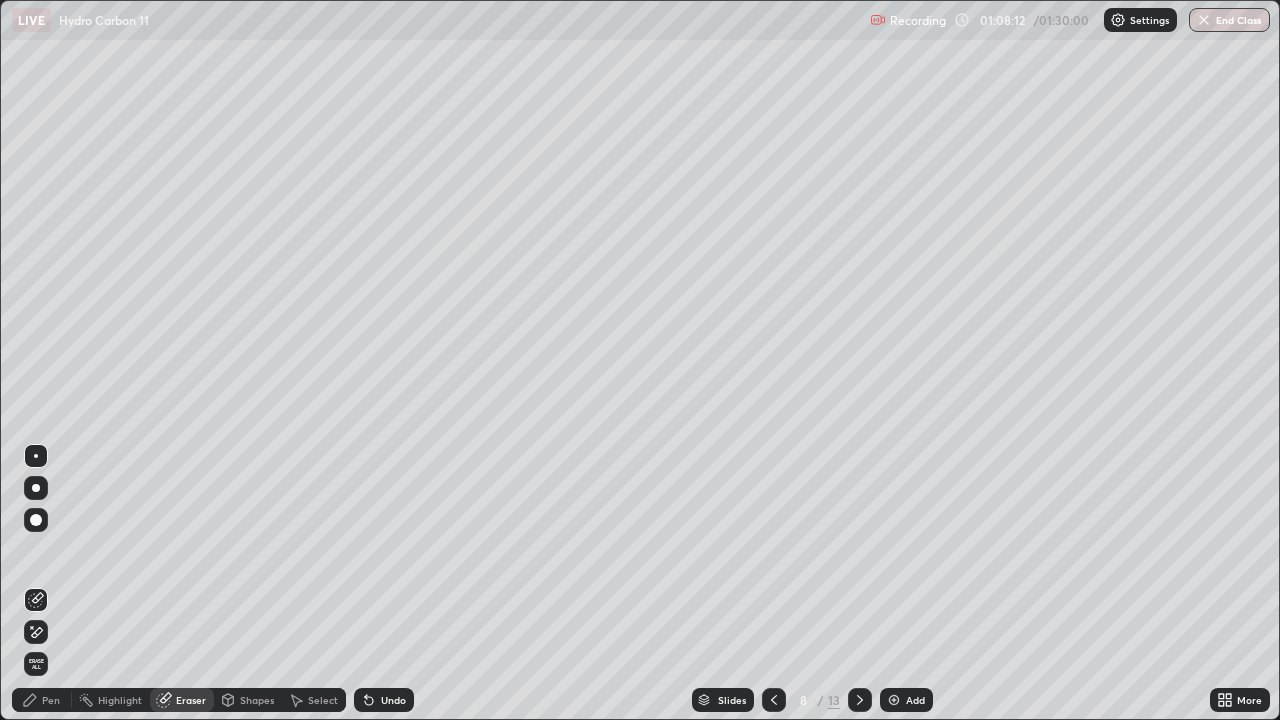 click on "Pen" at bounding box center (51, 700) 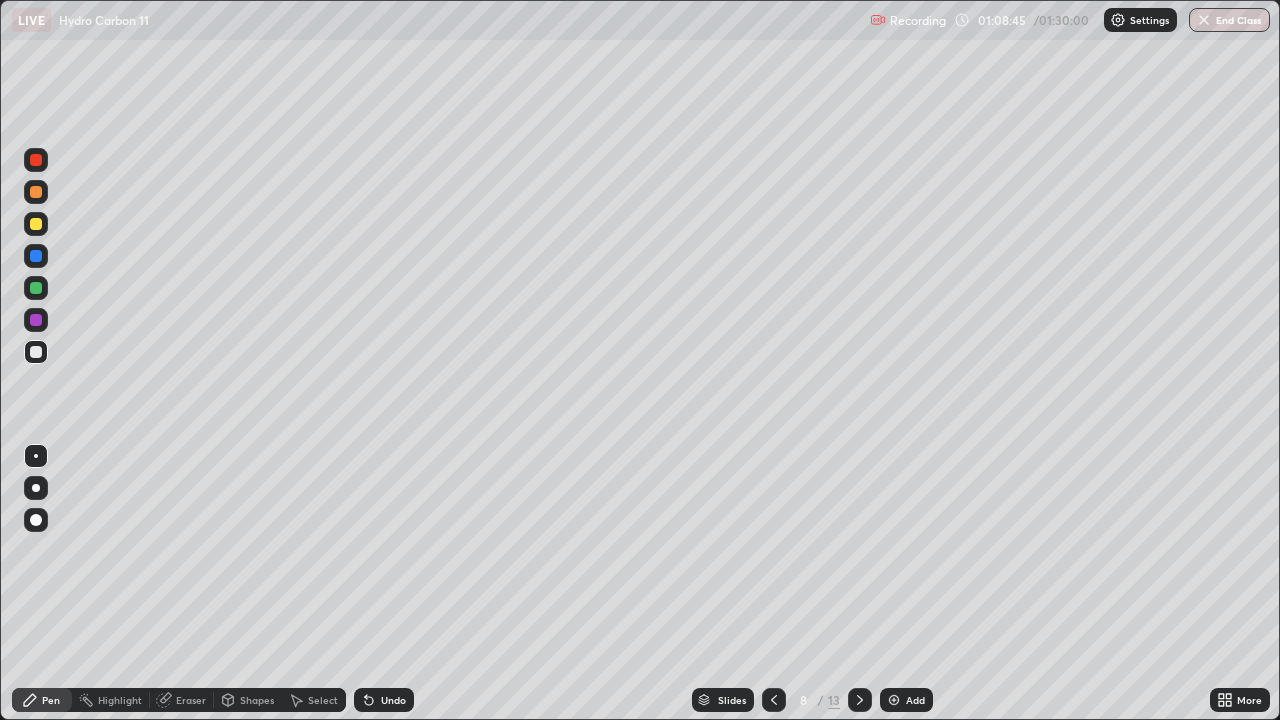 click on "Undo" at bounding box center [384, 700] 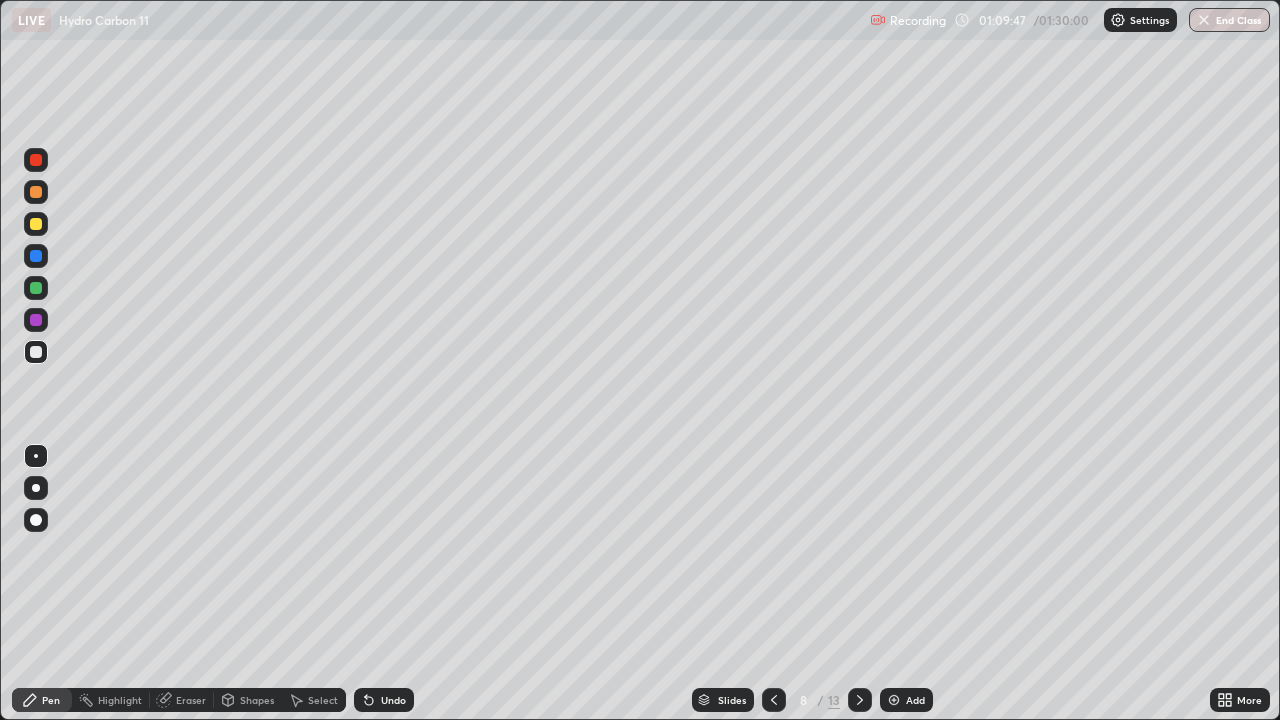 click 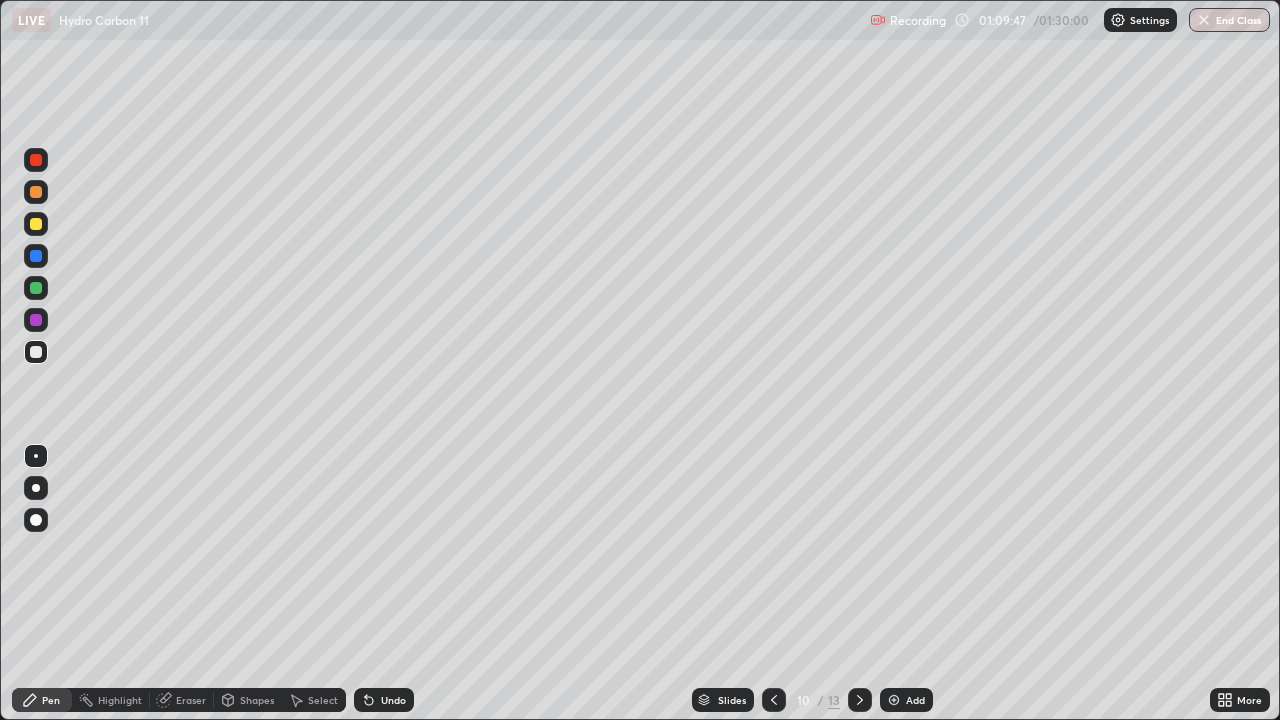click 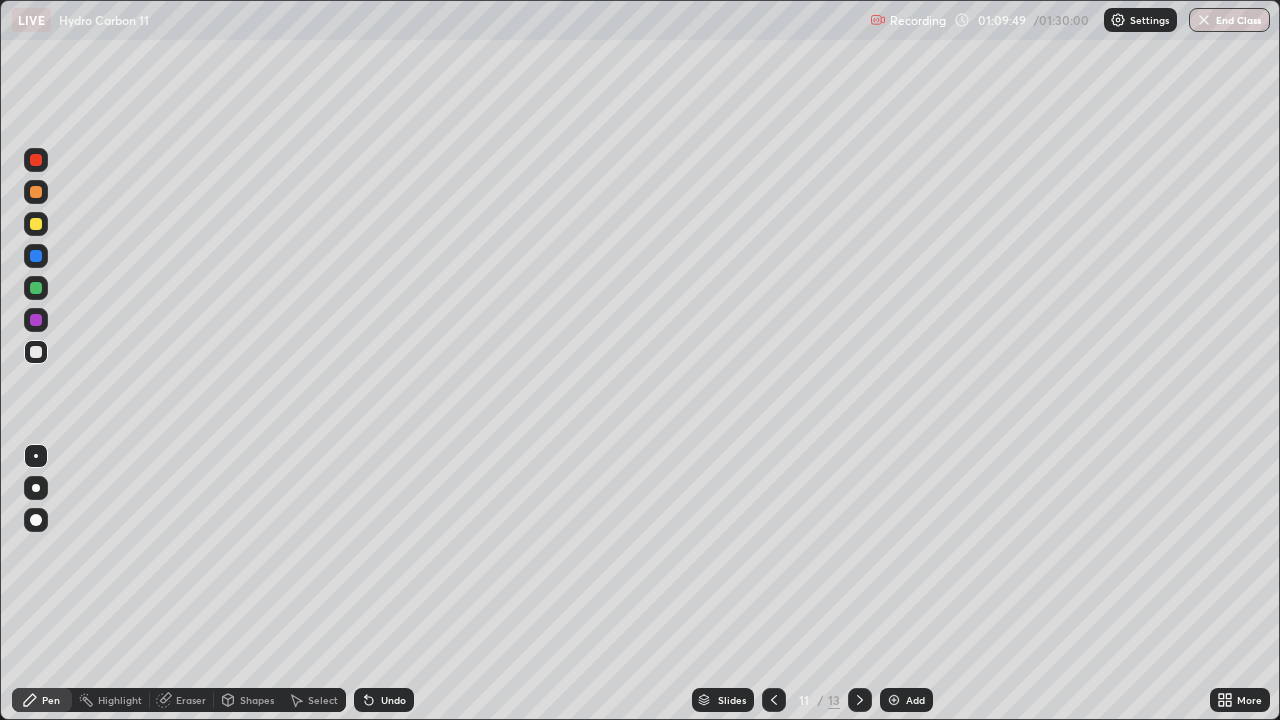 click 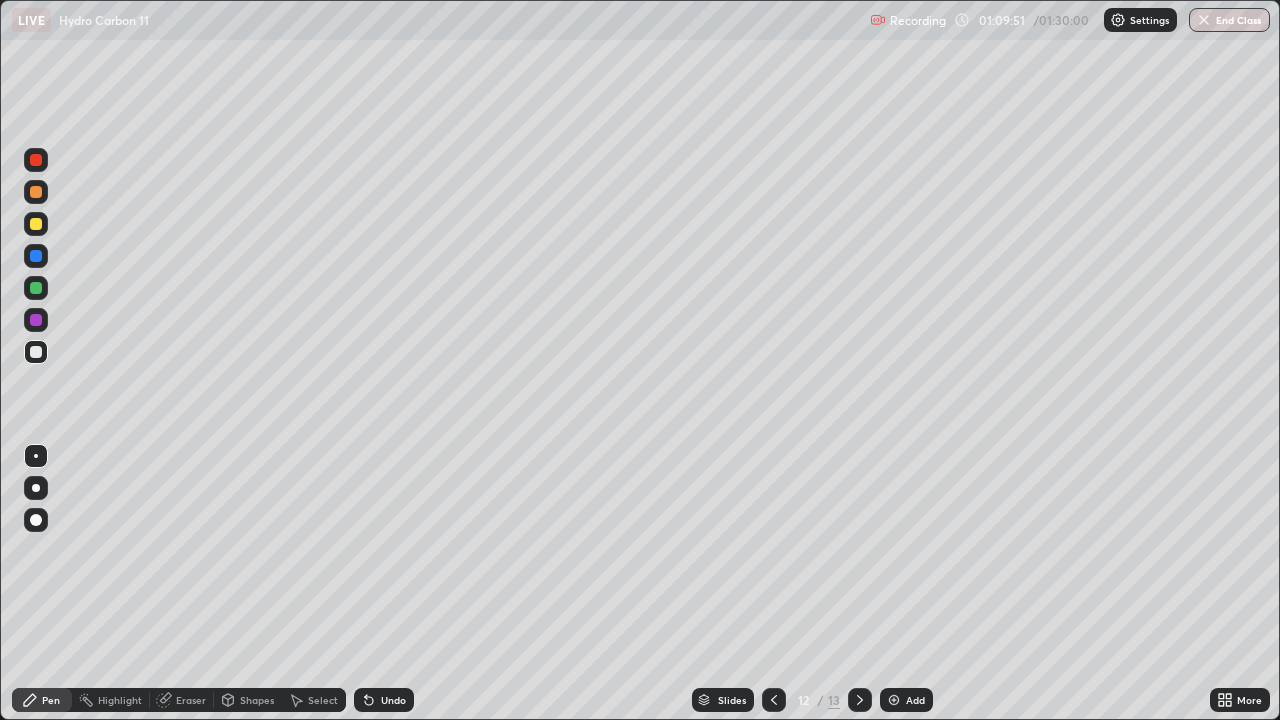 click 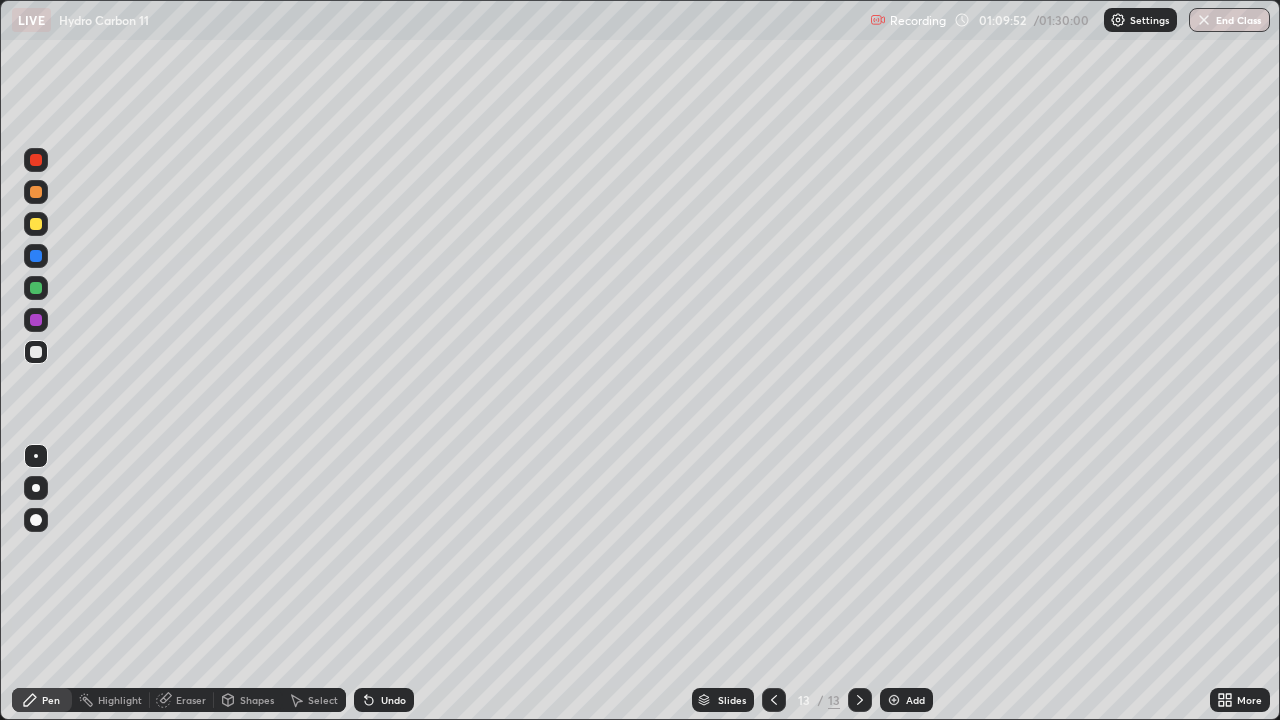 click 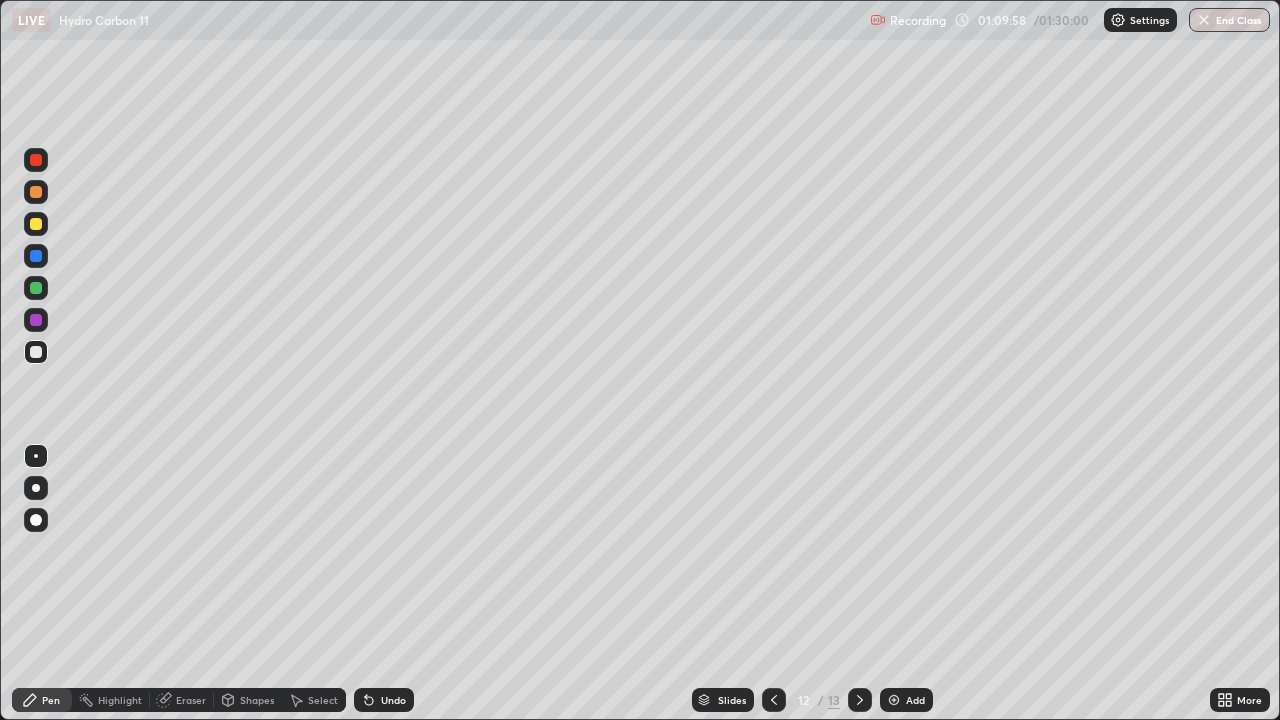 click on "Eraser" at bounding box center [191, 700] 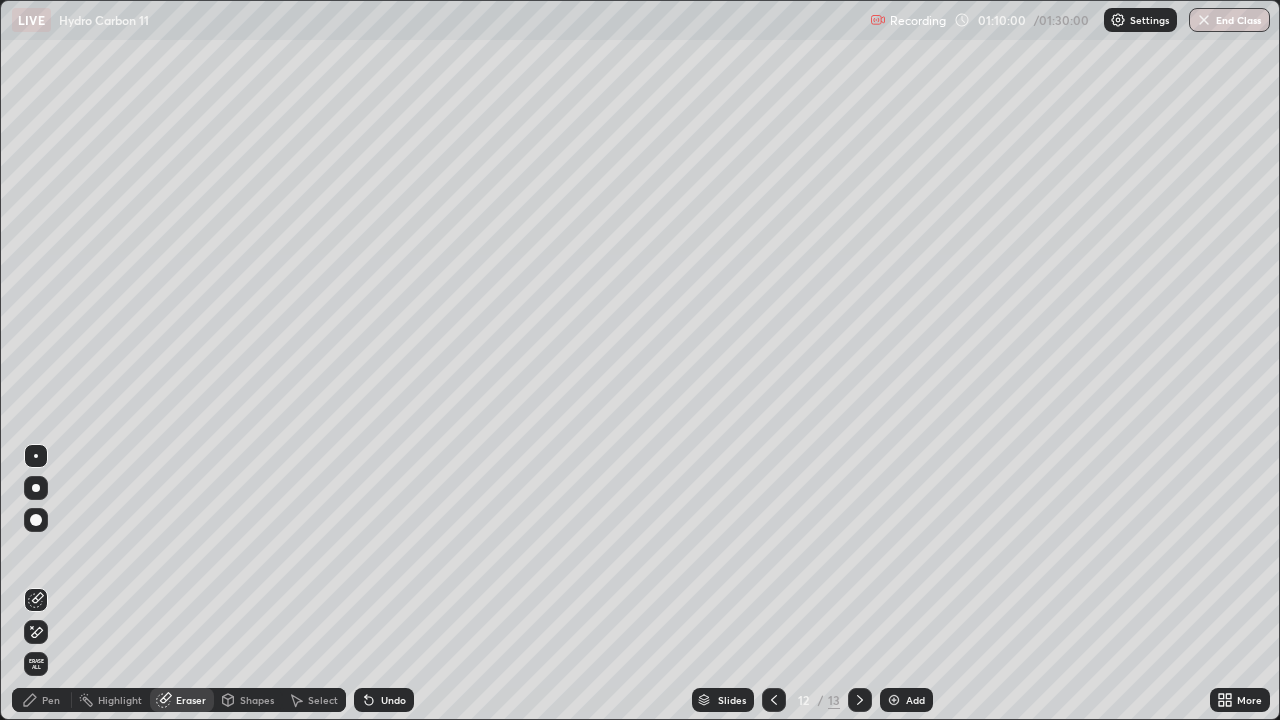 click on "Erase all" at bounding box center (36, 664) 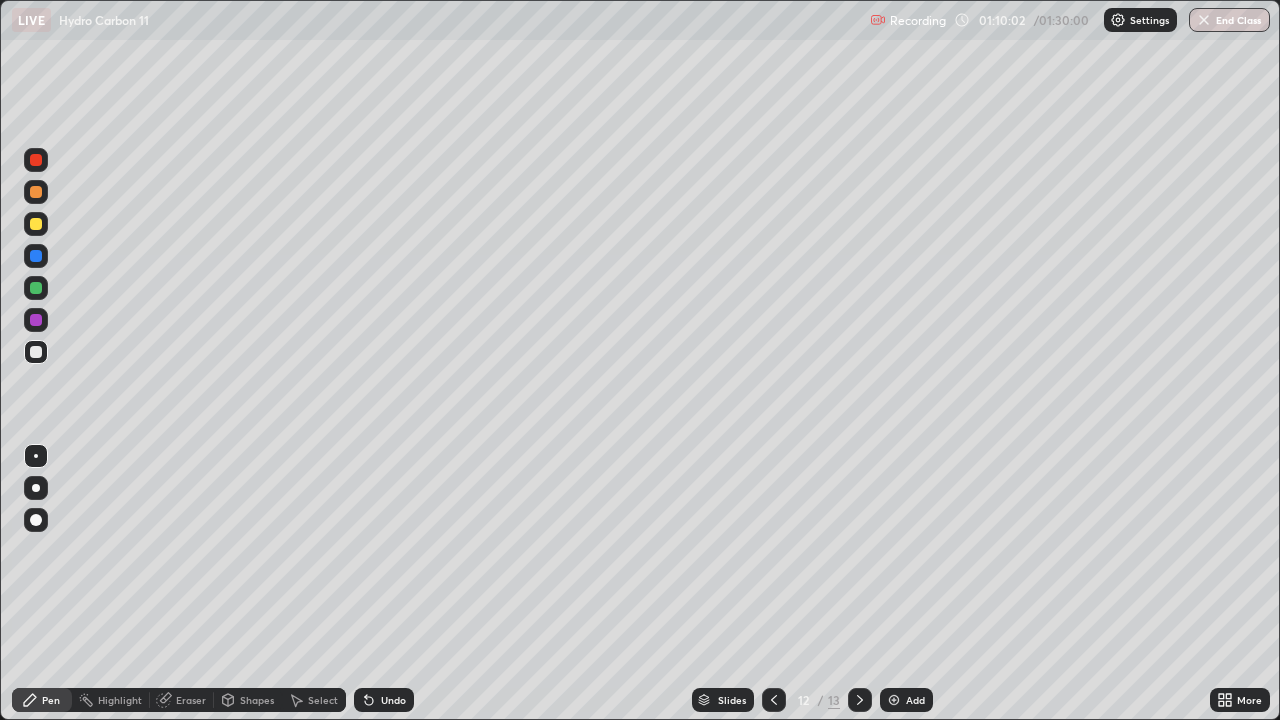 click on "Pen" at bounding box center (51, 700) 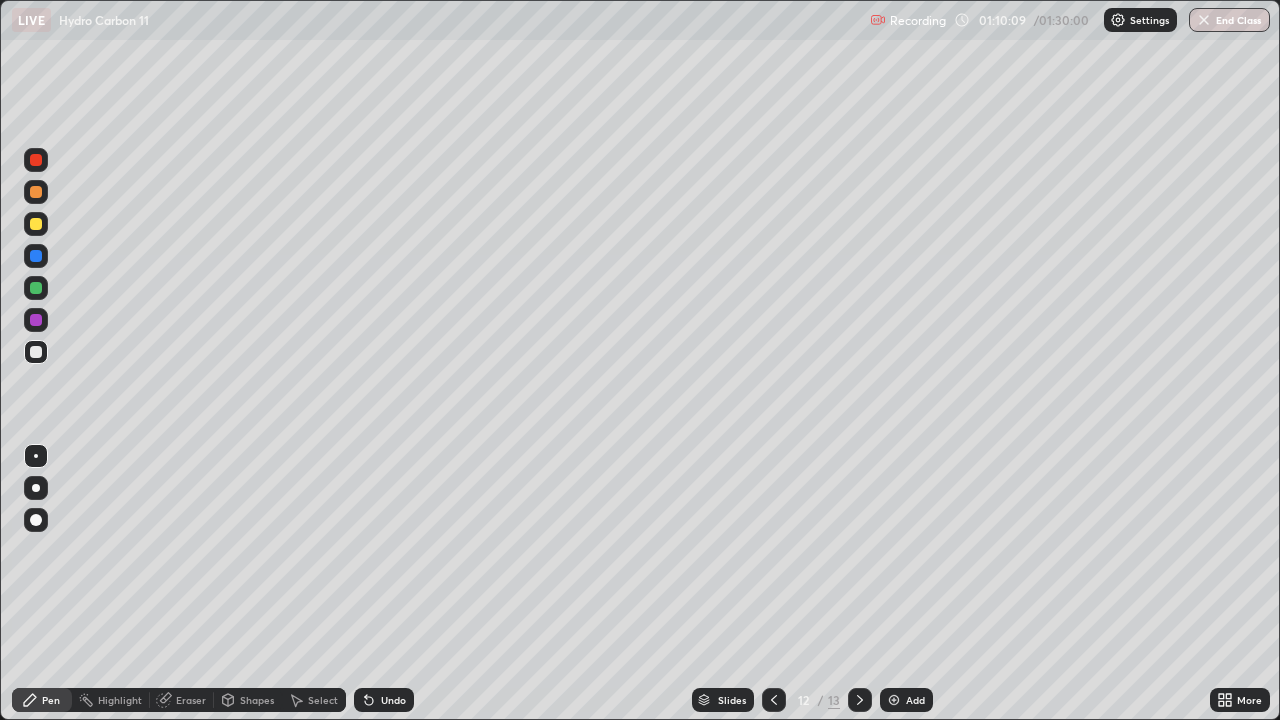 click 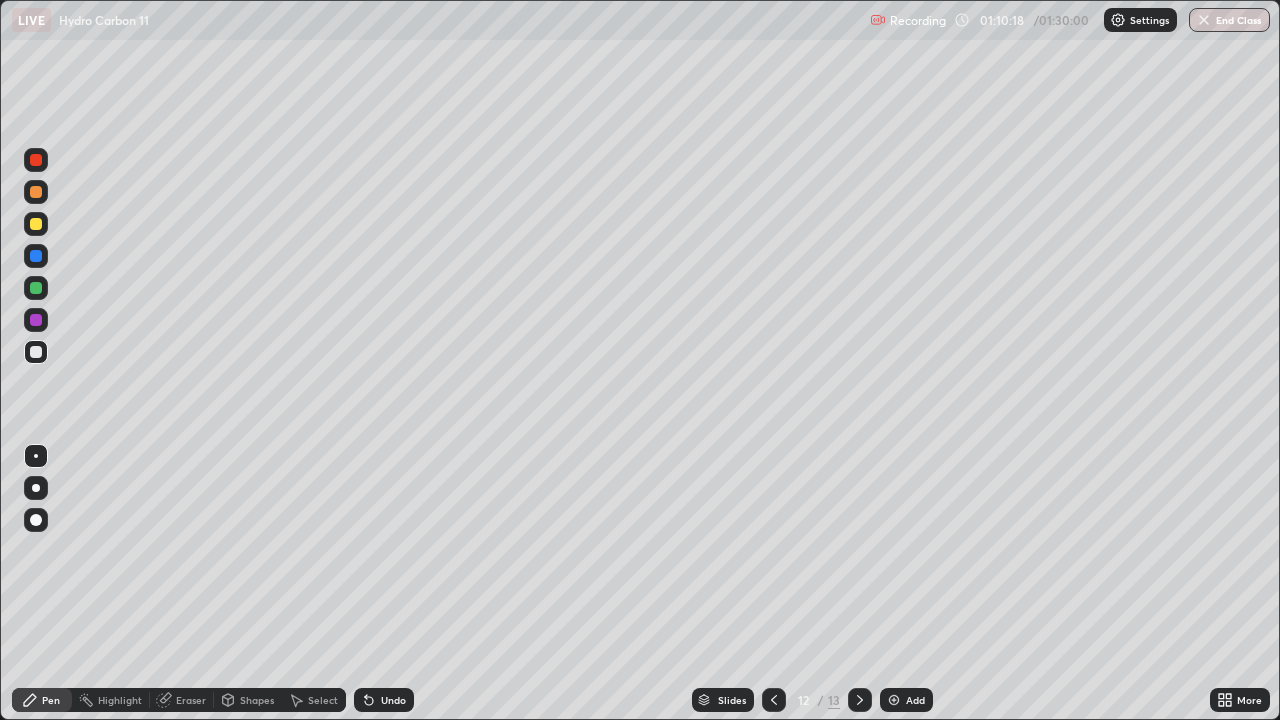 click 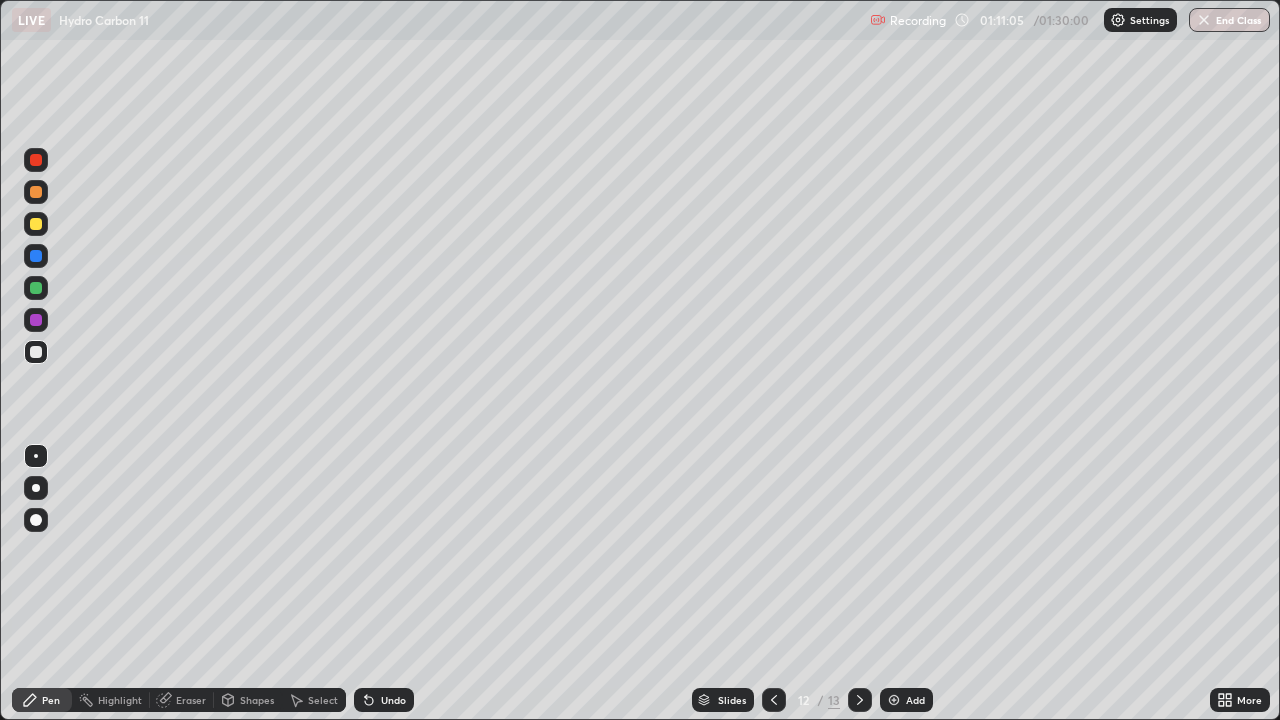 click on "Undo" at bounding box center [393, 700] 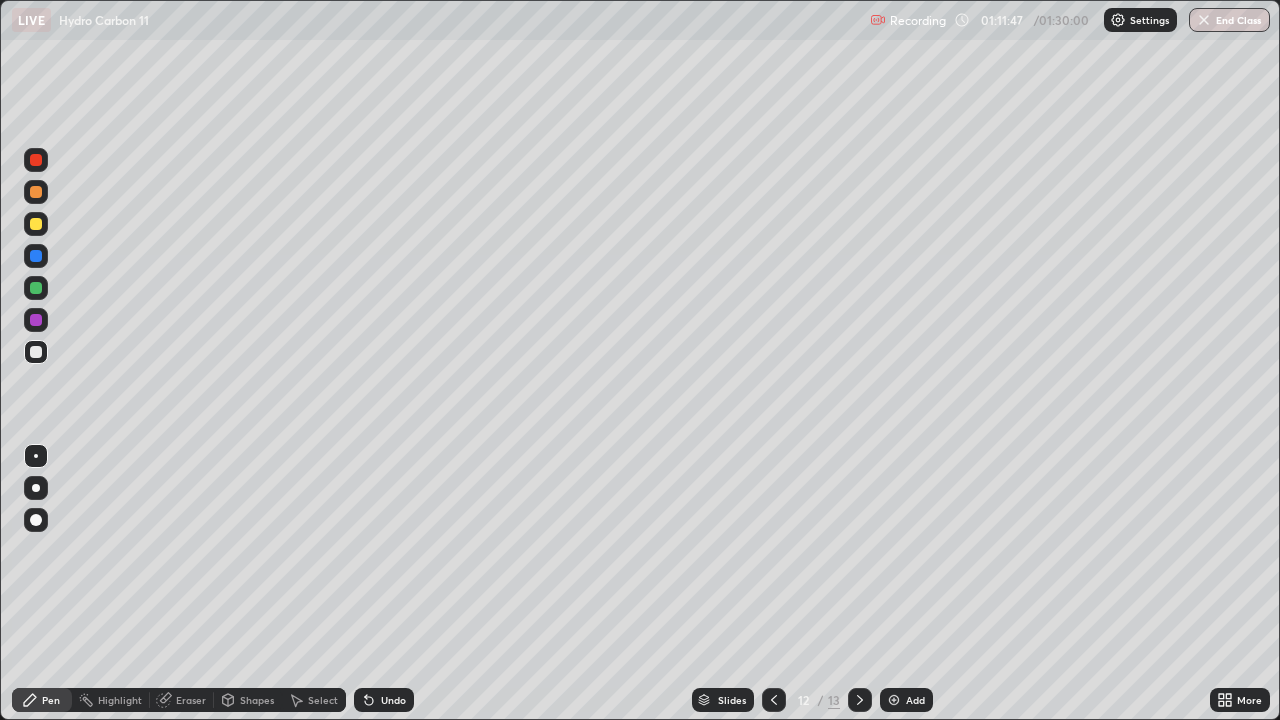 click 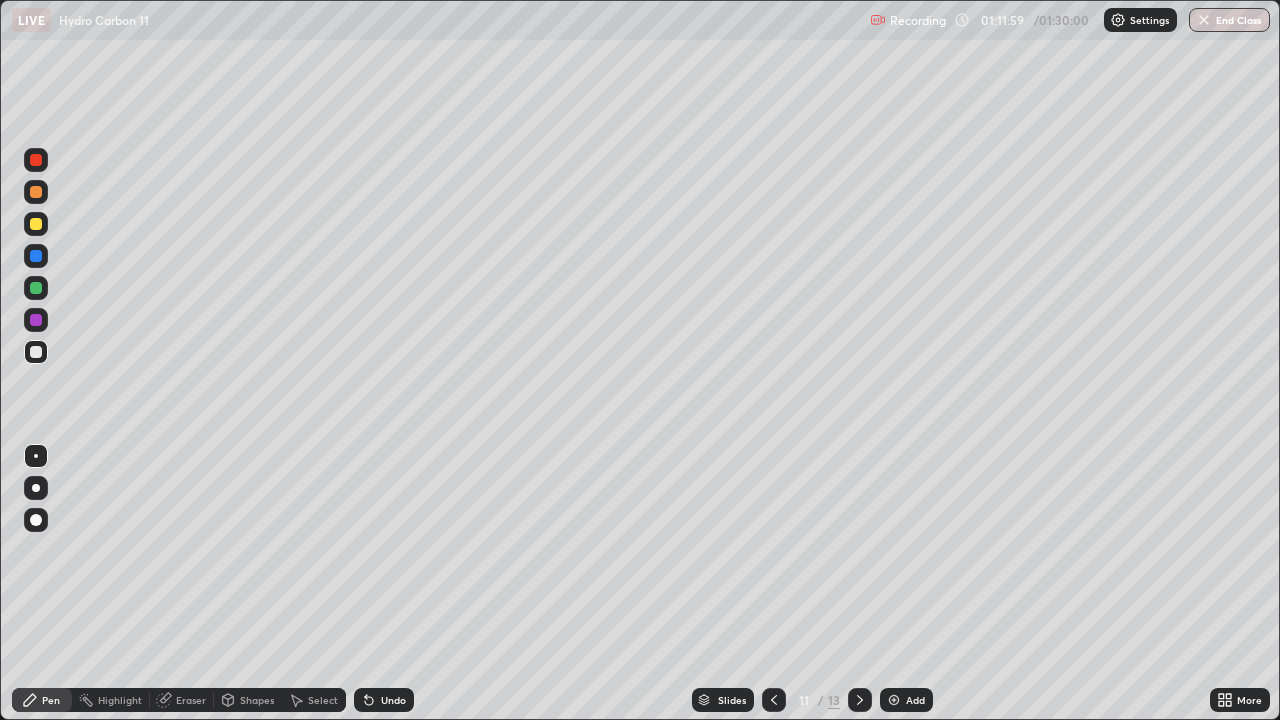 click on "Eraser" at bounding box center (182, 700) 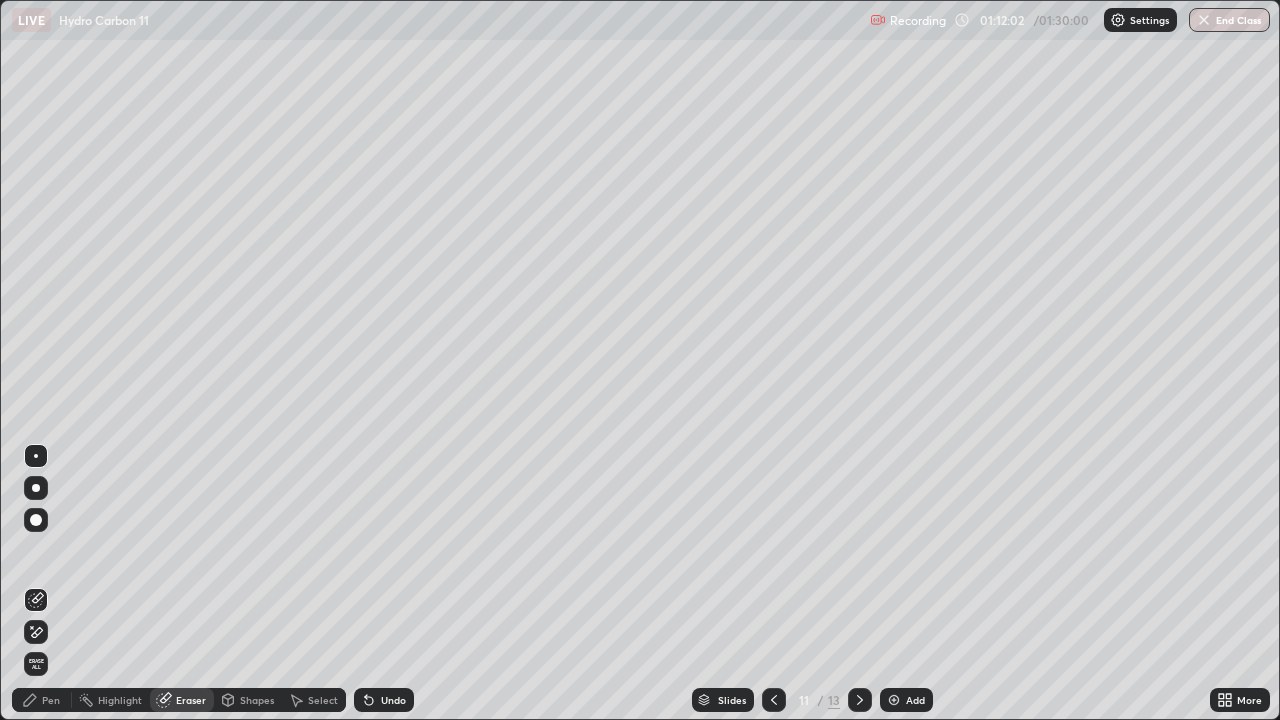click on "Pen" at bounding box center [51, 700] 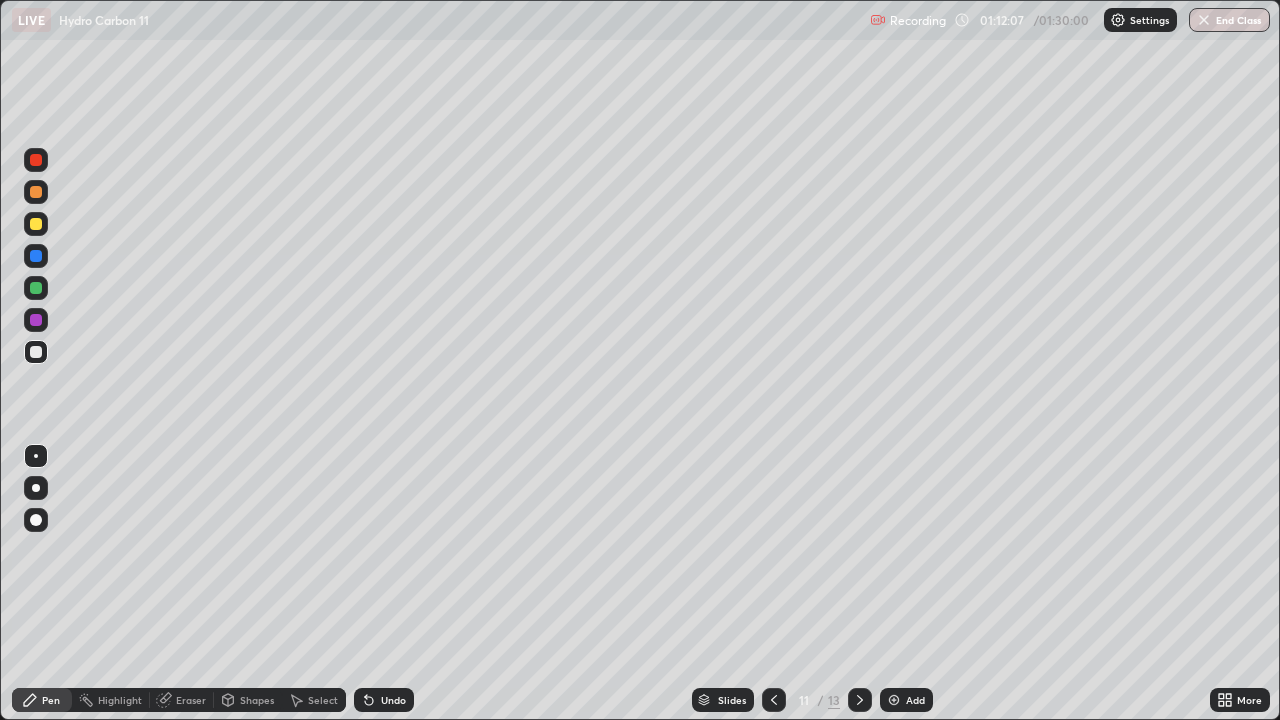 click 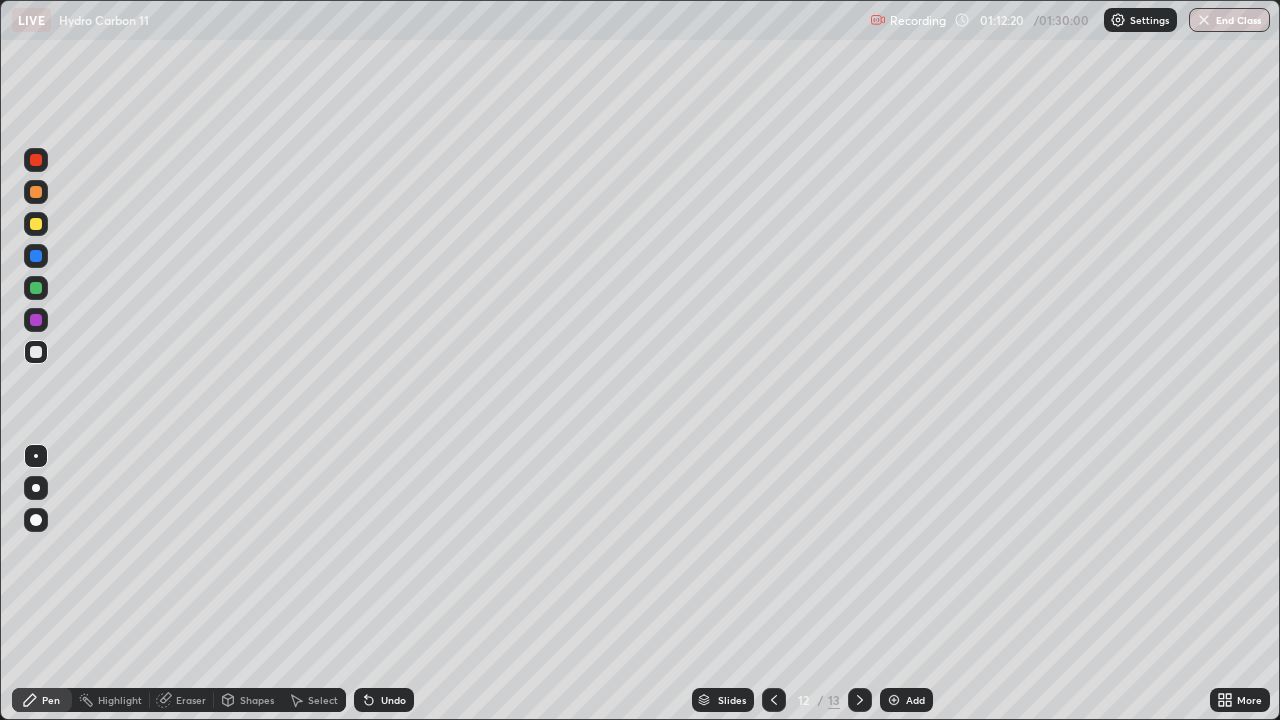 click on "Pen" at bounding box center [51, 700] 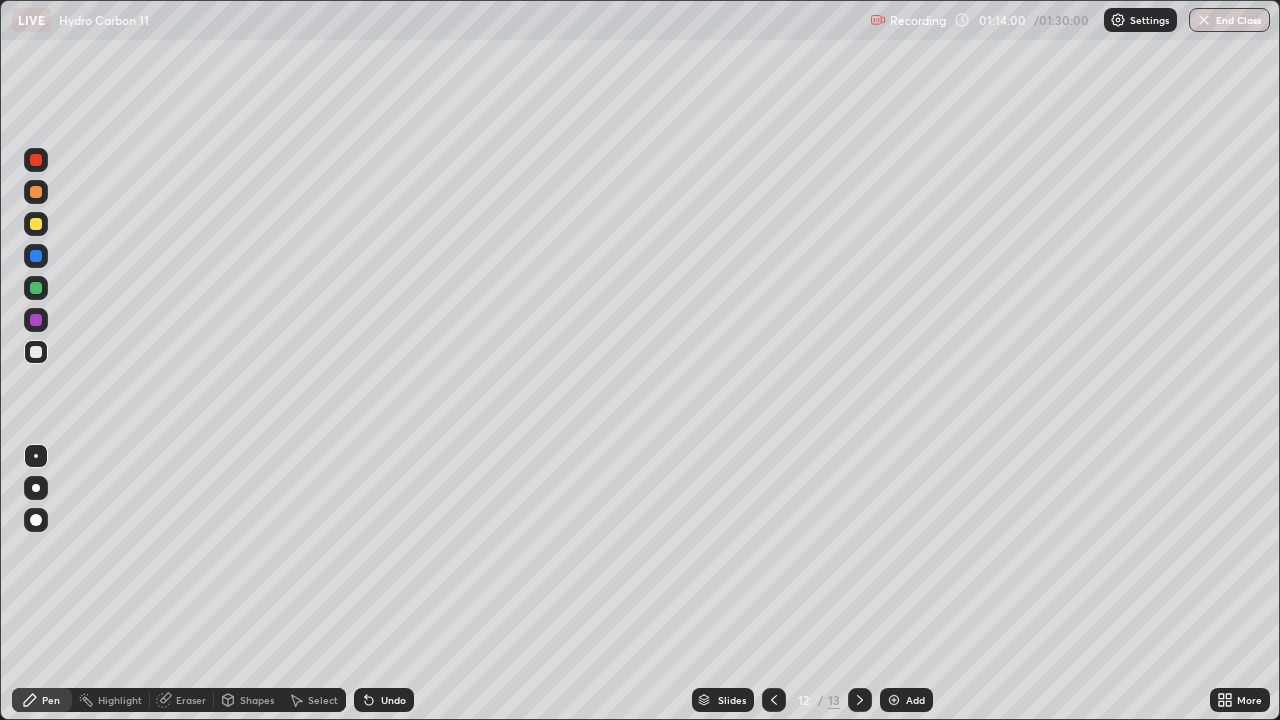 click on "Undo" at bounding box center [393, 700] 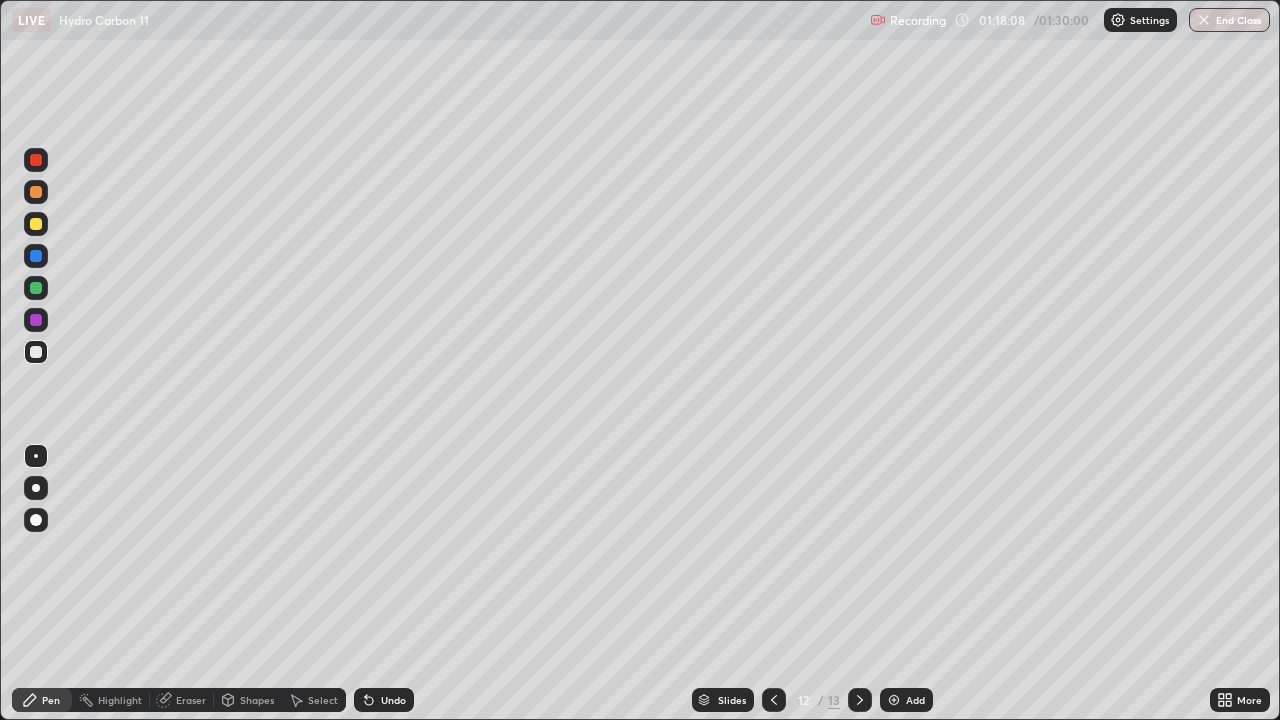 click 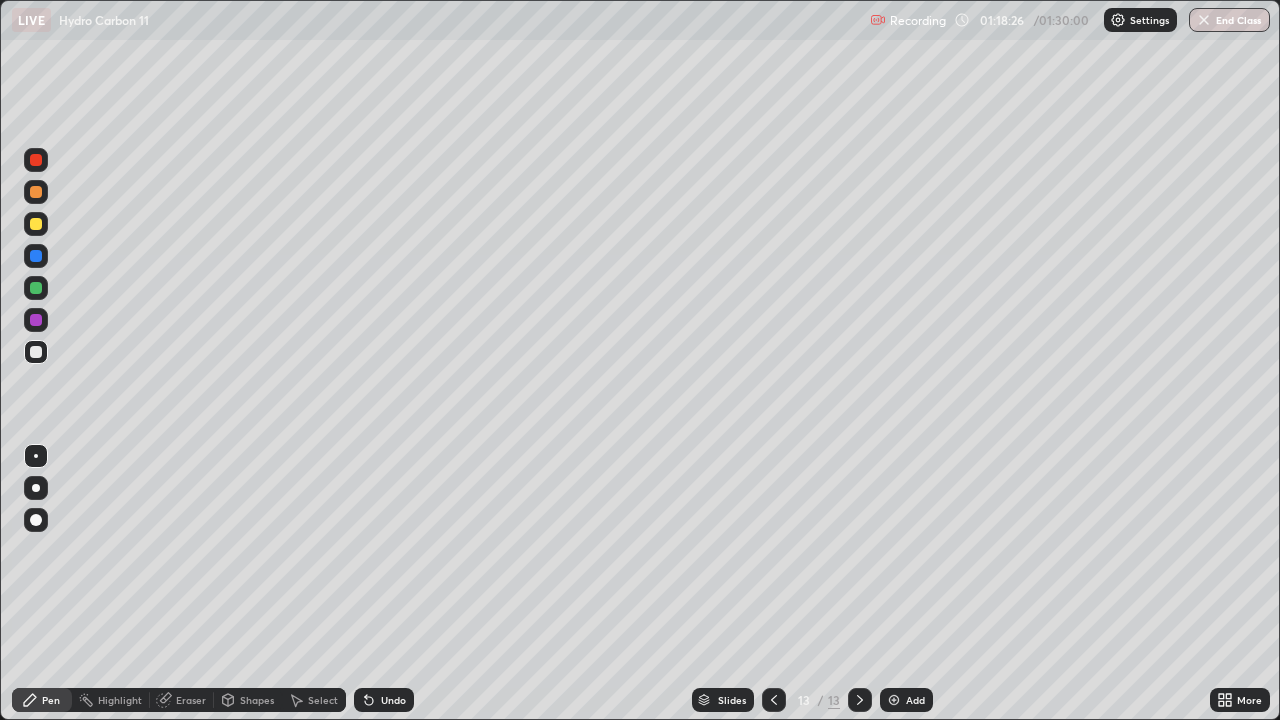 click 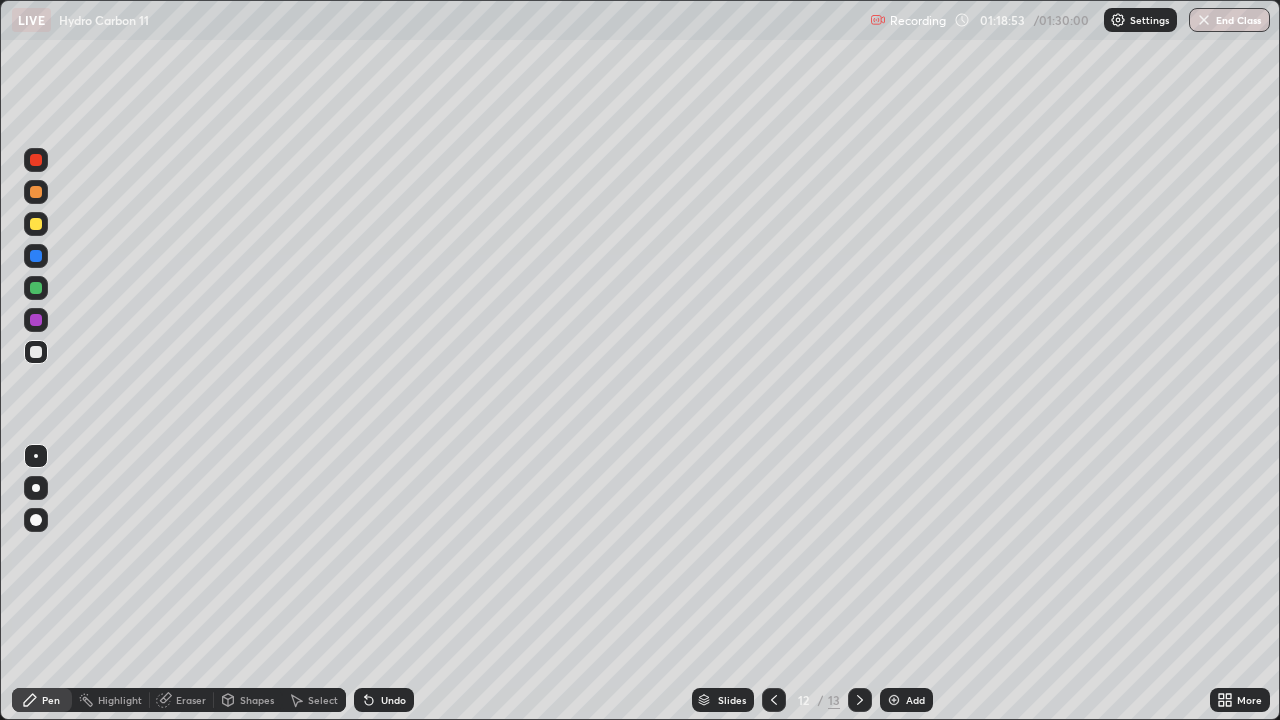 click on "Undo" at bounding box center [393, 700] 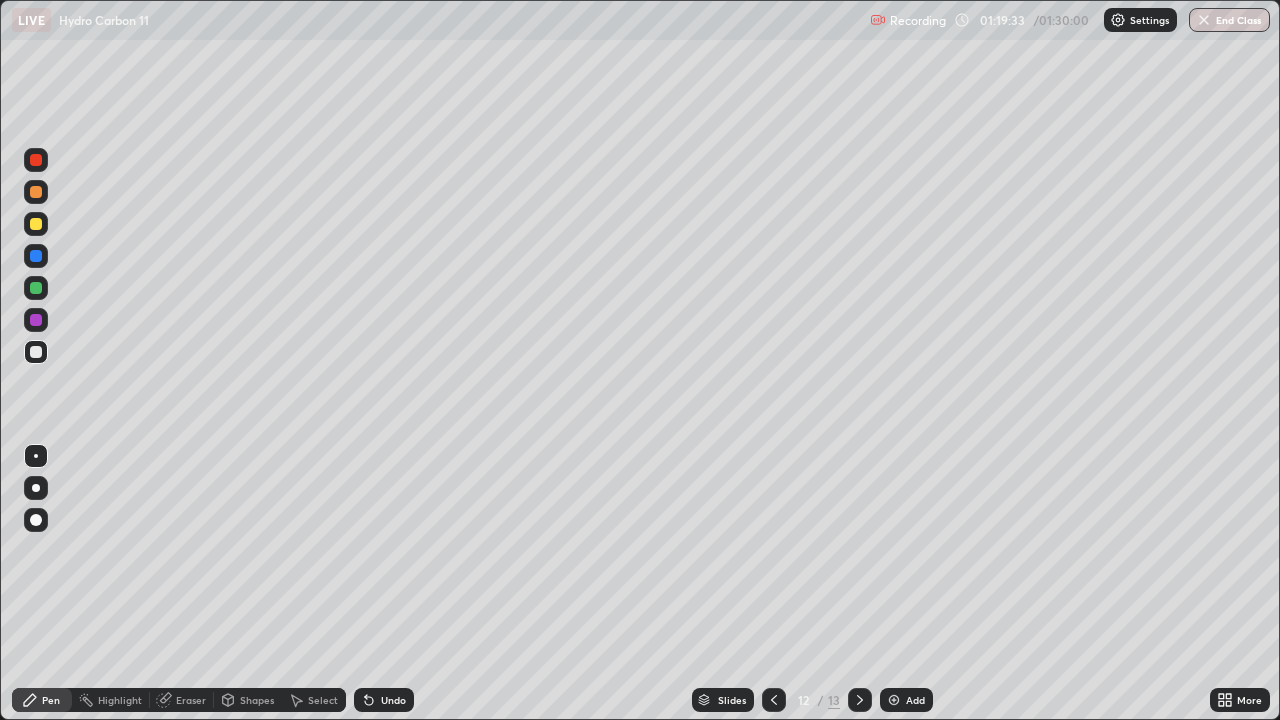 click 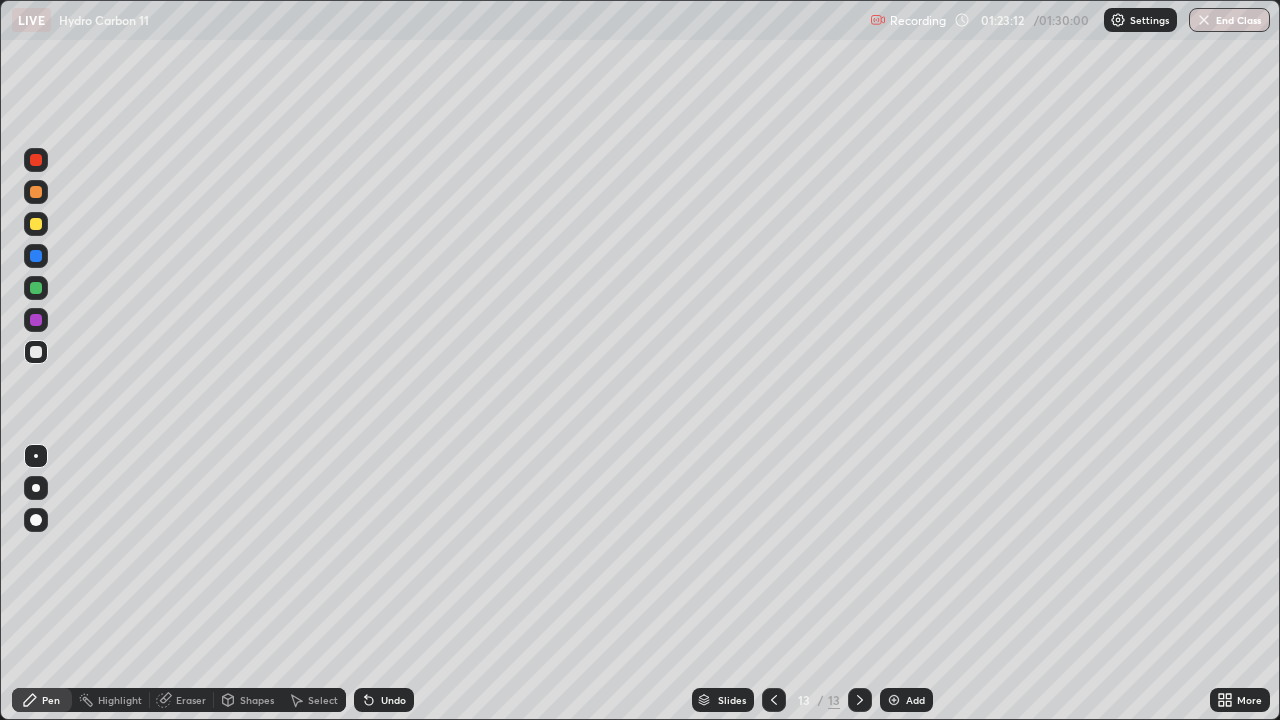 click at bounding box center (894, 700) 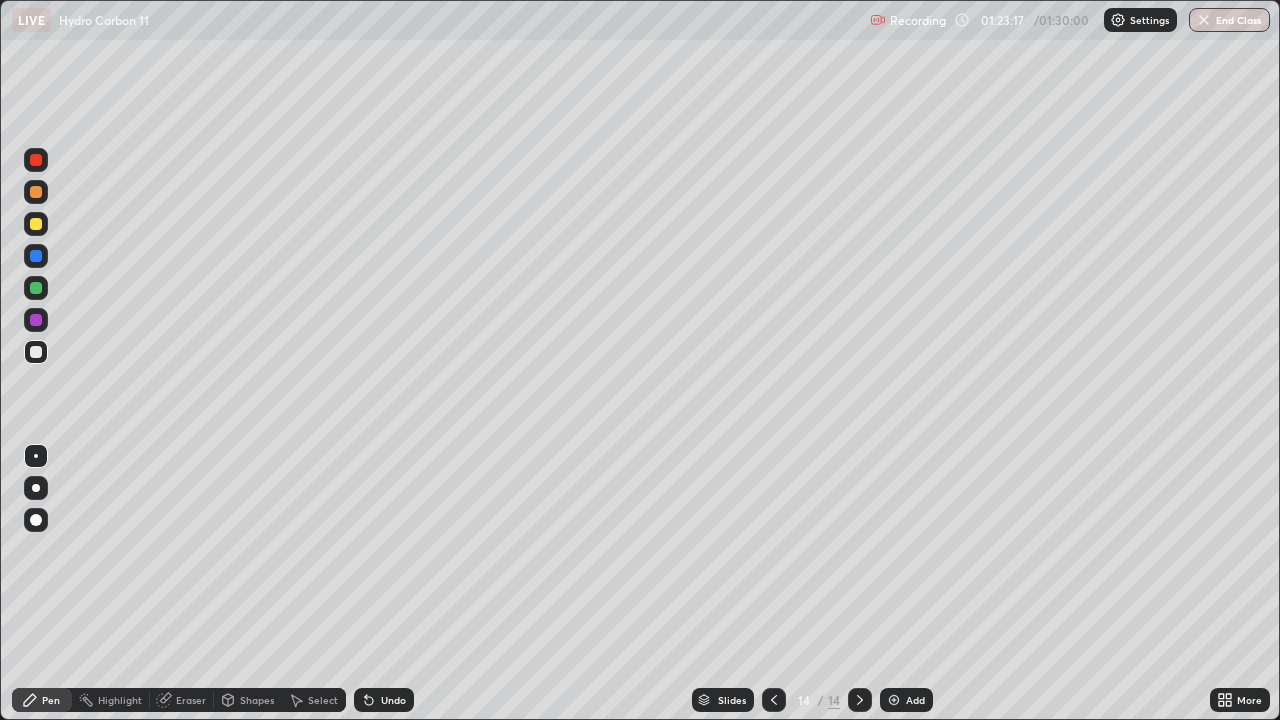 click 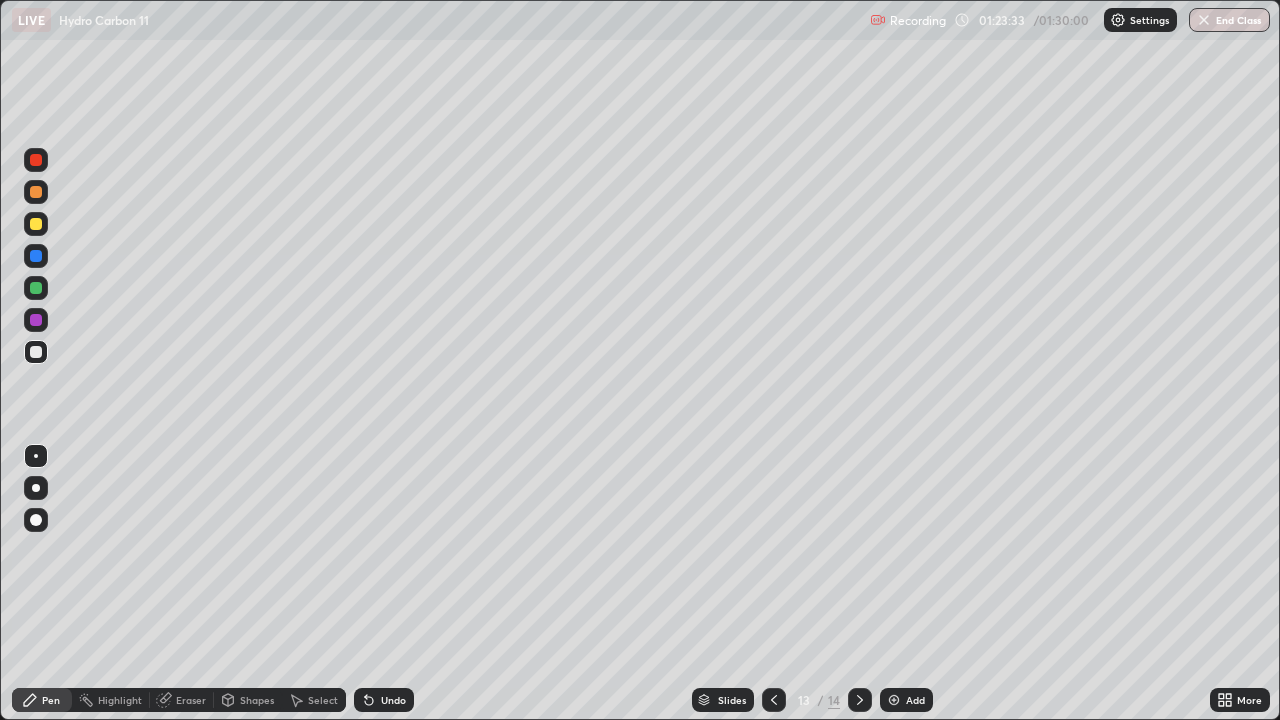 click at bounding box center (860, 700) 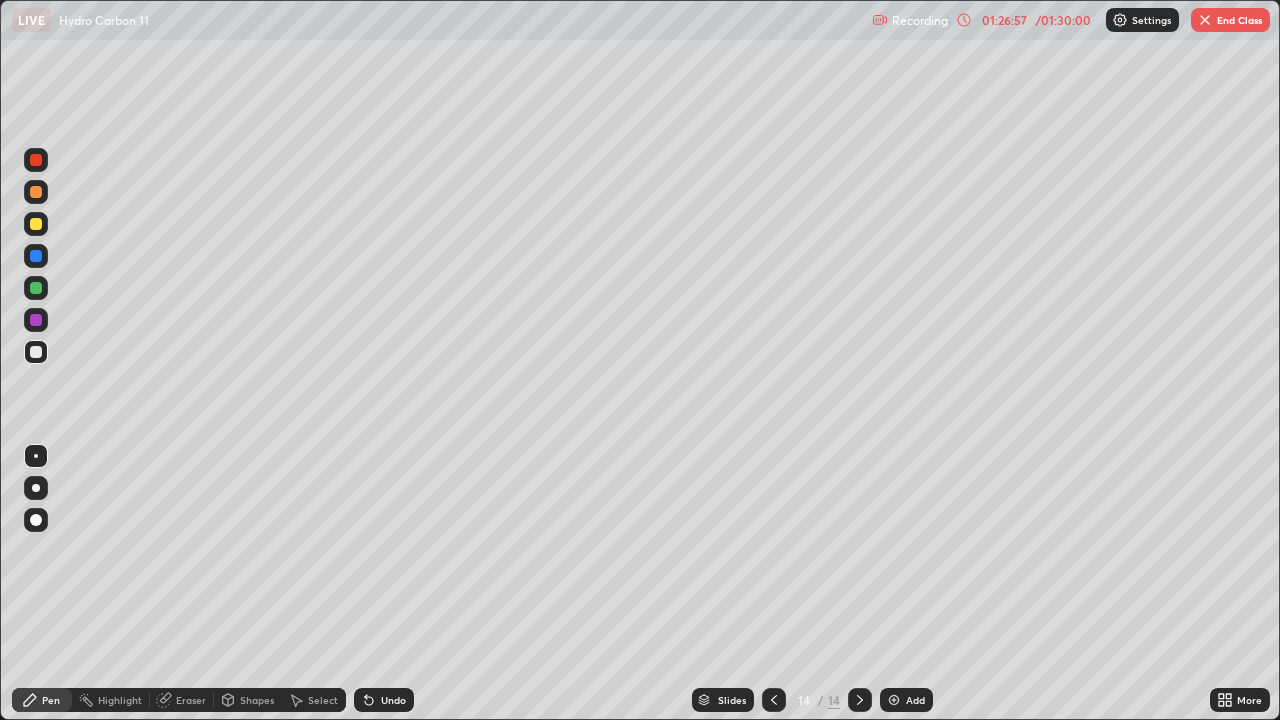 click on "01:26:57" at bounding box center [1004, 20] 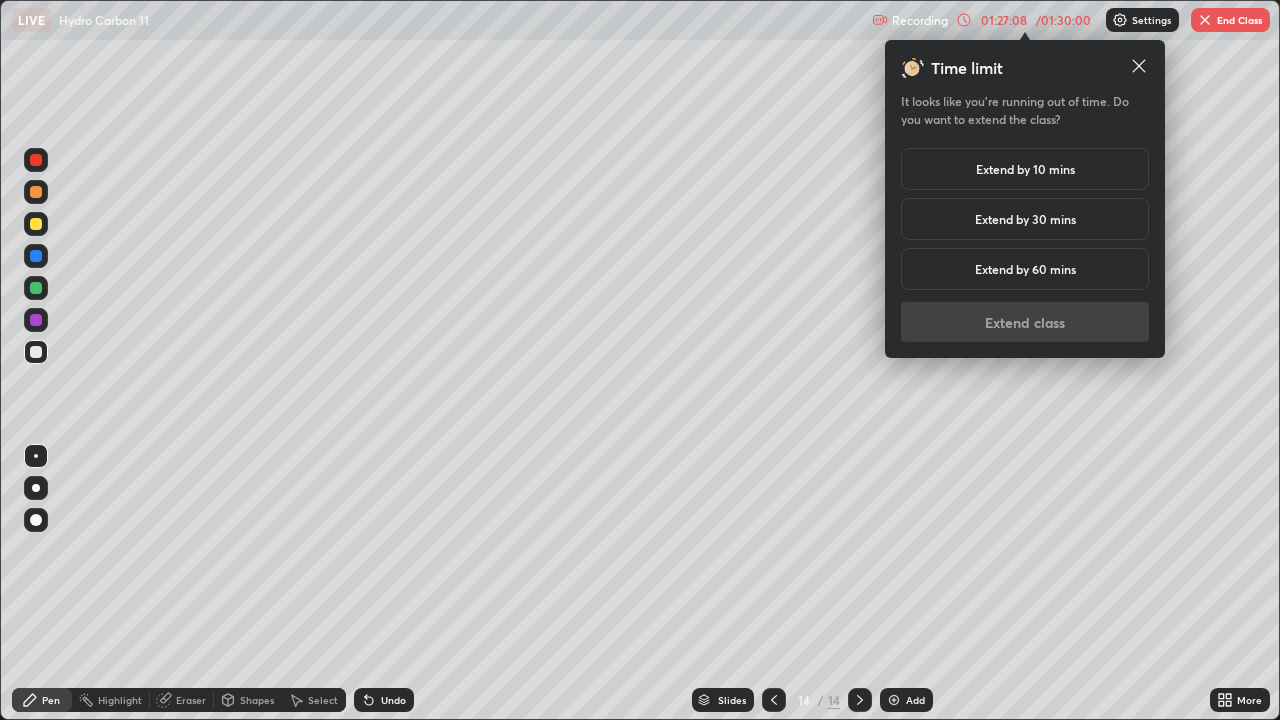click on "Extend by 10 mins" at bounding box center [1025, 169] 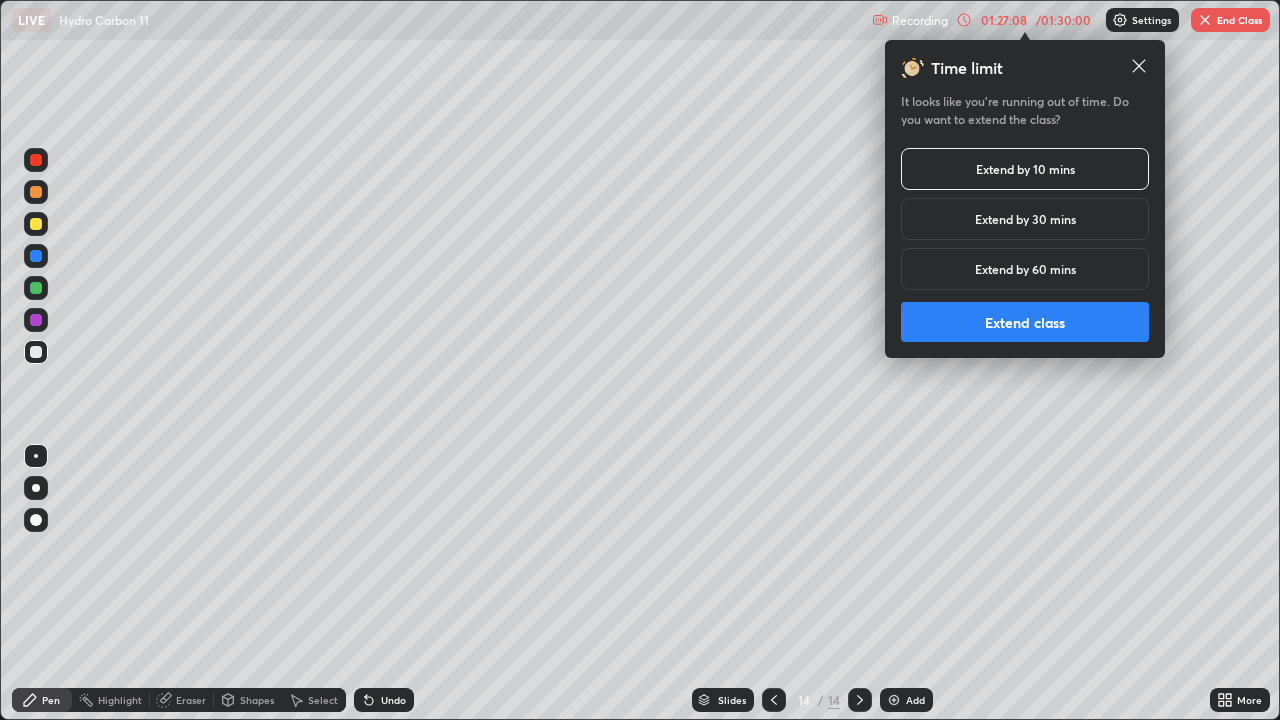 click on "Extend class" at bounding box center (1025, 322) 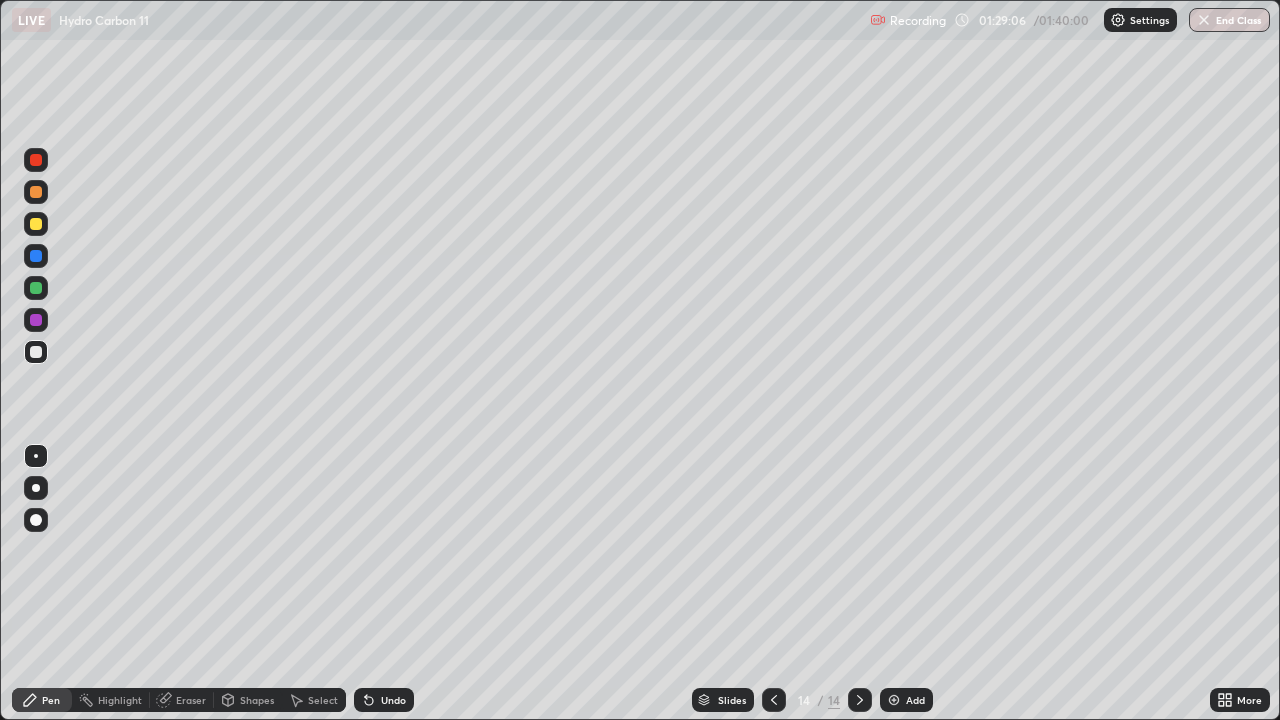 click on "Undo" at bounding box center [393, 700] 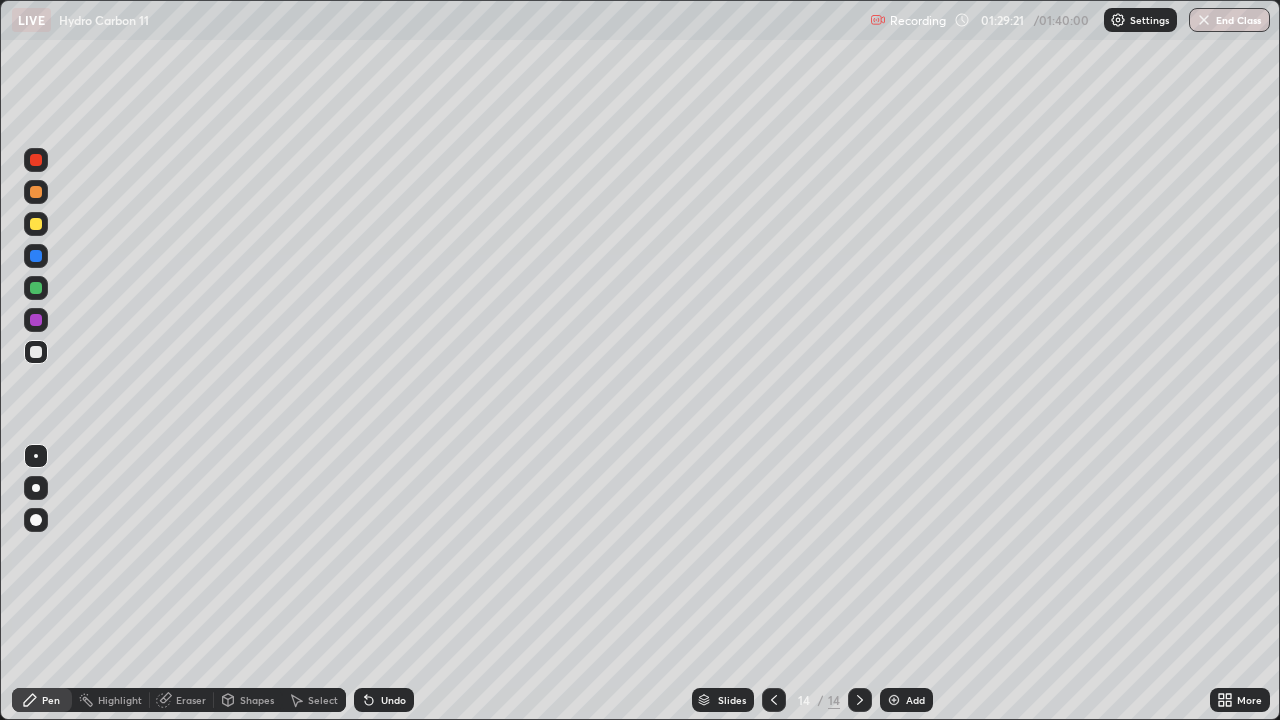 click 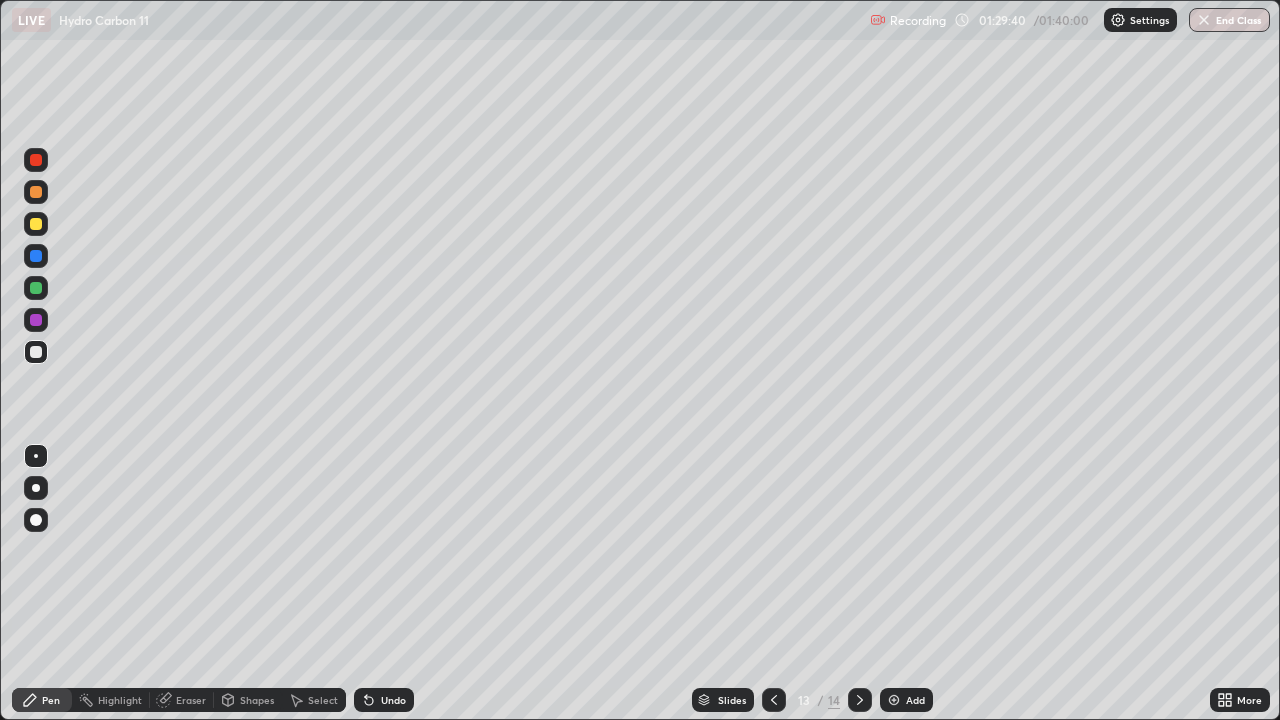click 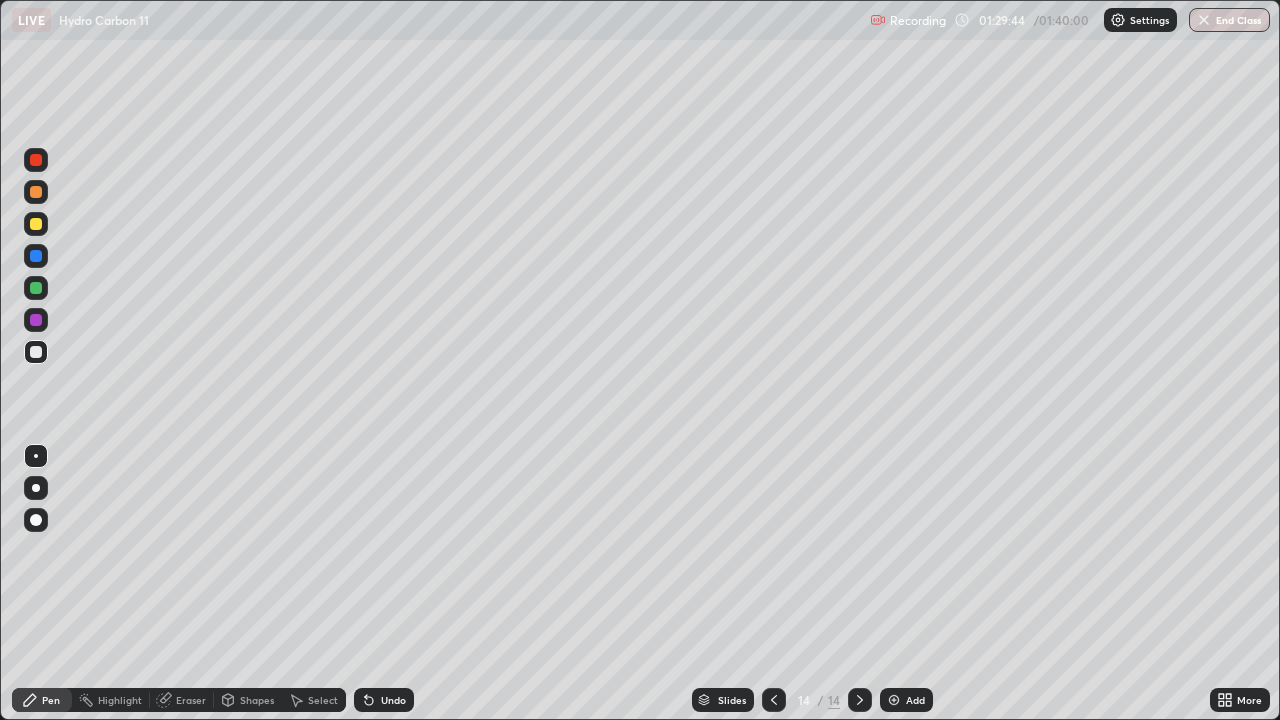 click on "Pen" at bounding box center [51, 700] 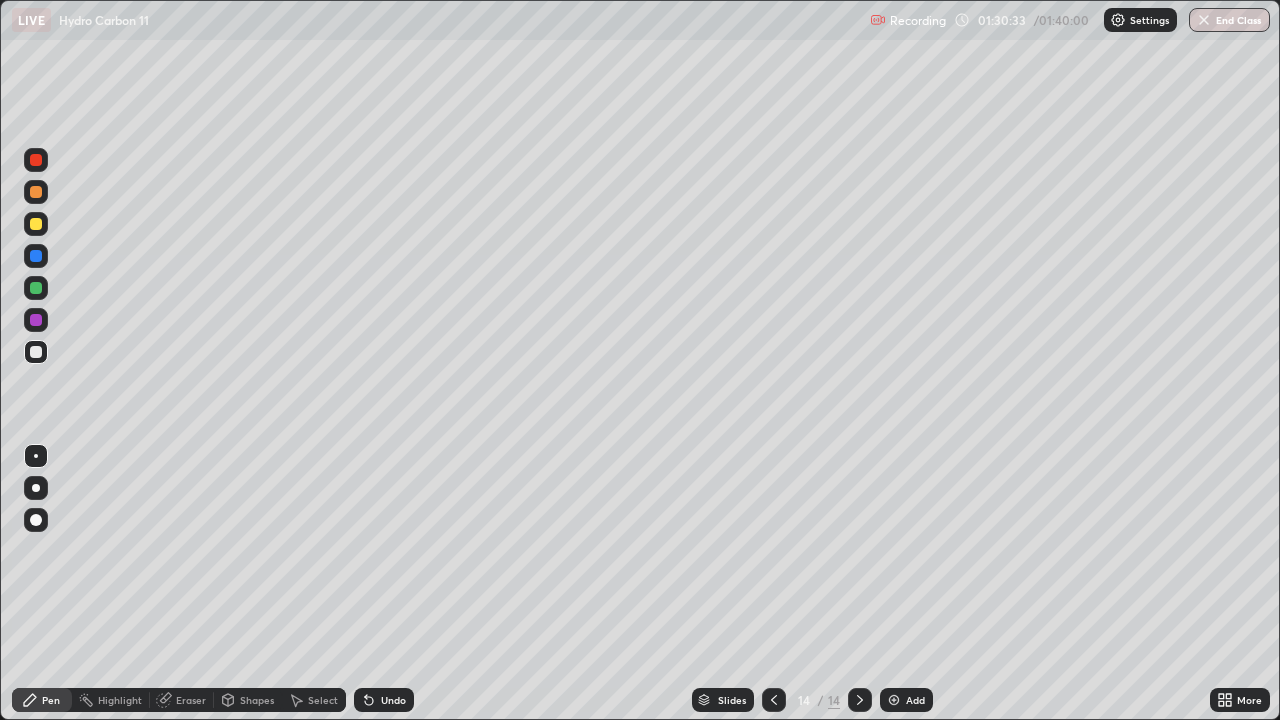 click on "Add" at bounding box center (906, 700) 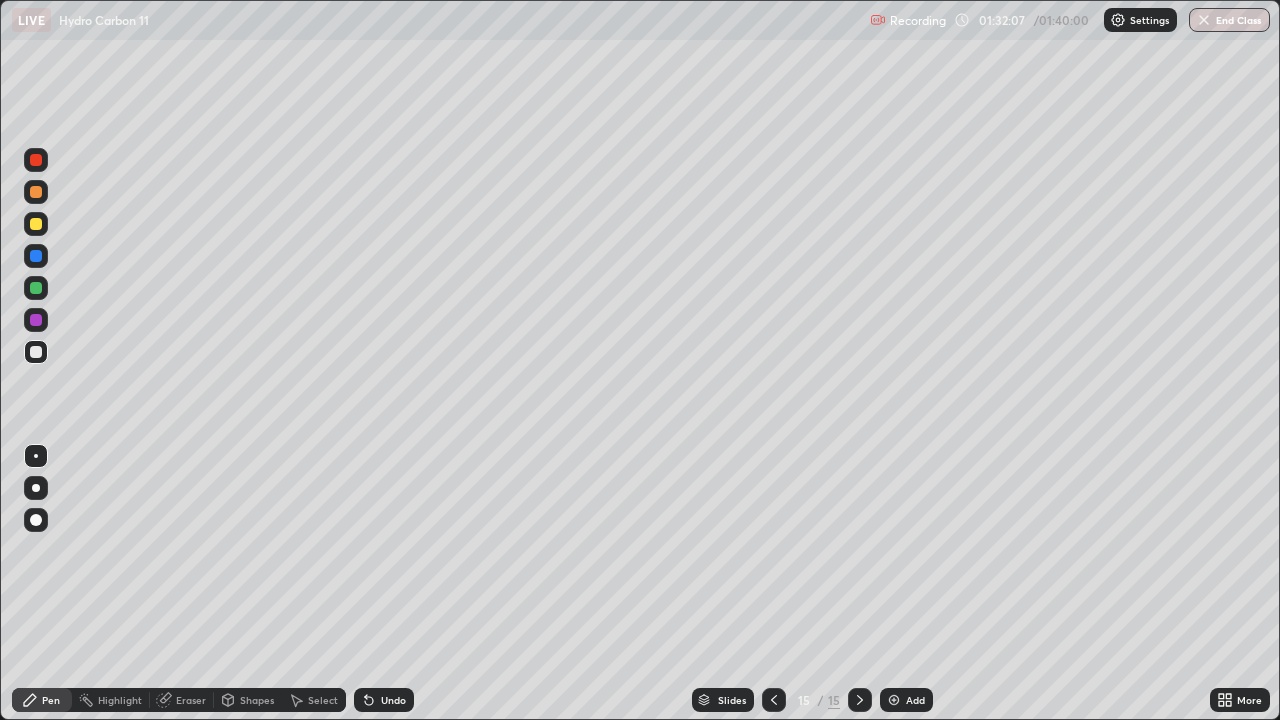 click at bounding box center (36, 352) 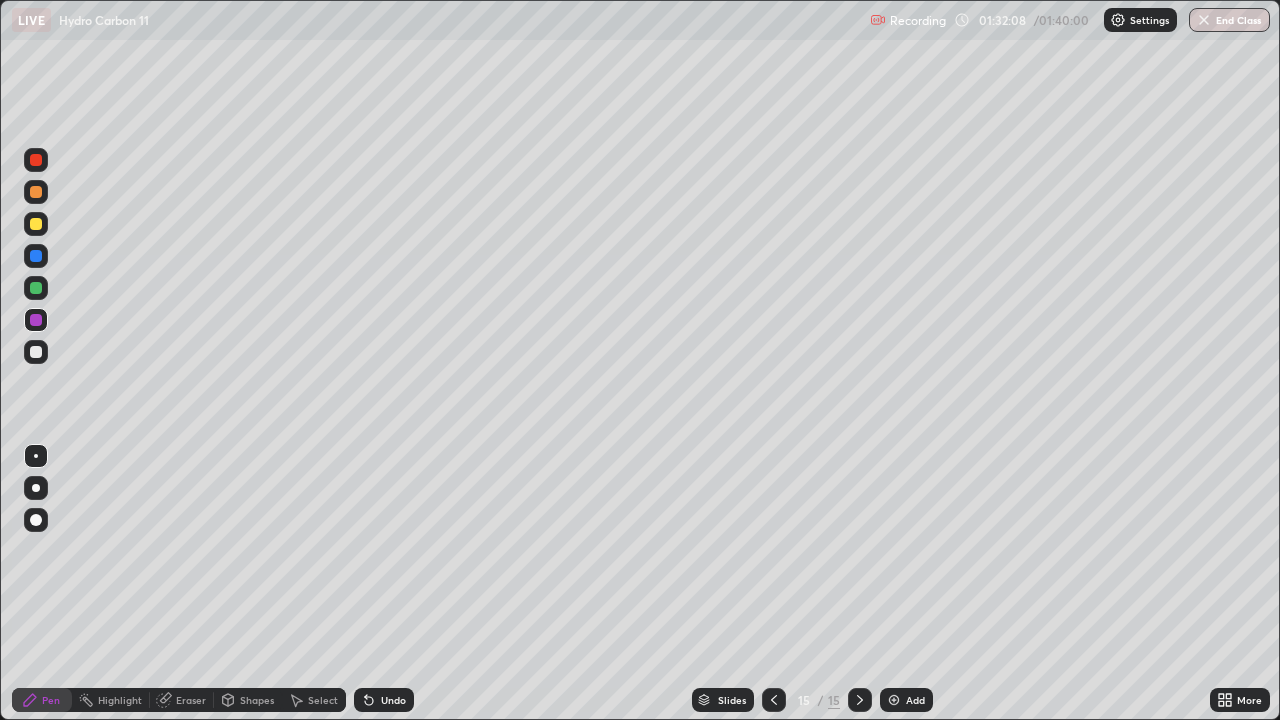 click at bounding box center [36, 160] 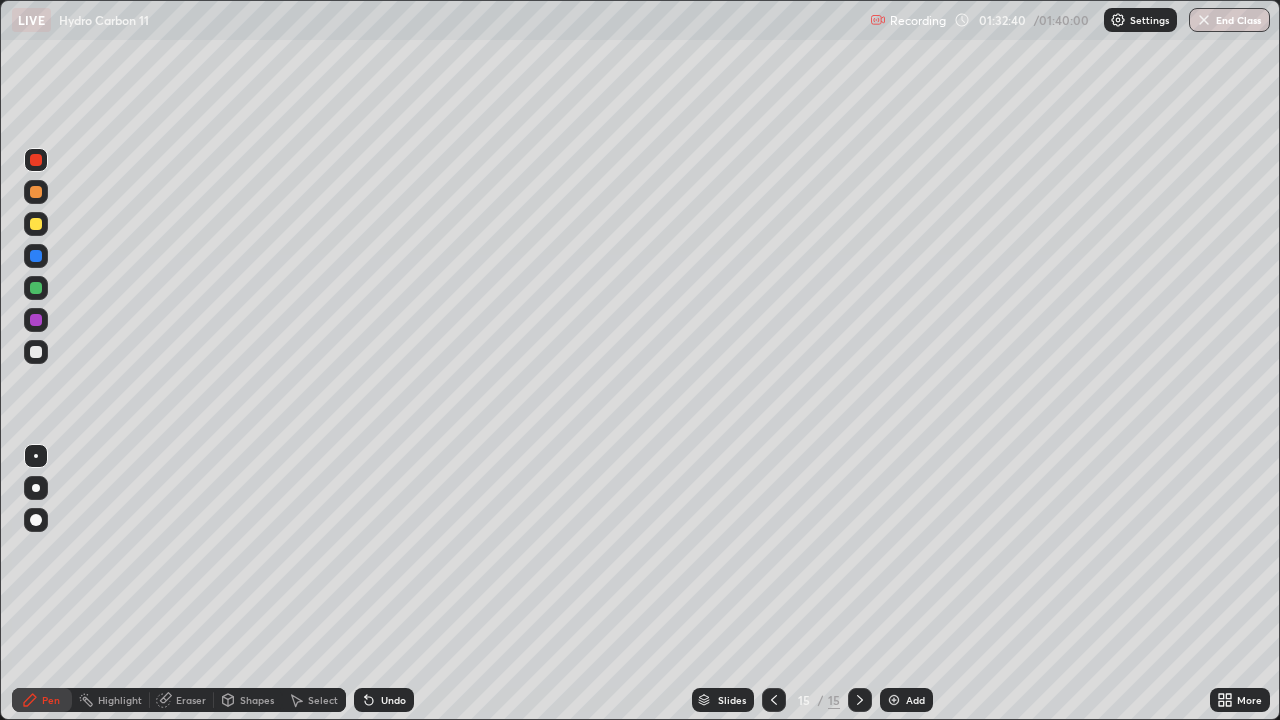 click at bounding box center [36, 352] 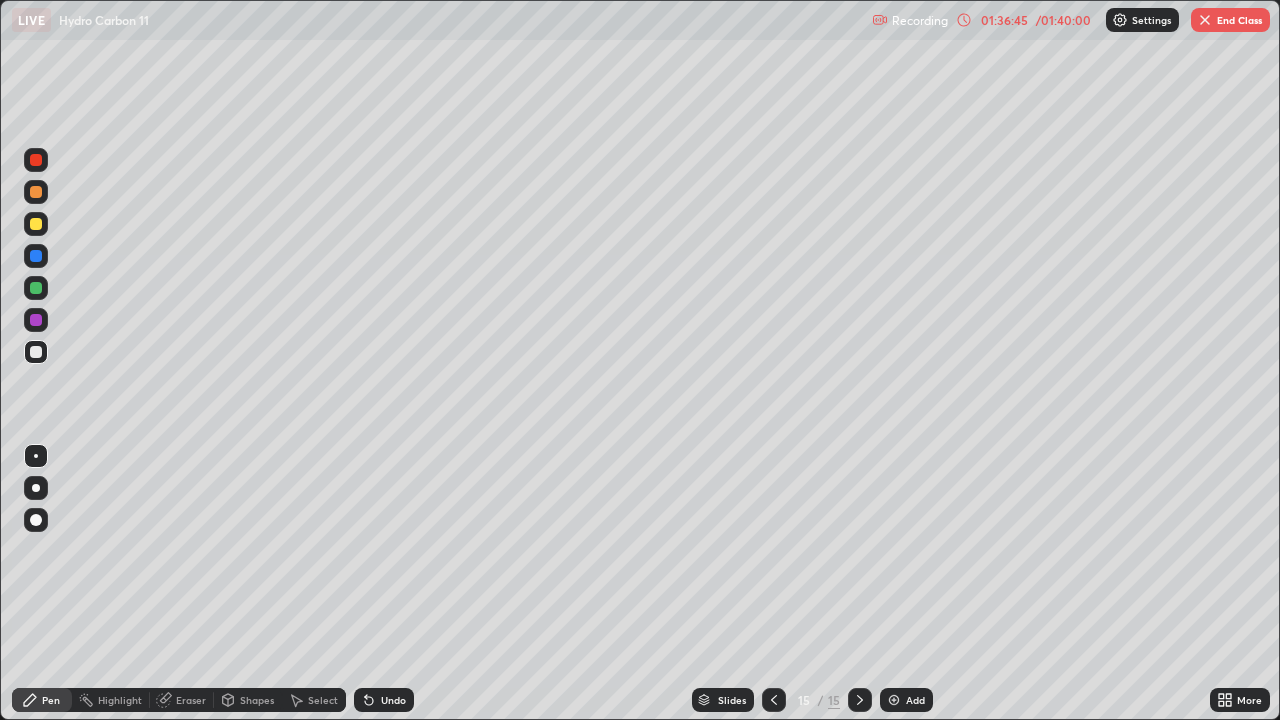 click at bounding box center (860, 700) 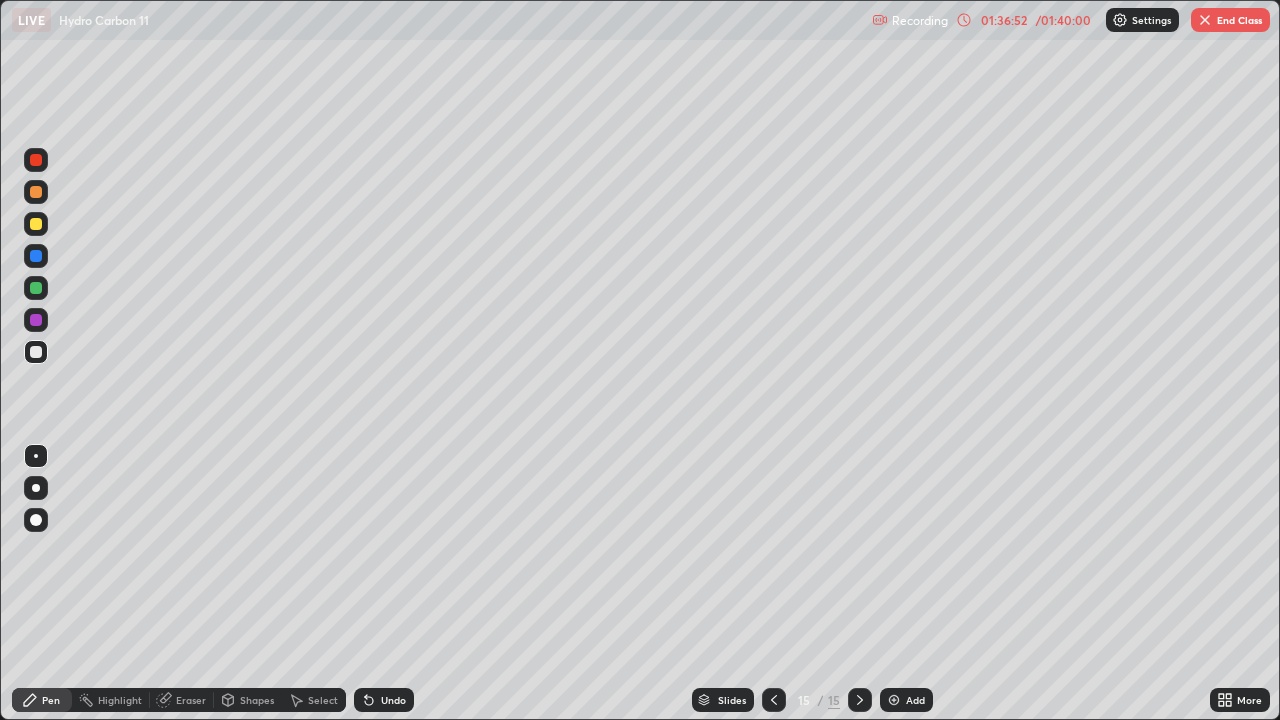 click at bounding box center (894, 700) 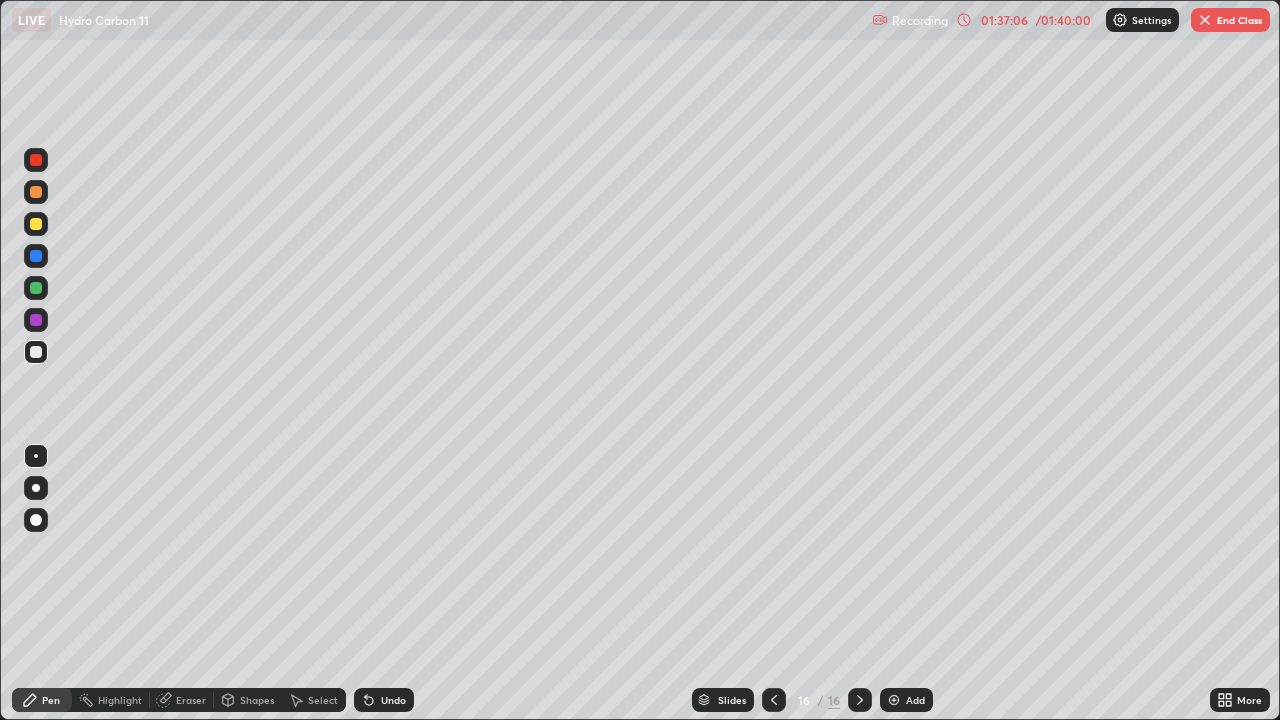 click on "Undo" at bounding box center [393, 700] 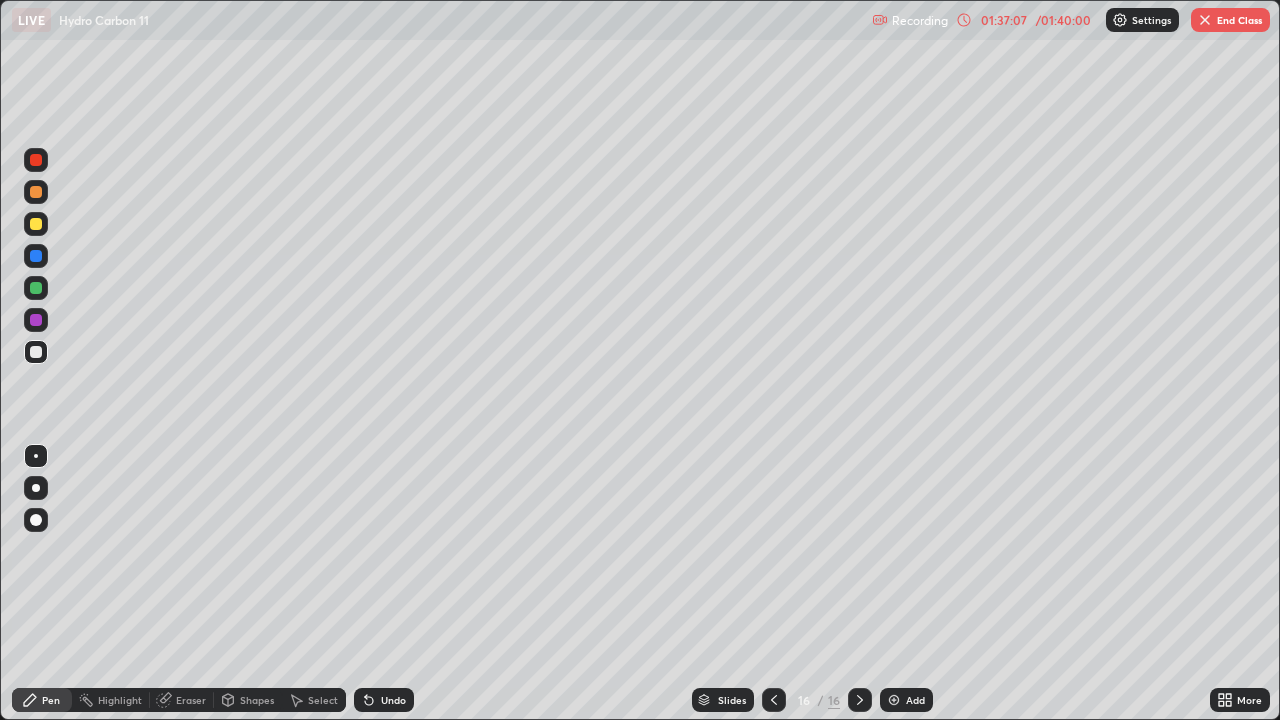 click on "Undo" at bounding box center [384, 700] 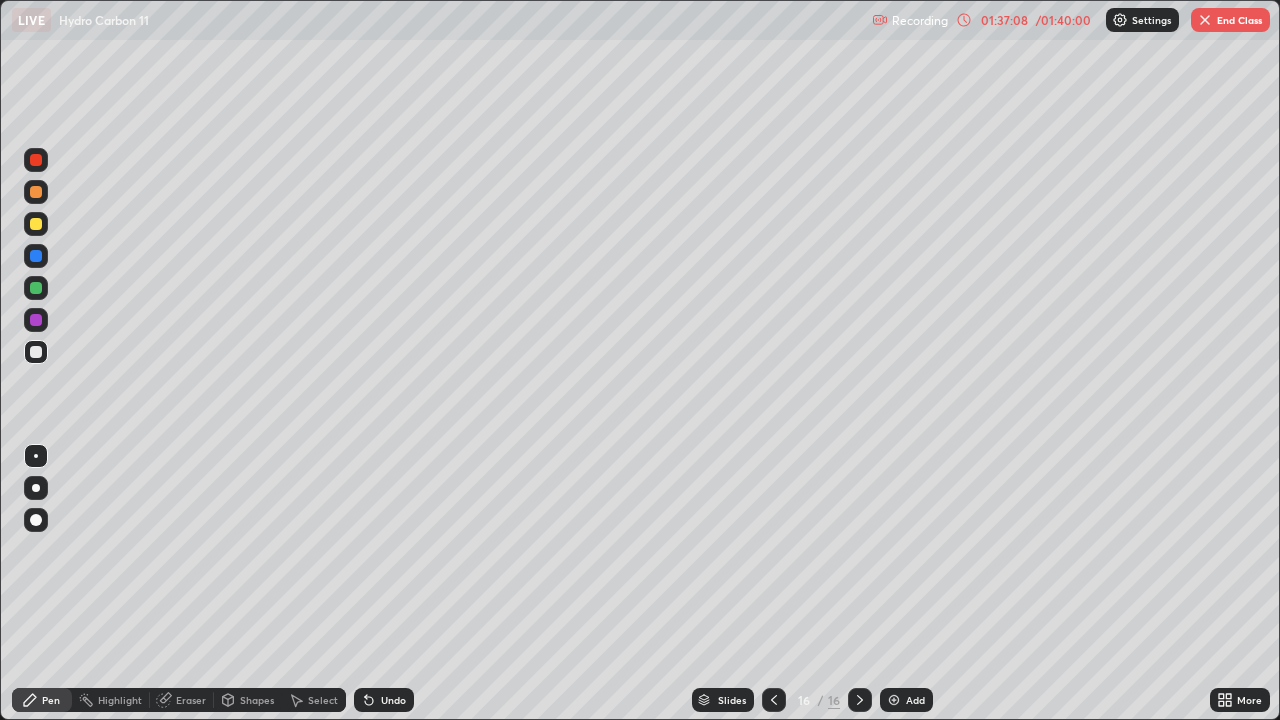 click on "Undo" at bounding box center [393, 700] 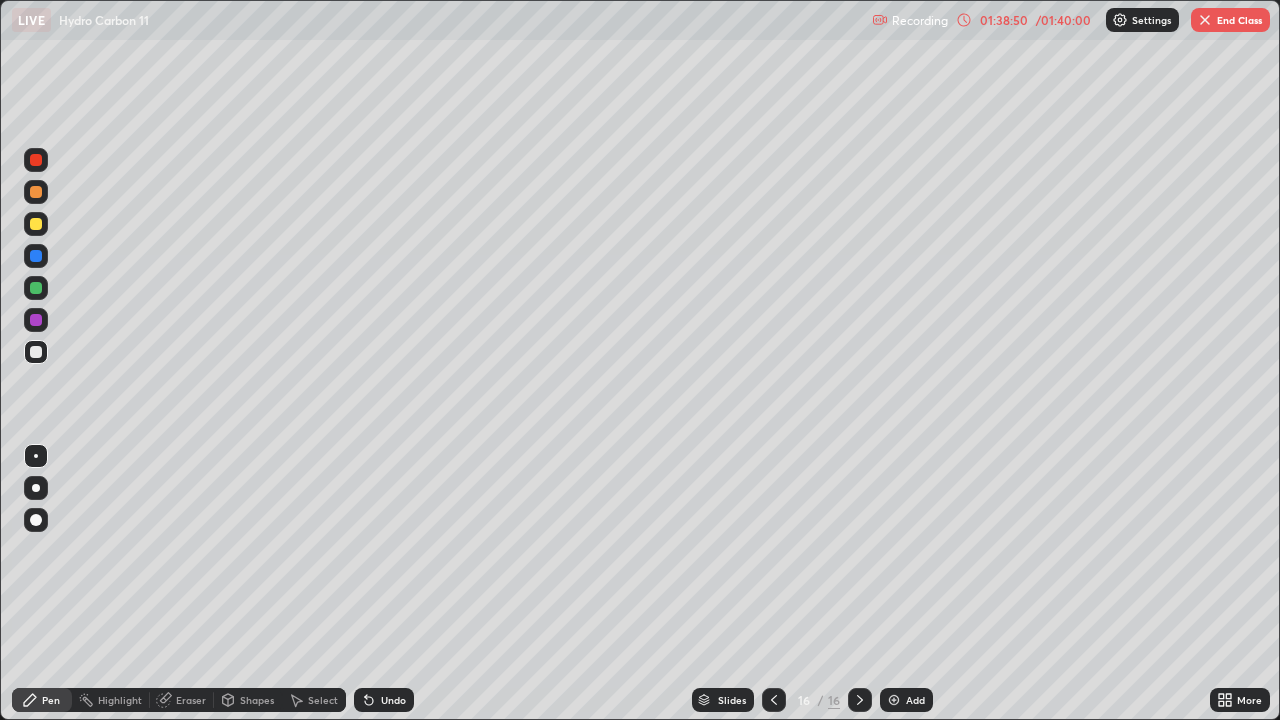 click on "Undo" at bounding box center (393, 700) 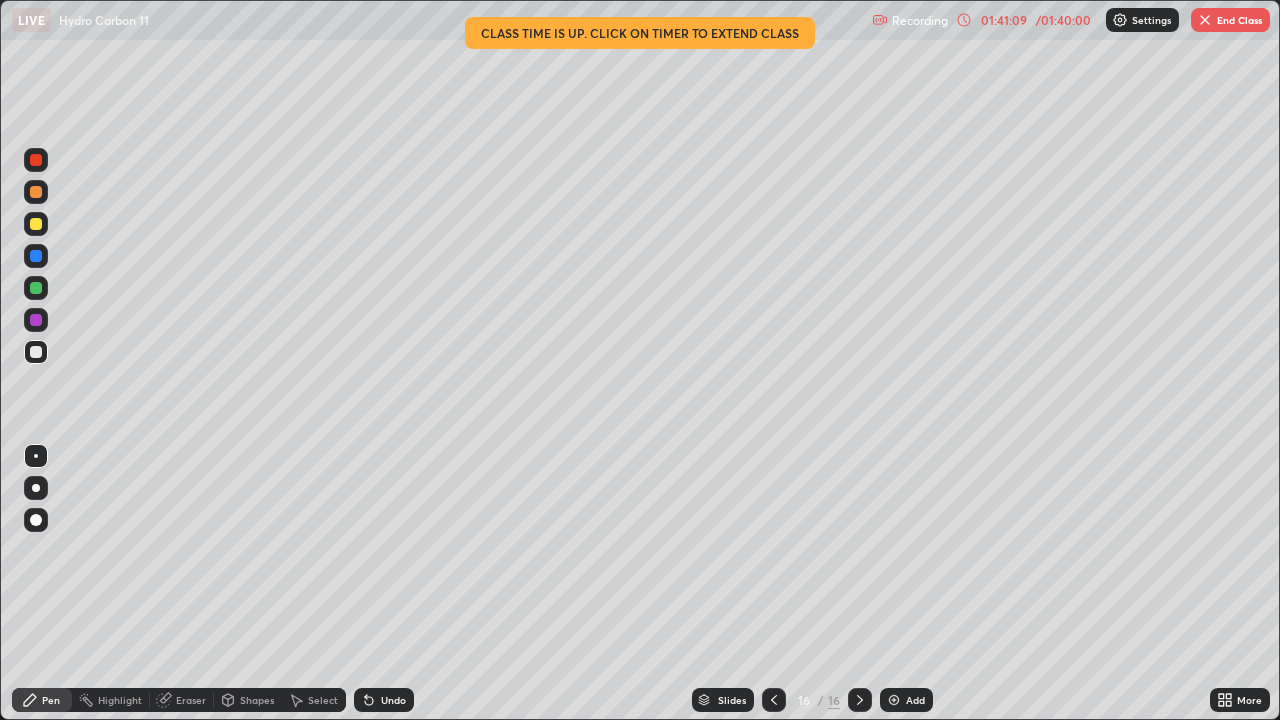 click on "Recording 01:41:09 /  01:40:00 Settings End Class" at bounding box center [1071, 20] 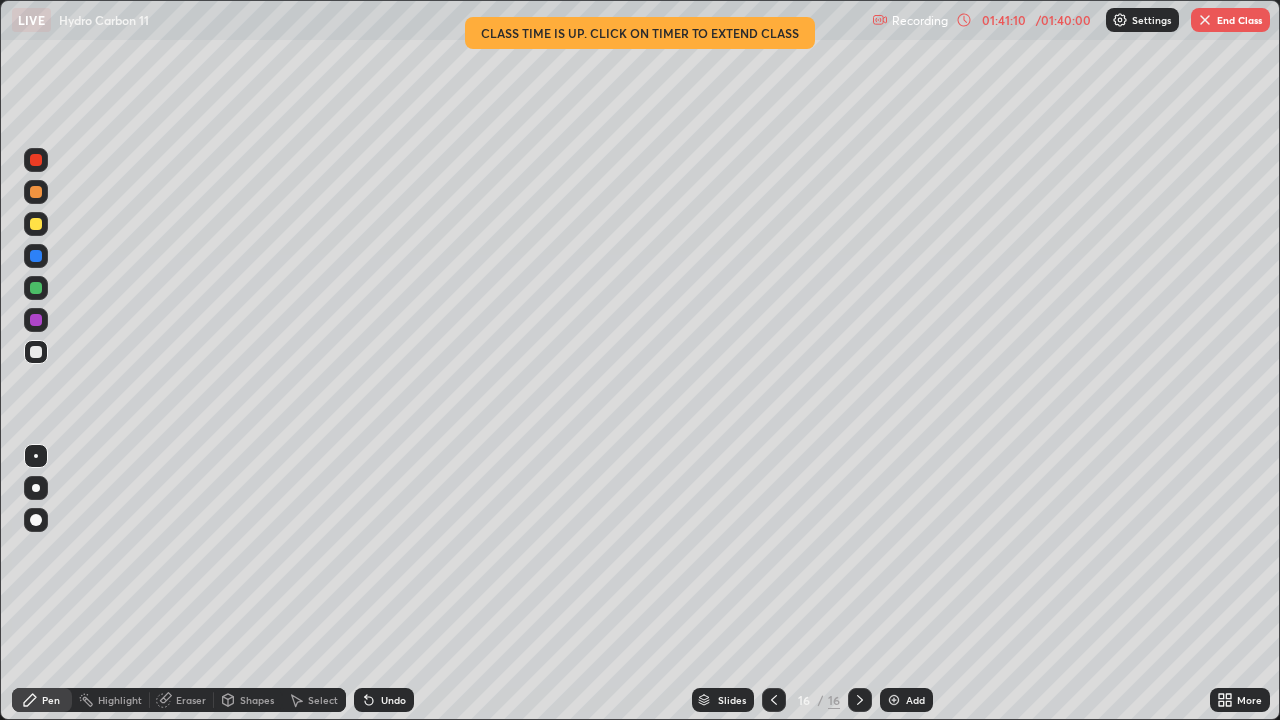 click on "01:41:10" at bounding box center [1004, 20] 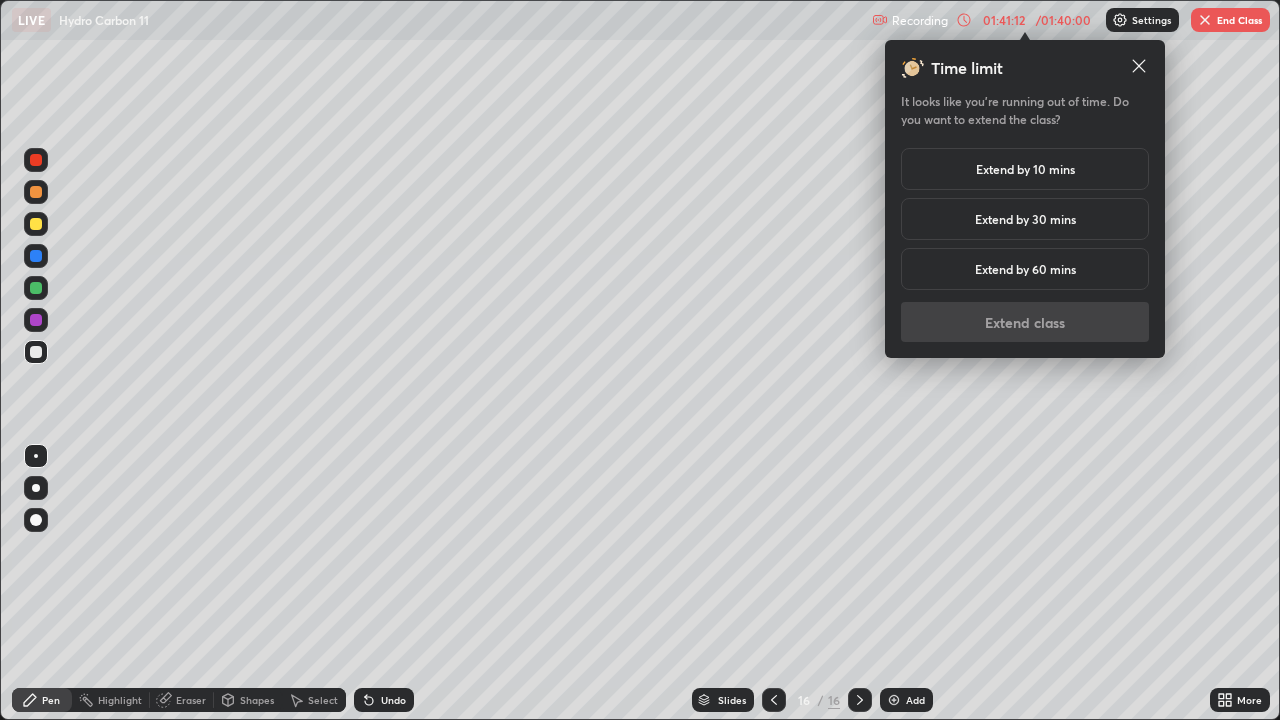 click on "Extend by 10 mins" at bounding box center (1025, 169) 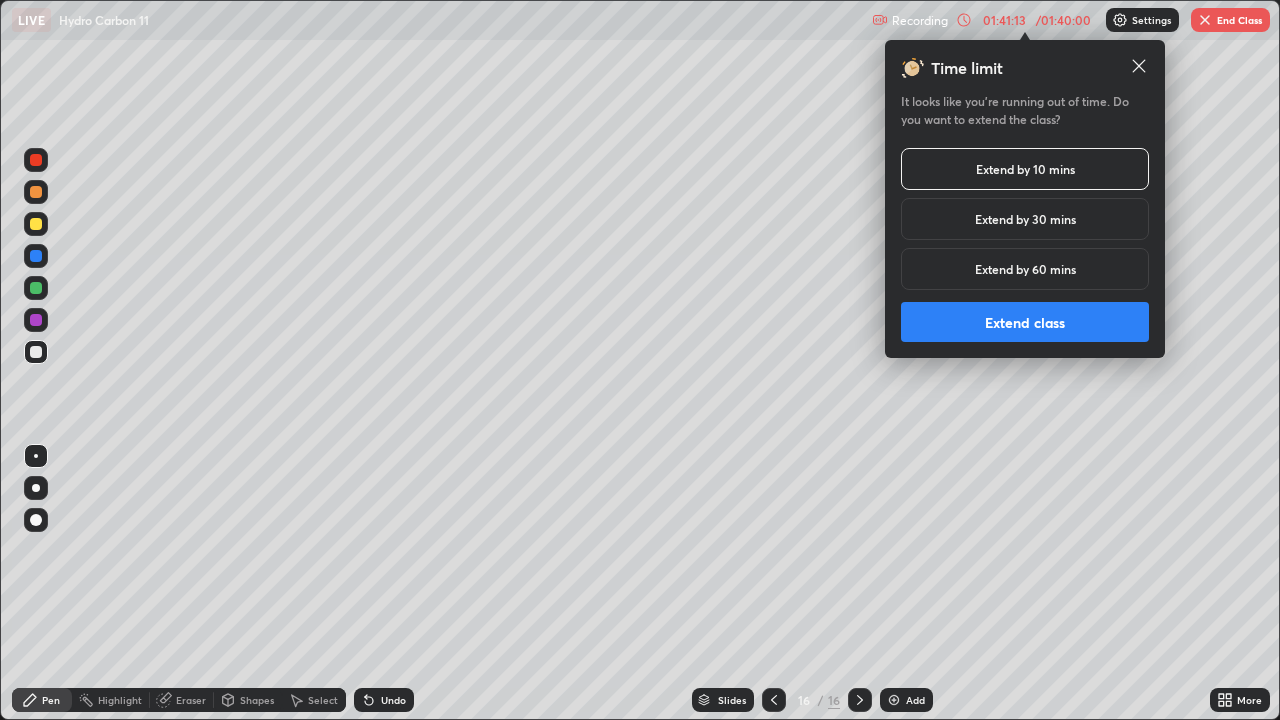 click on "Extend class" at bounding box center (1025, 322) 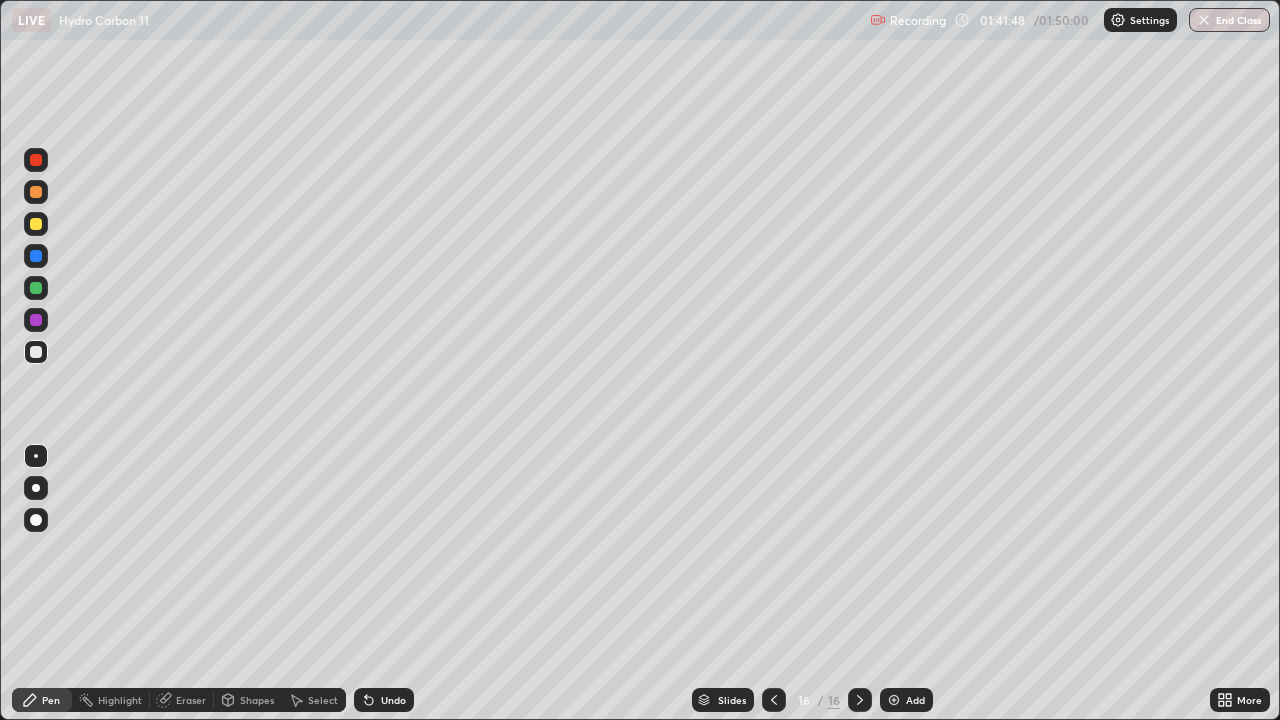 click at bounding box center [894, 700] 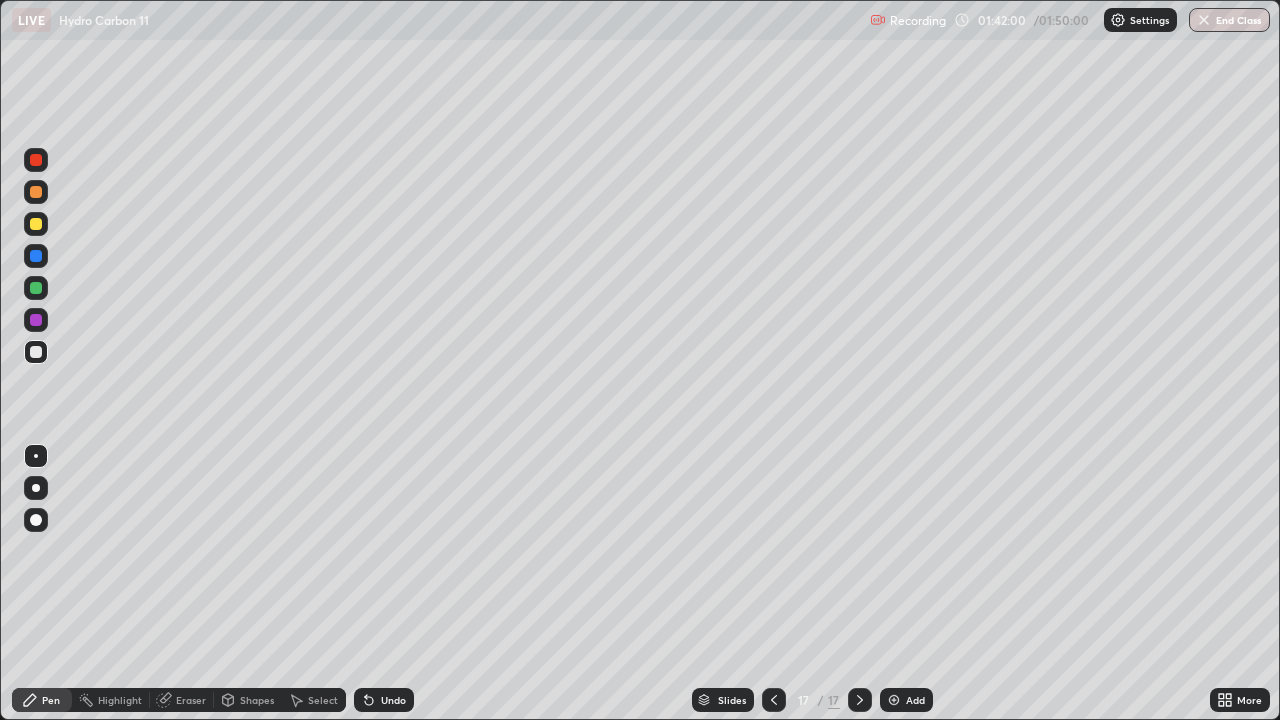 click on "Eraser" at bounding box center (191, 700) 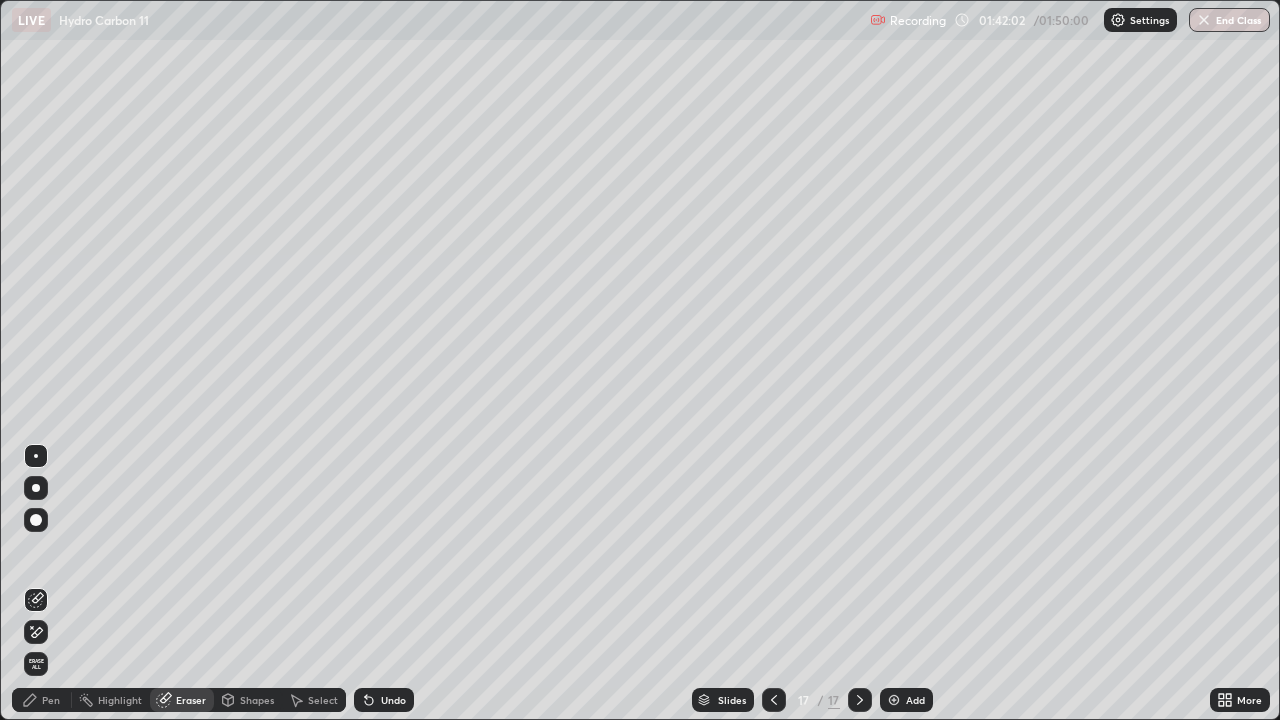 click on "Pen" at bounding box center (51, 700) 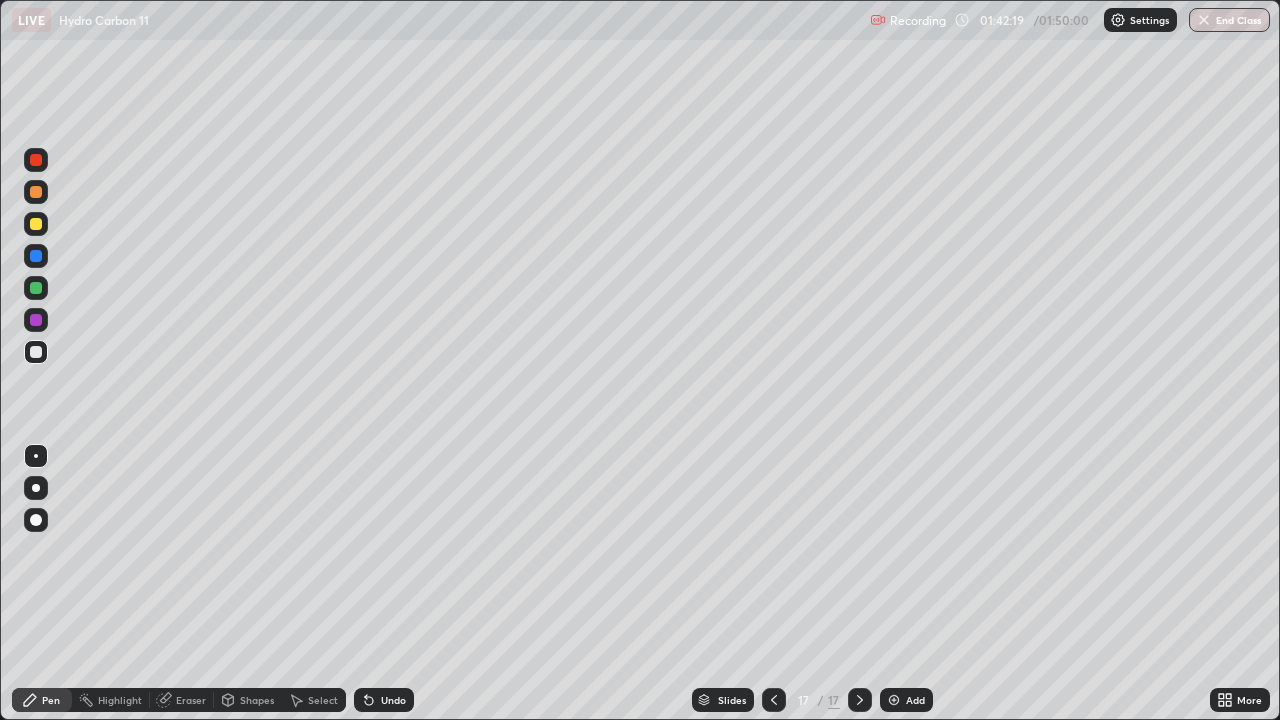 click on "Eraser" at bounding box center [191, 700] 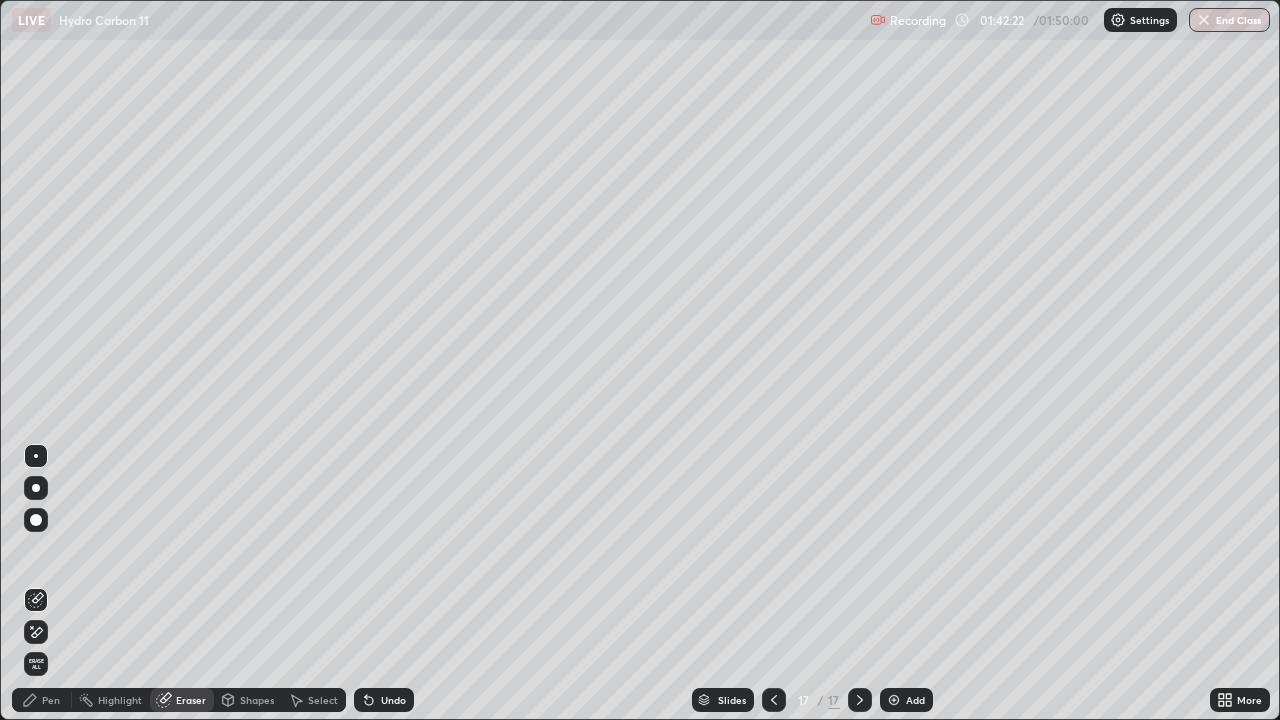 click on "Pen" at bounding box center (51, 700) 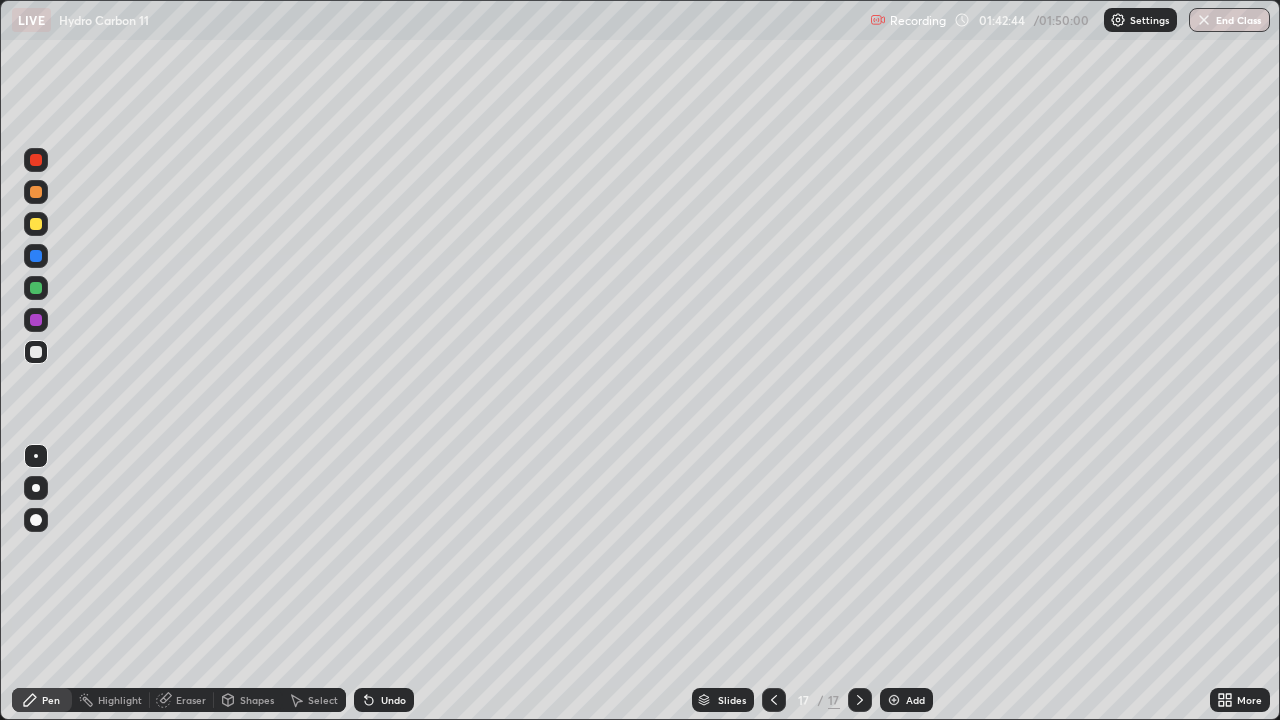 click on "Eraser" at bounding box center [182, 700] 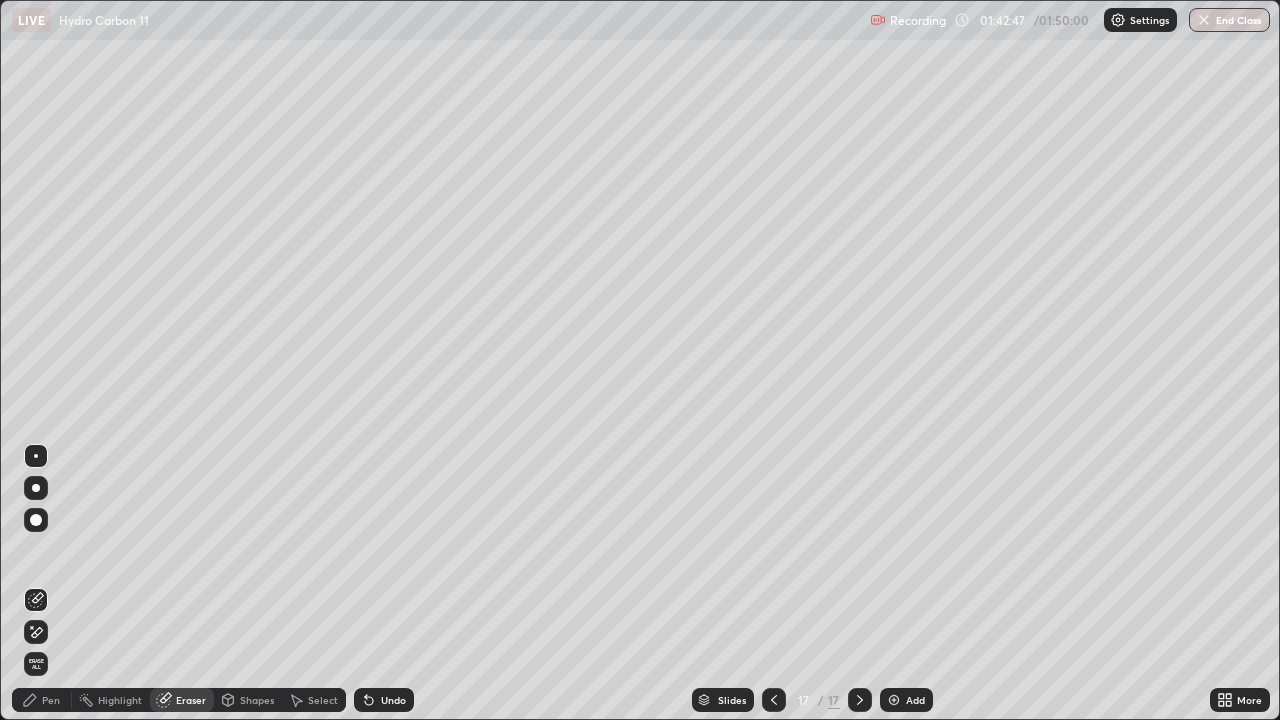 click on "Pen" at bounding box center [42, 700] 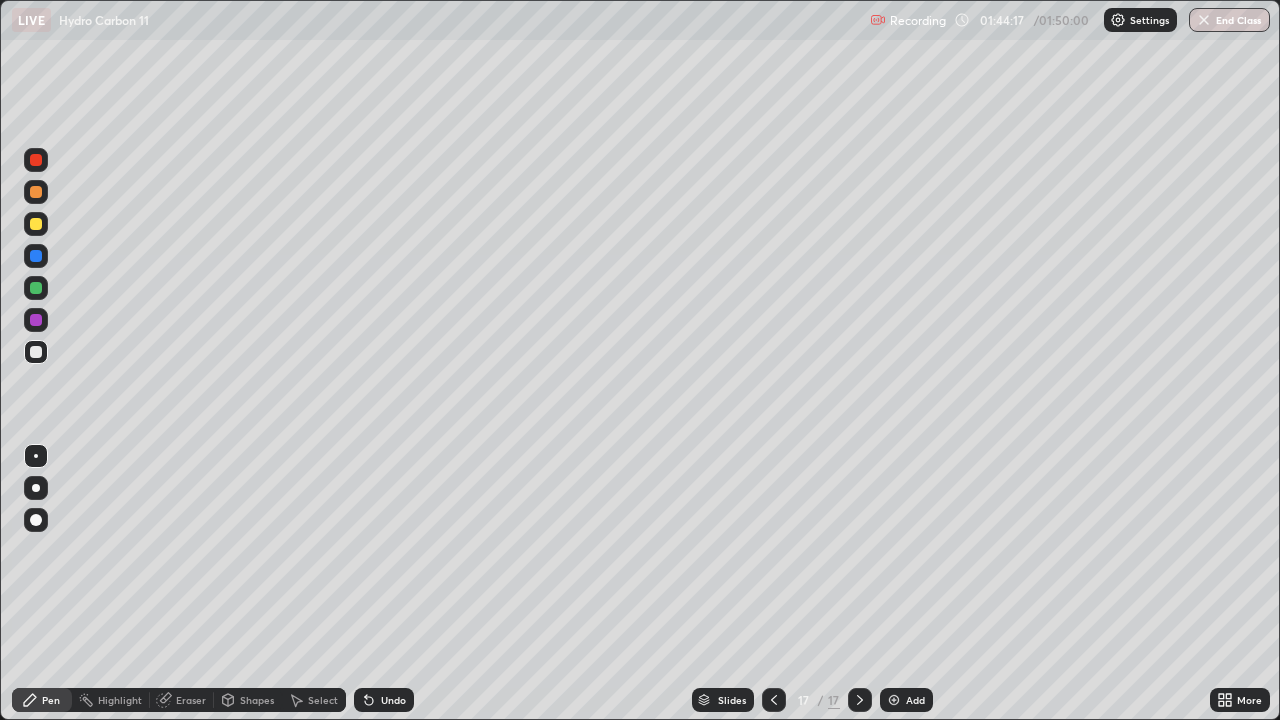 click on "Eraser" at bounding box center [191, 700] 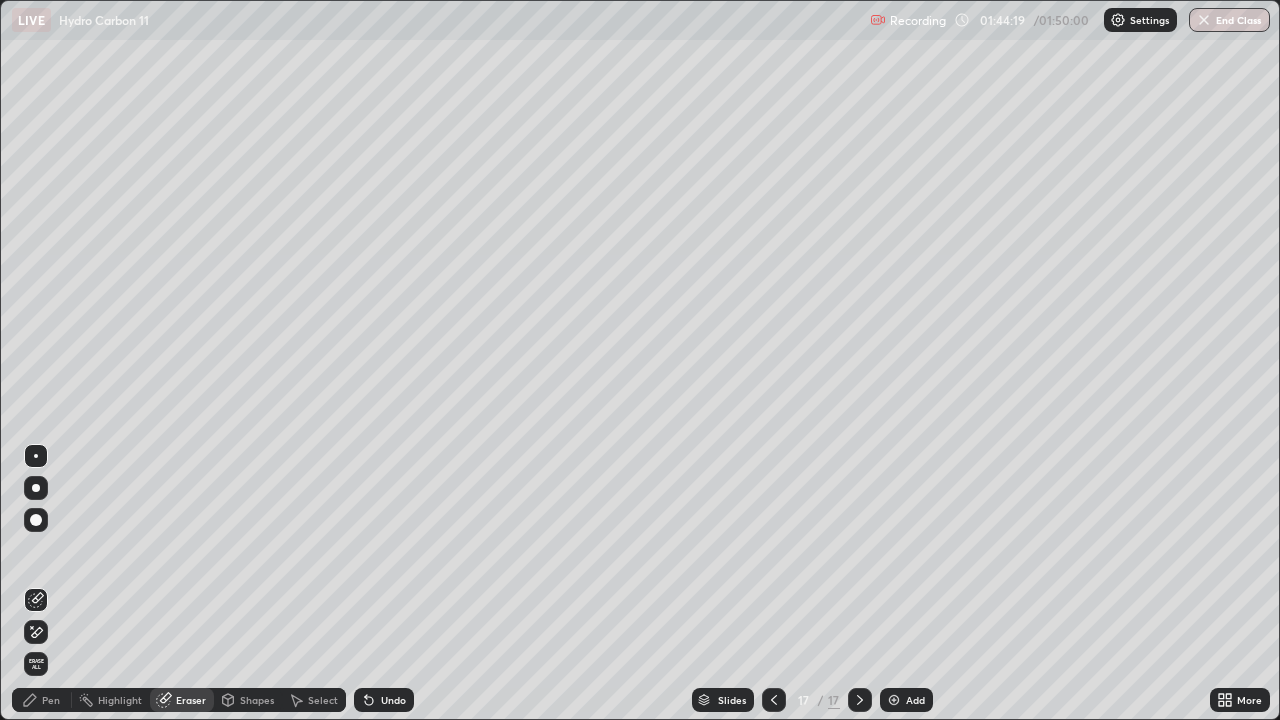 click on "Pen" at bounding box center (42, 700) 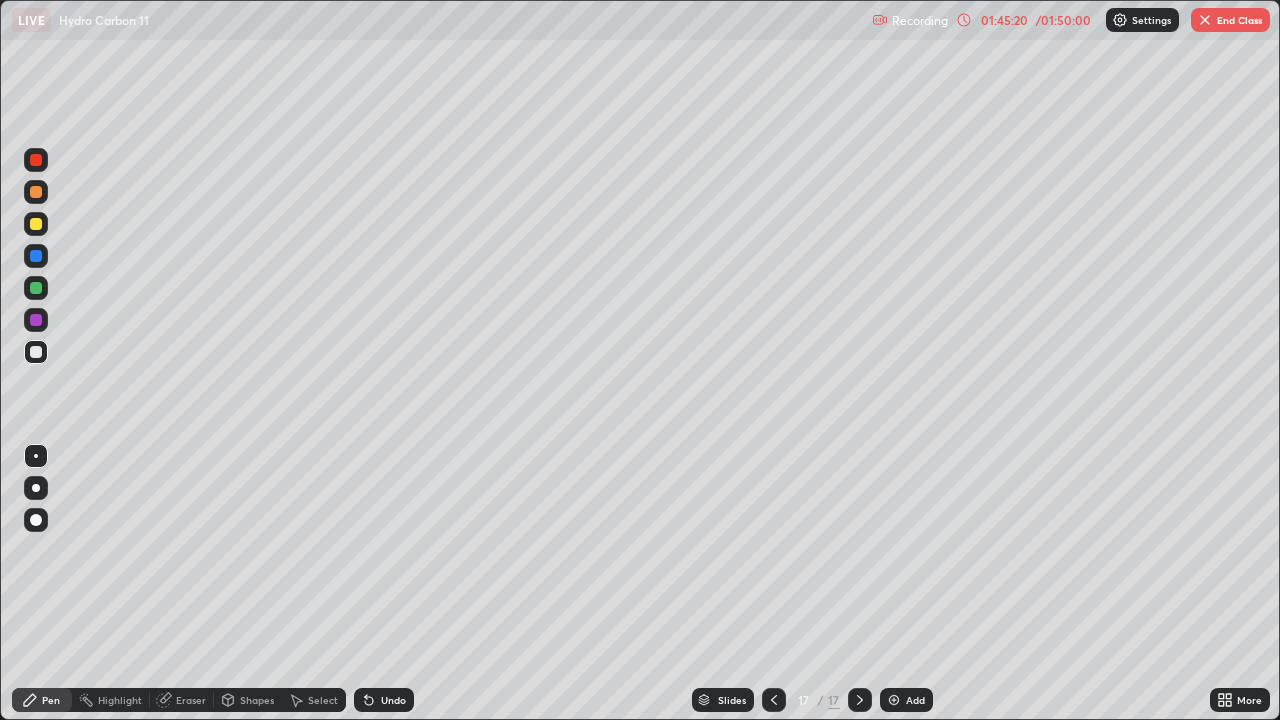 click on "Undo" at bounding box center [393, 700] 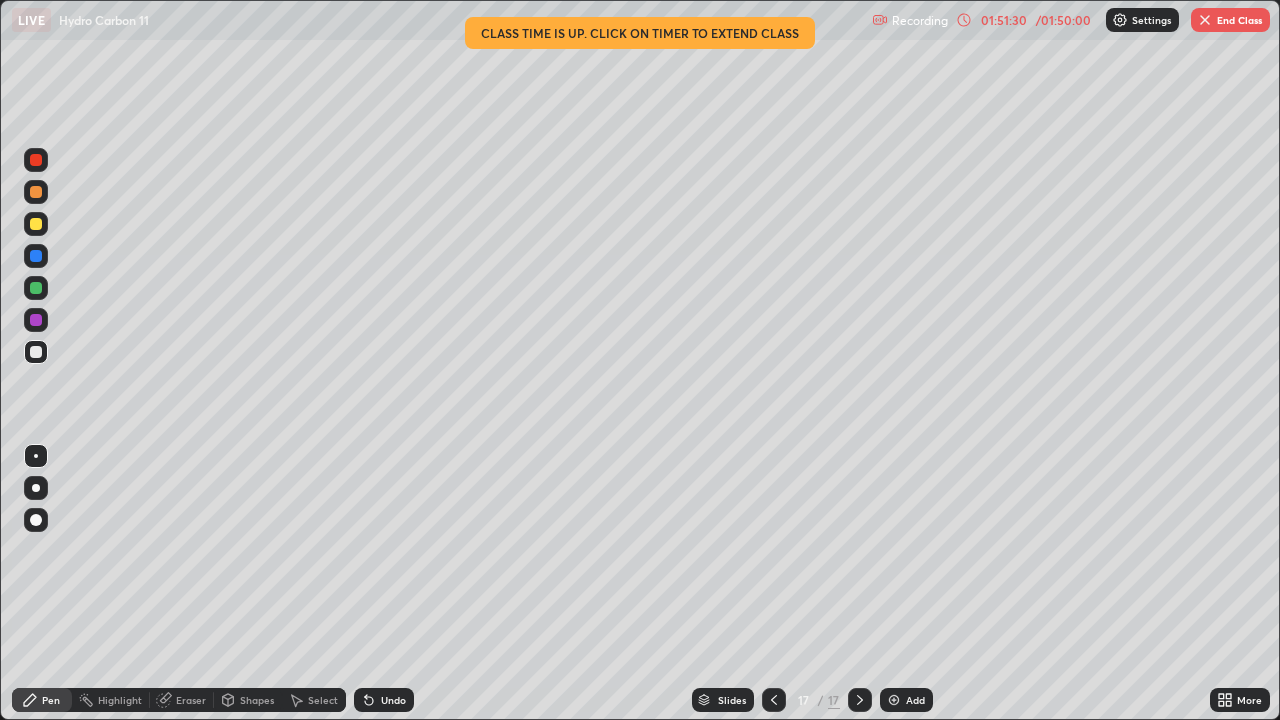 click at bounding box center [1205, 20] 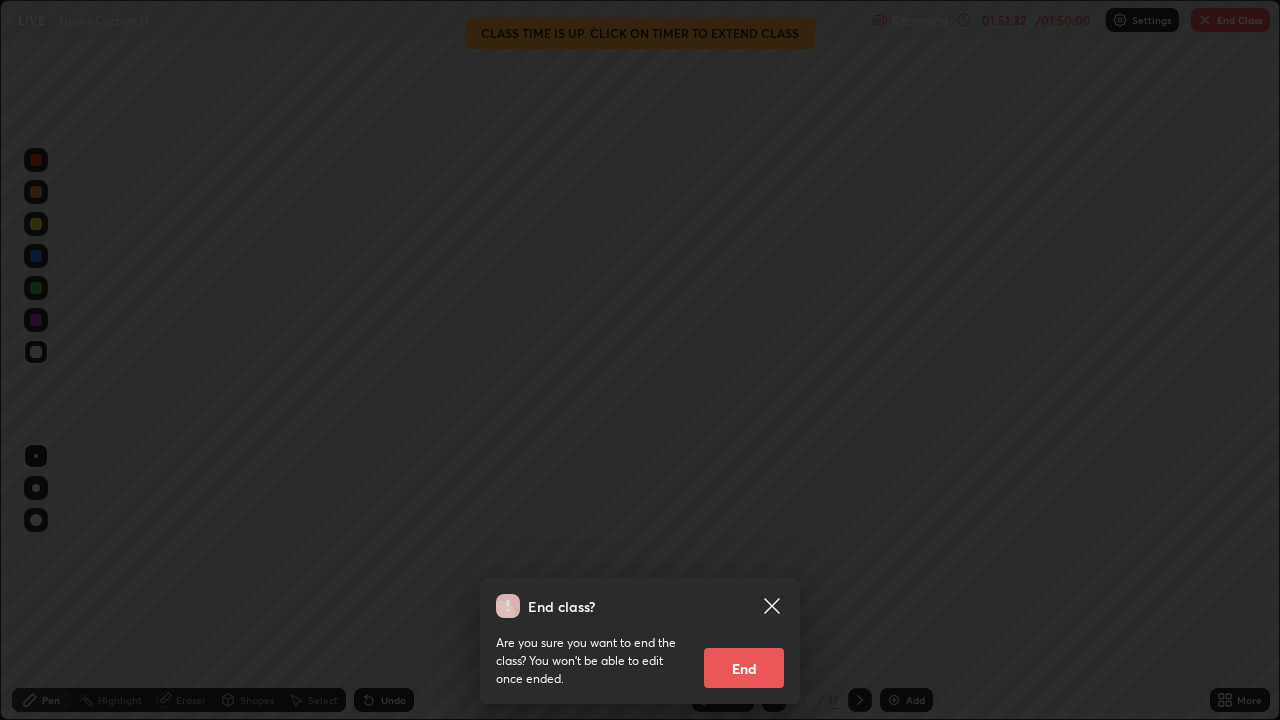 click on "End" at bounding box center (744, 668) 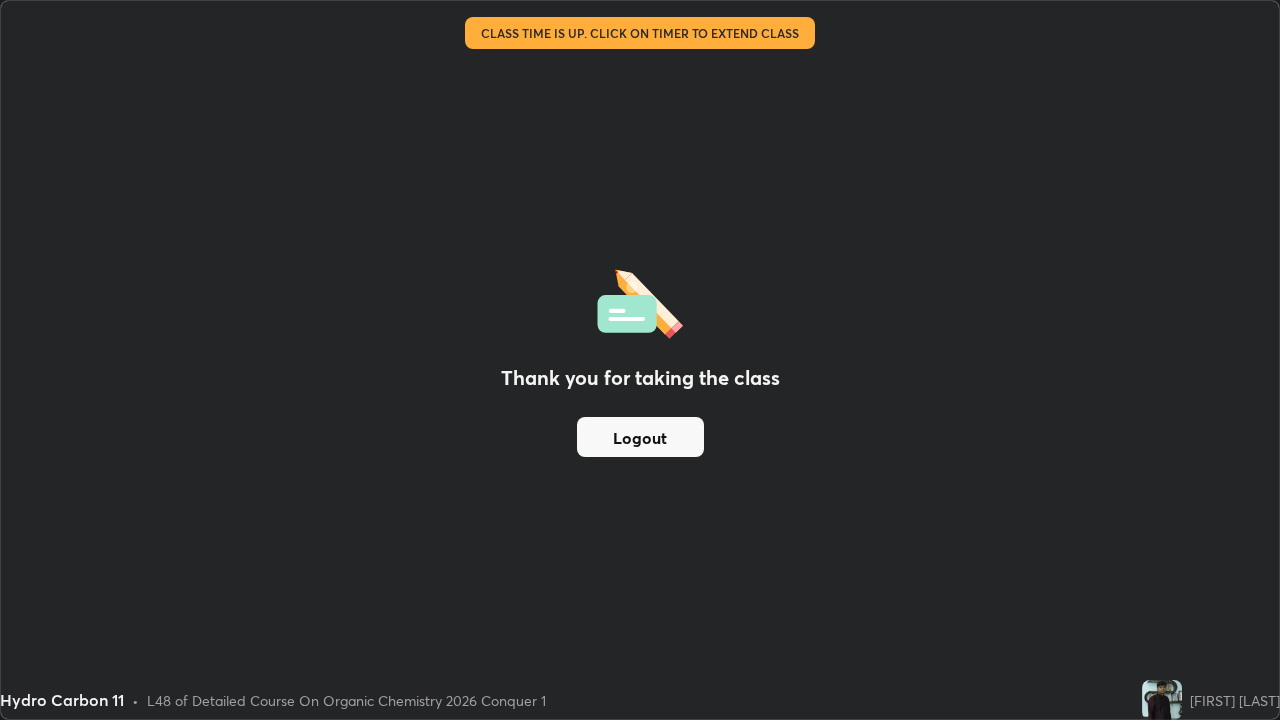click on "Logout" at bounding box center (640, 437) 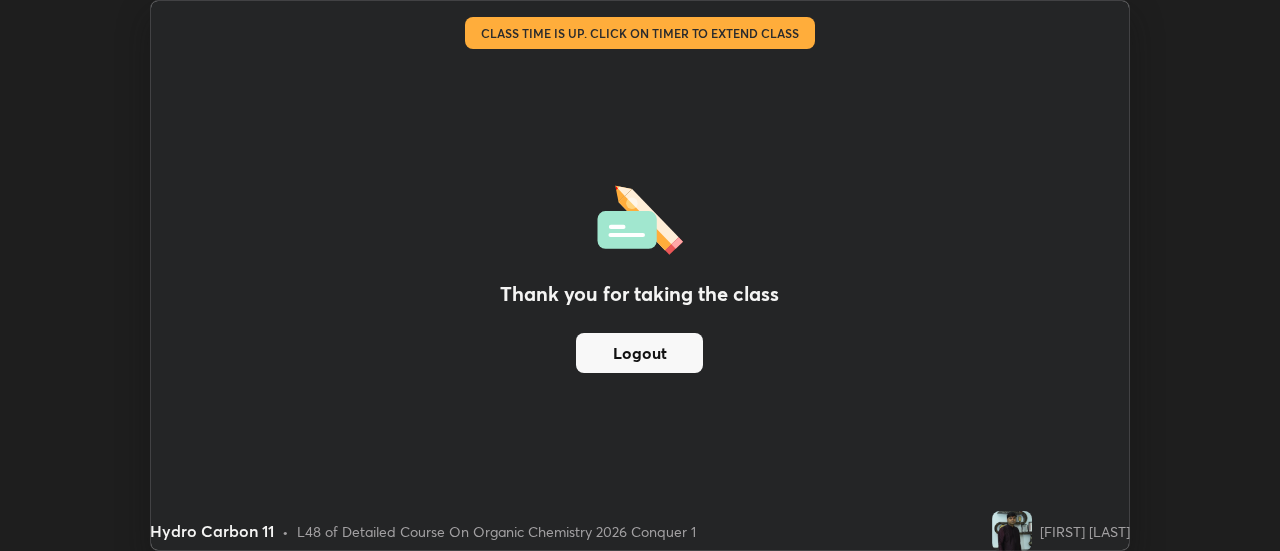 scroll, scrollTop: 551, scrollLeft: 1280, axis: both 